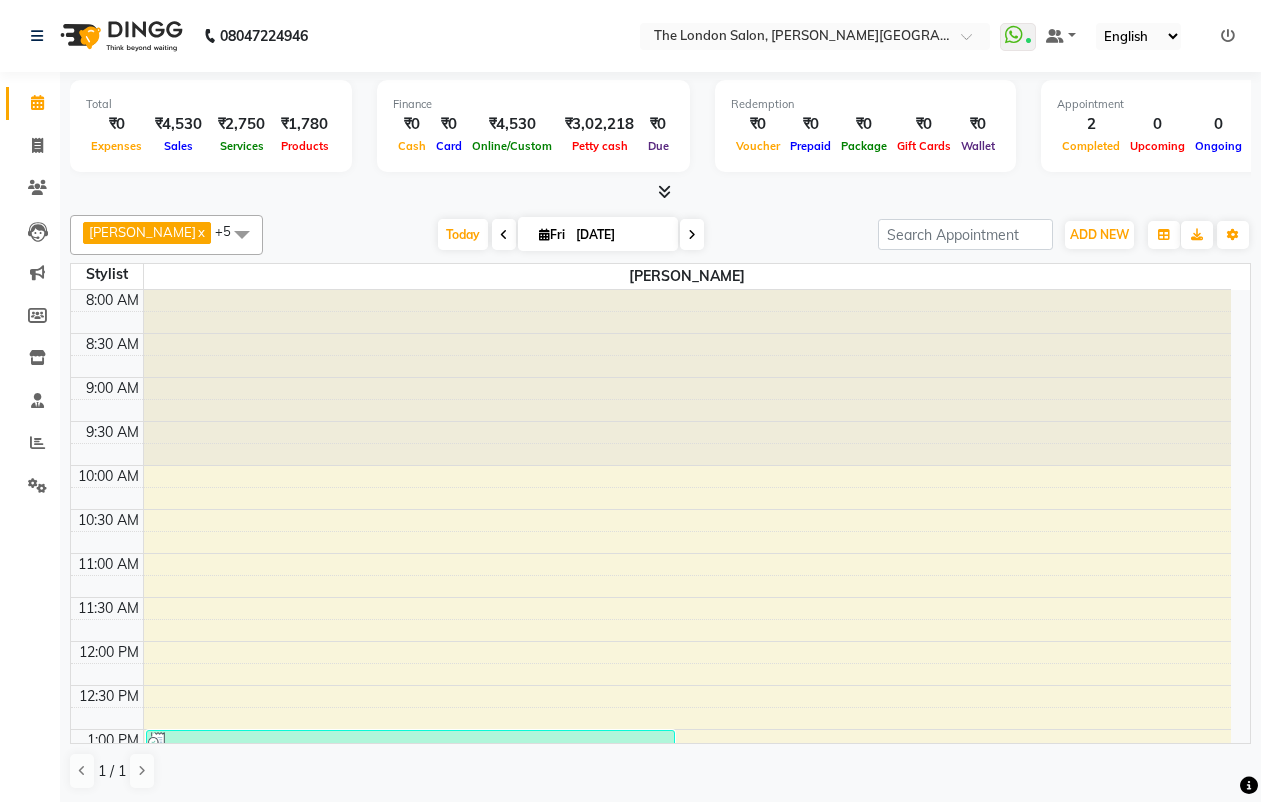 scroll, scrollTop: 0, scrollLeft: 0, axis: both 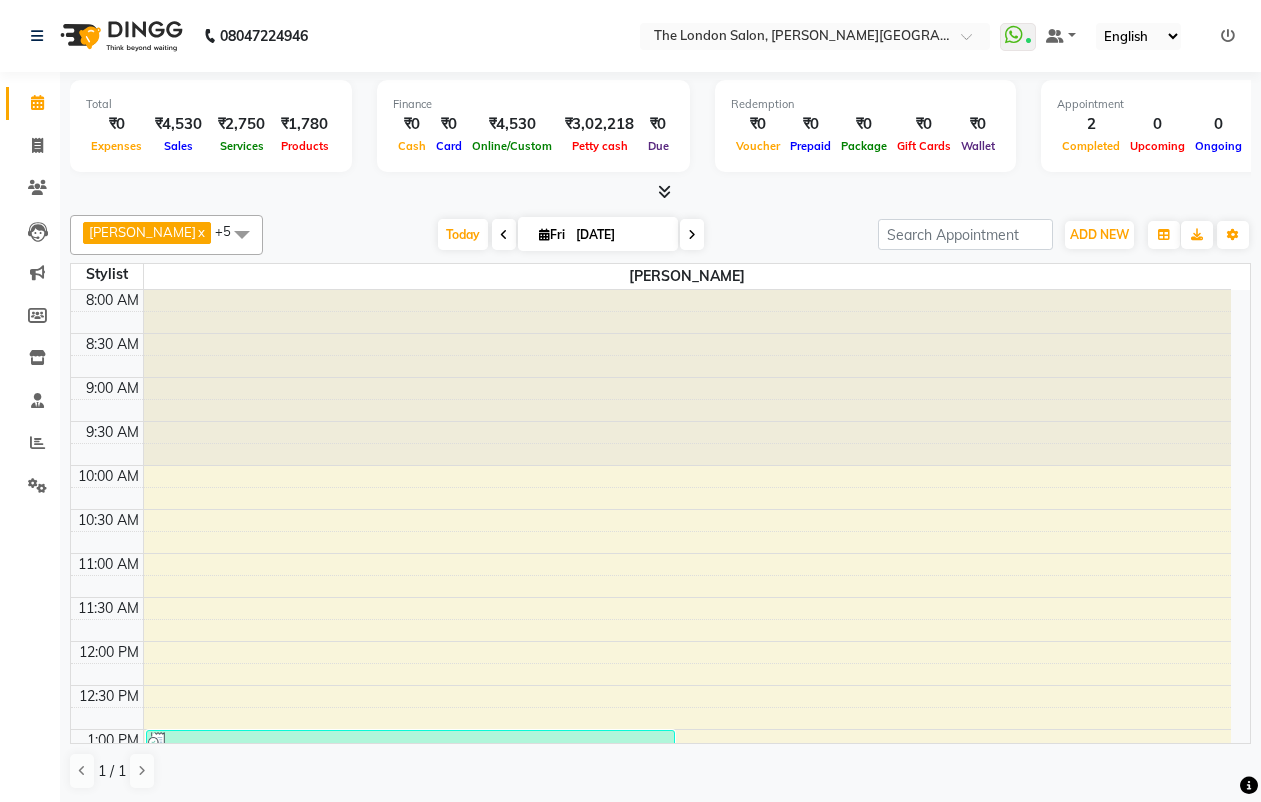 click at bounding box center [664, 191] 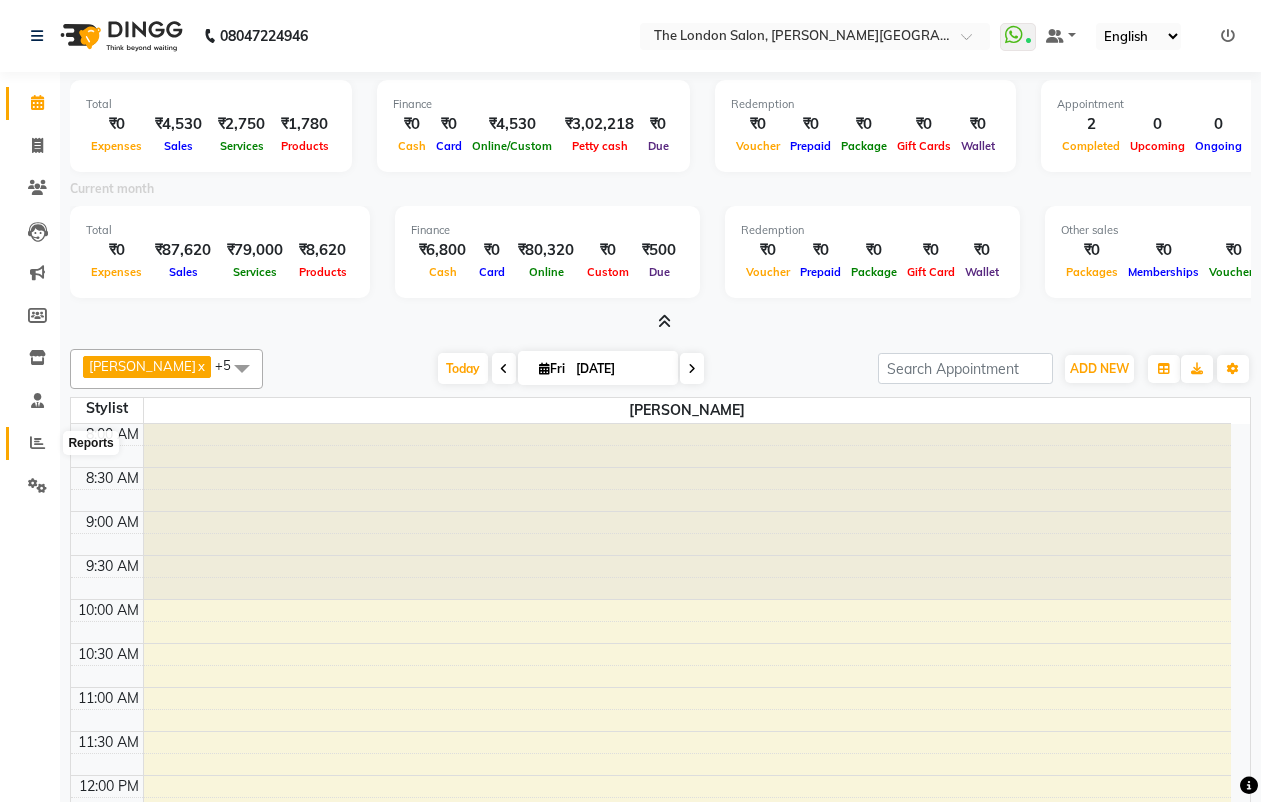 click 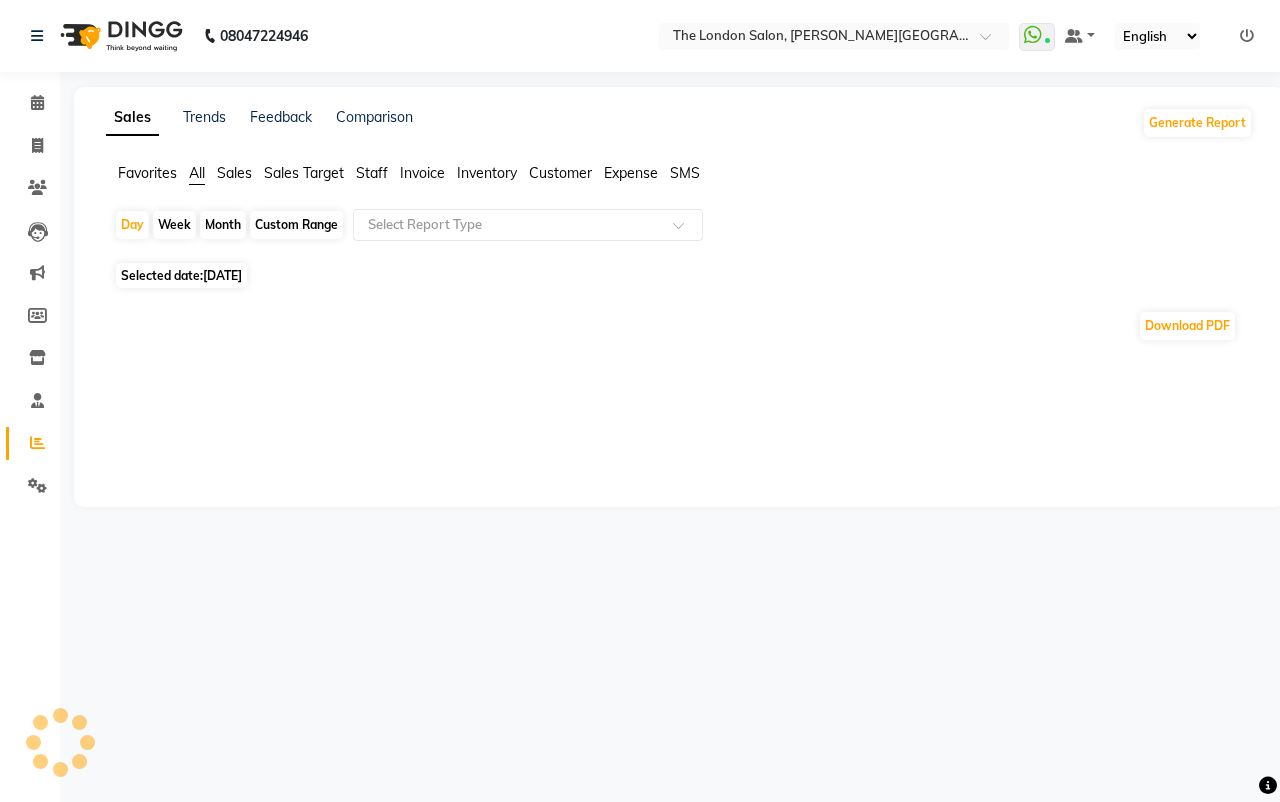 click on "Month" 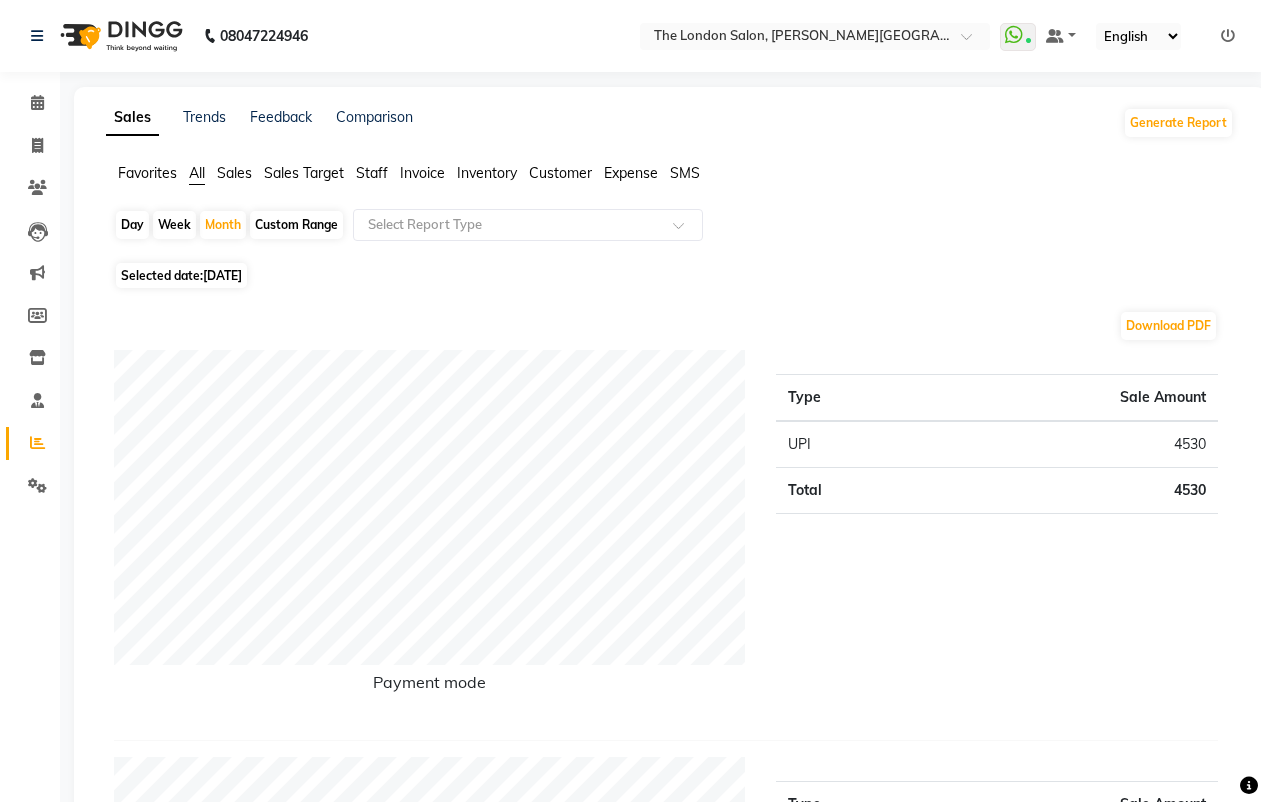 click on "Selected date:  [DATE]" 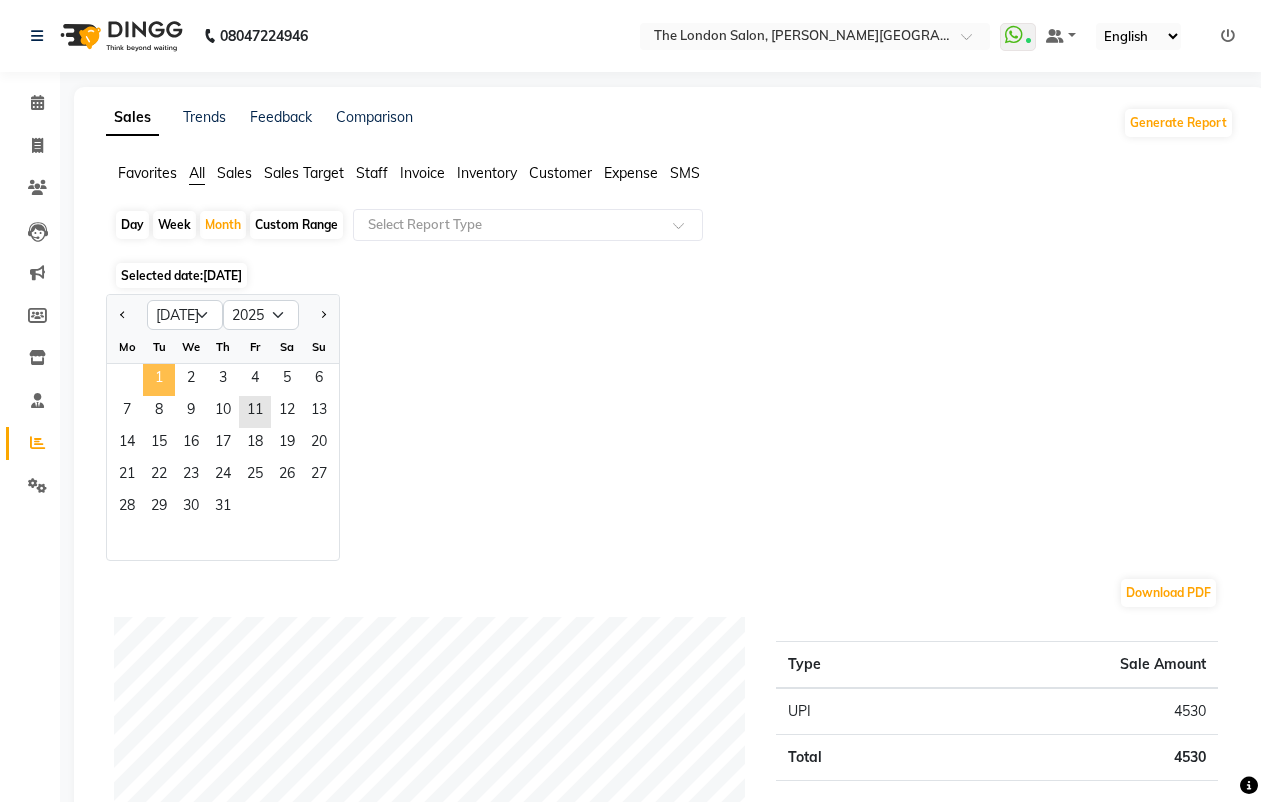 click on "1" 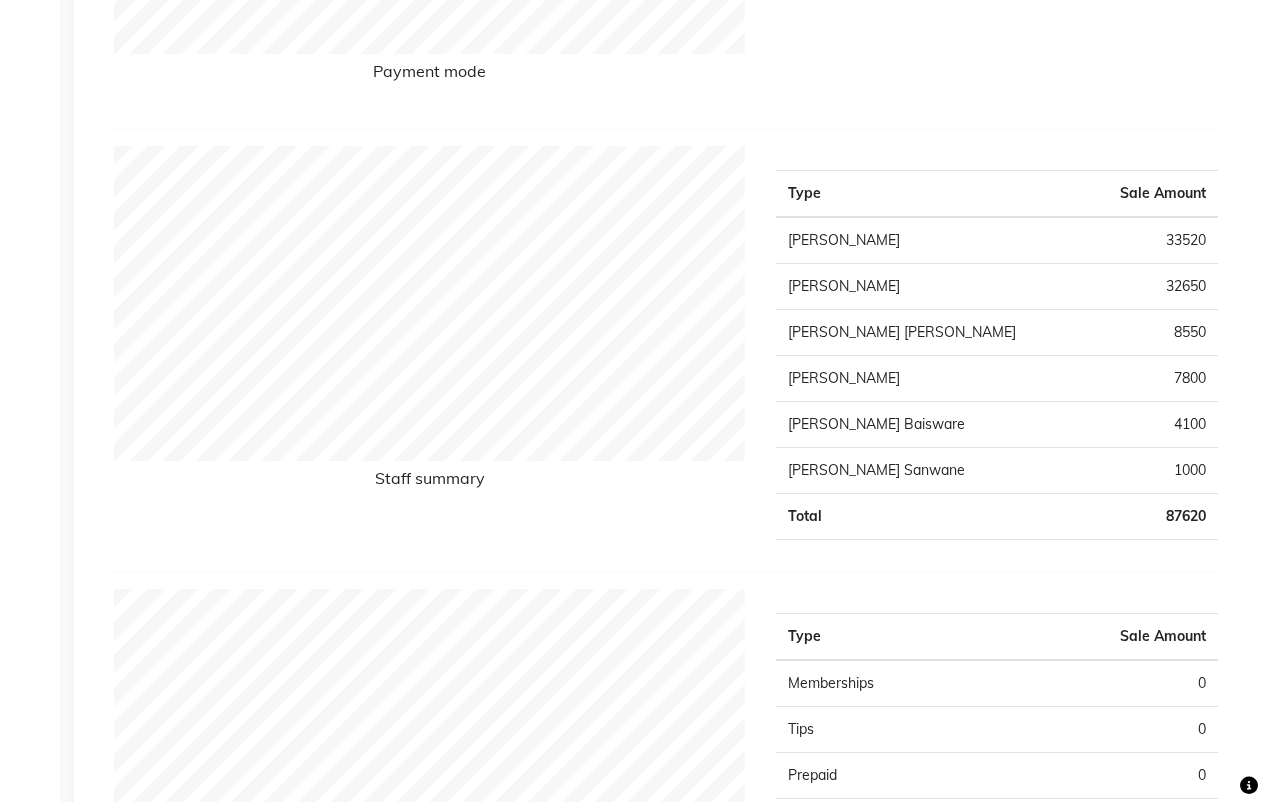 scroll, scrollTop: 625, scrollLeft: 0, axis: vertical 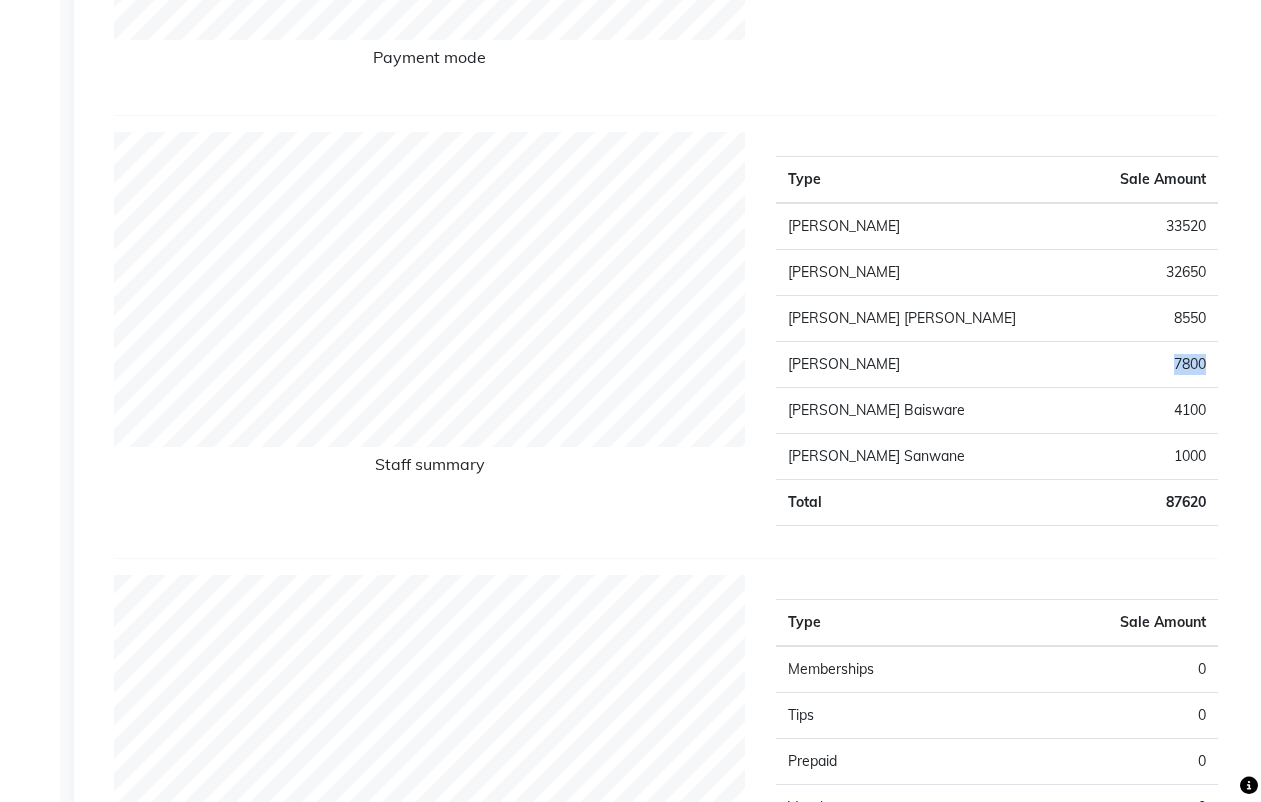 drag, startPoint x: 1170, startPoint y: 364, endPoint x: 1213, endPoint y: 349, distance: 45.54119 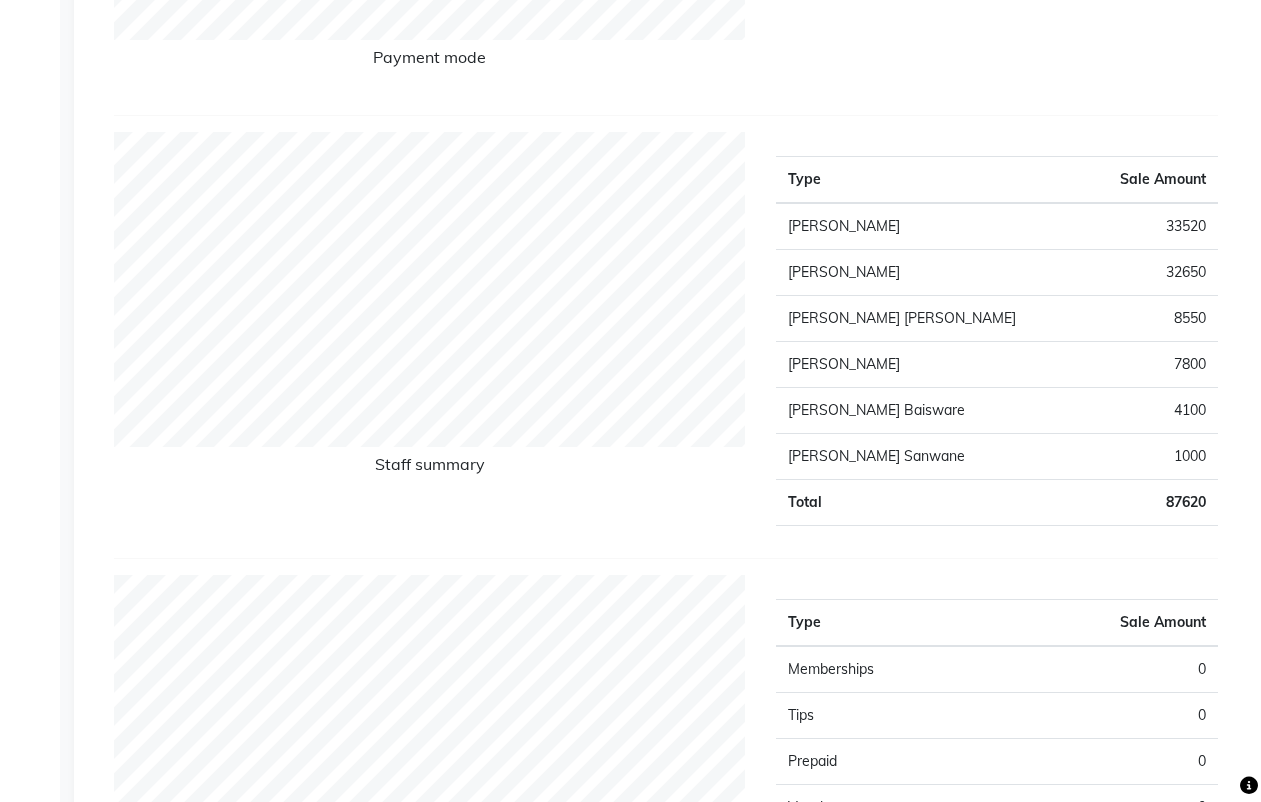 click on "Staff summary Type Sale Amount [PERSON_NAME] 33520 [PERSON_NAME] 32650 [PERSON_NAME] Arjun Dakaha  [GEOGRAPHIC_DATA][PERSON_NAME] 7800 [PERSON_NAME] Baisware  [GEOGRAPHIC_DATA][PERSON_NAME] 1000 Total 87620" 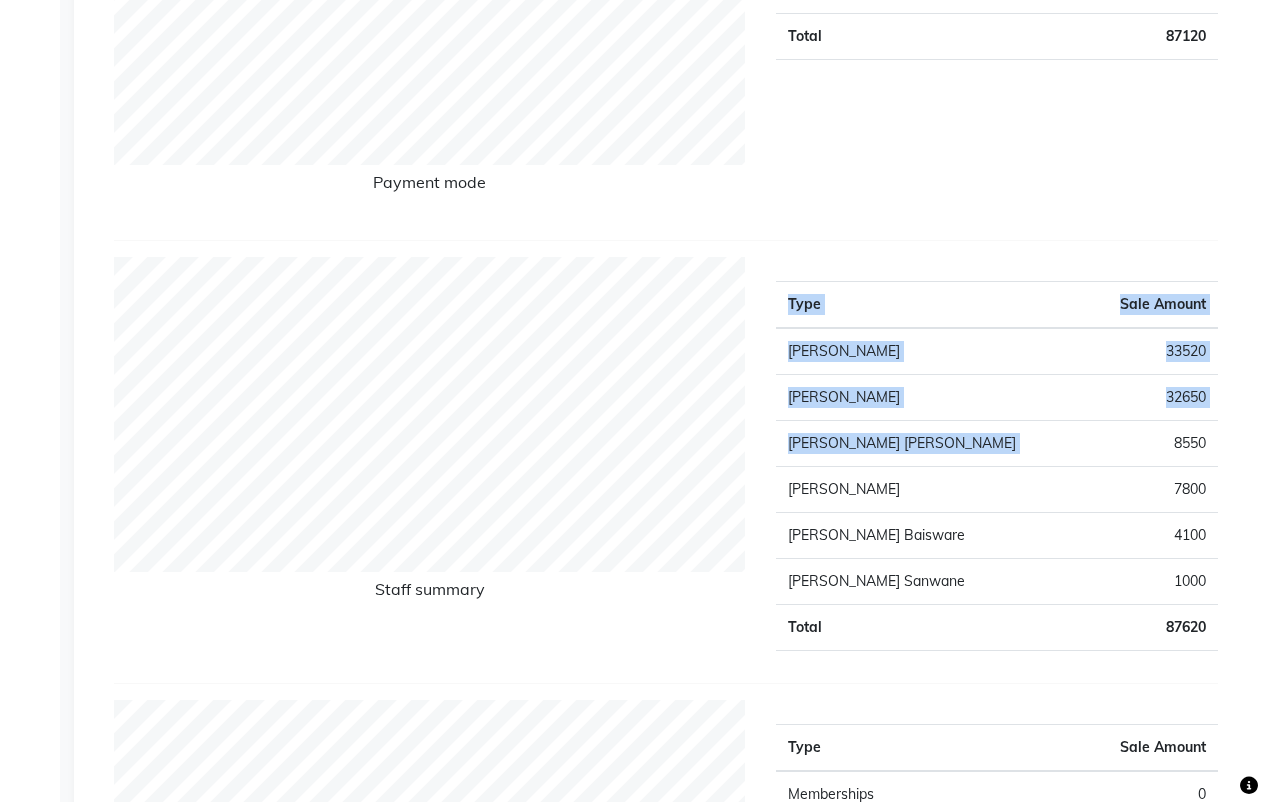 drag, startPoint x: 1165, startPoint y: 447, endPoint x: 1223, endPoint y: 444, distance: 58.077534 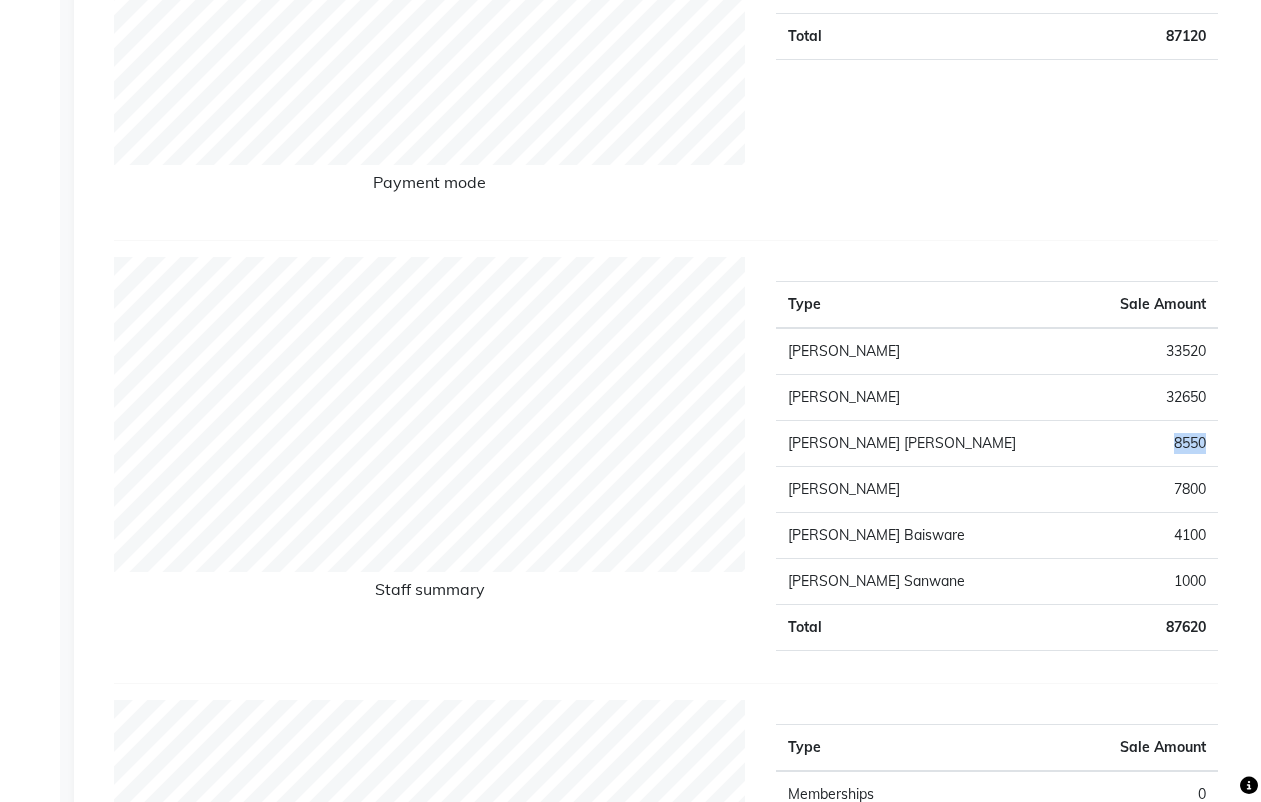 drag, startPoint x: 1170, startPoint y: 447, endPoint x: 1212, endPoint y: 449, distance: 42.047592 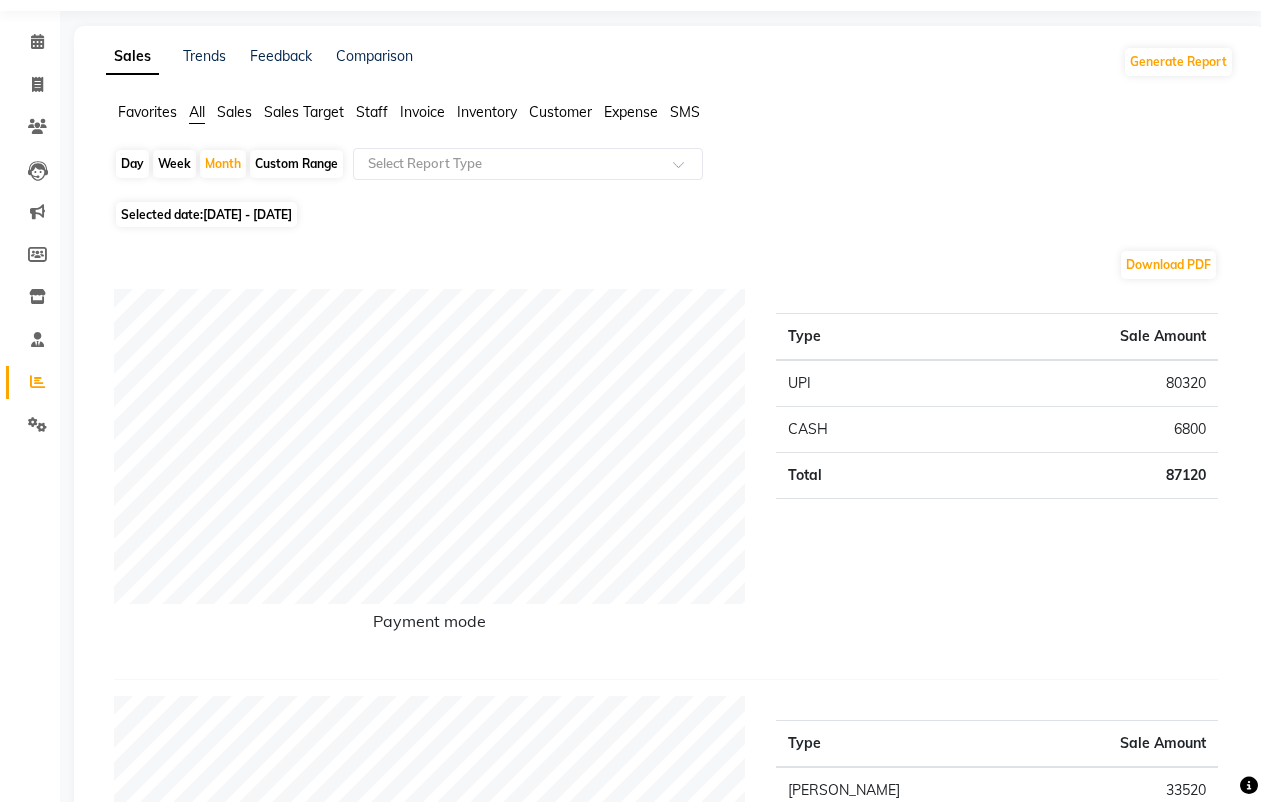scroll, scrollTop: 0, scrollLeft: 0, axis: both 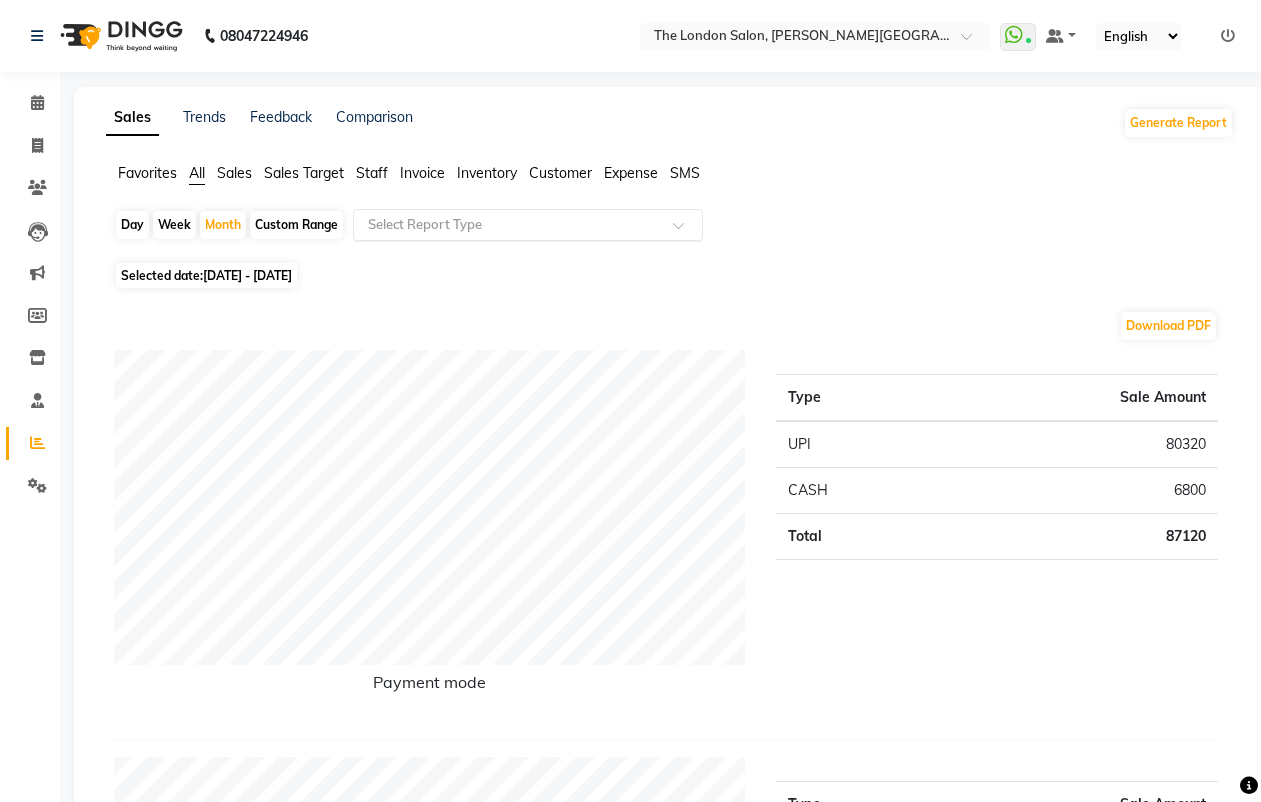 click 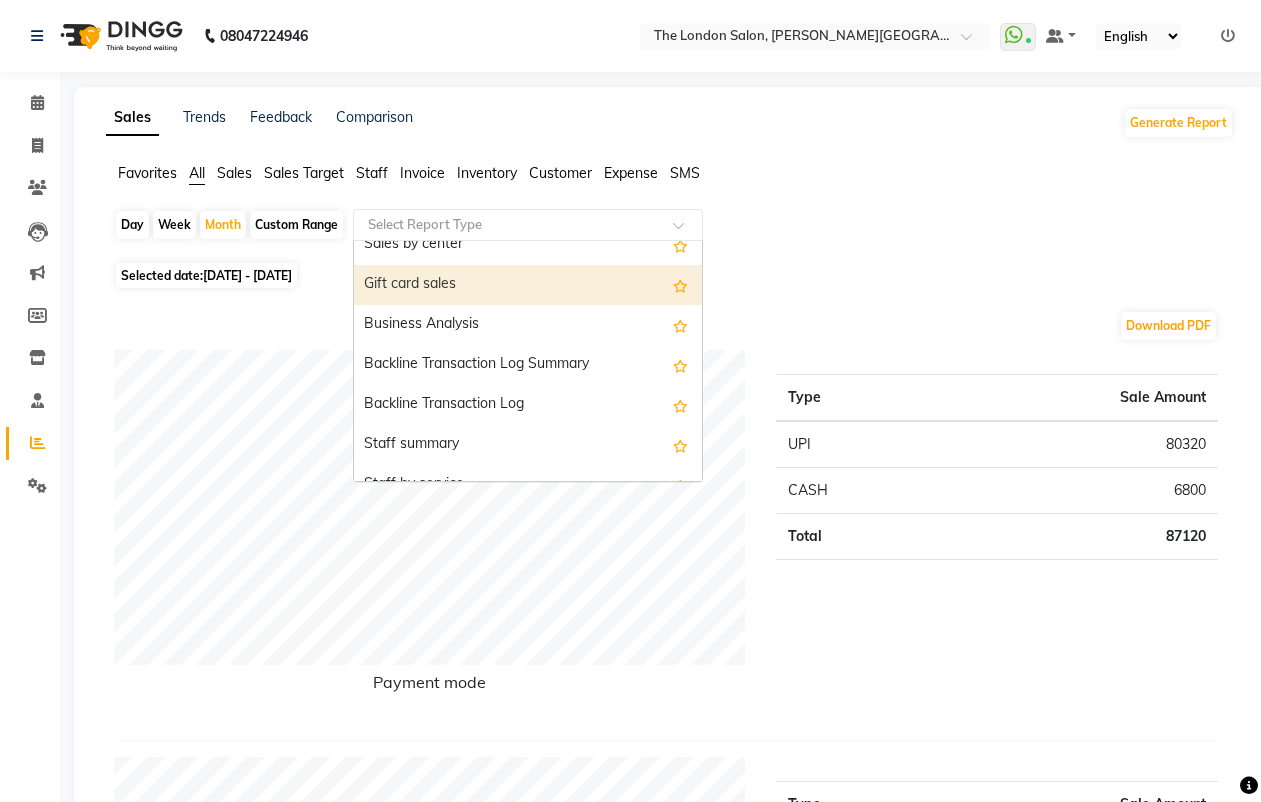 scroll, scrollTop: 500, scrollLeft: 0, axis: vertical 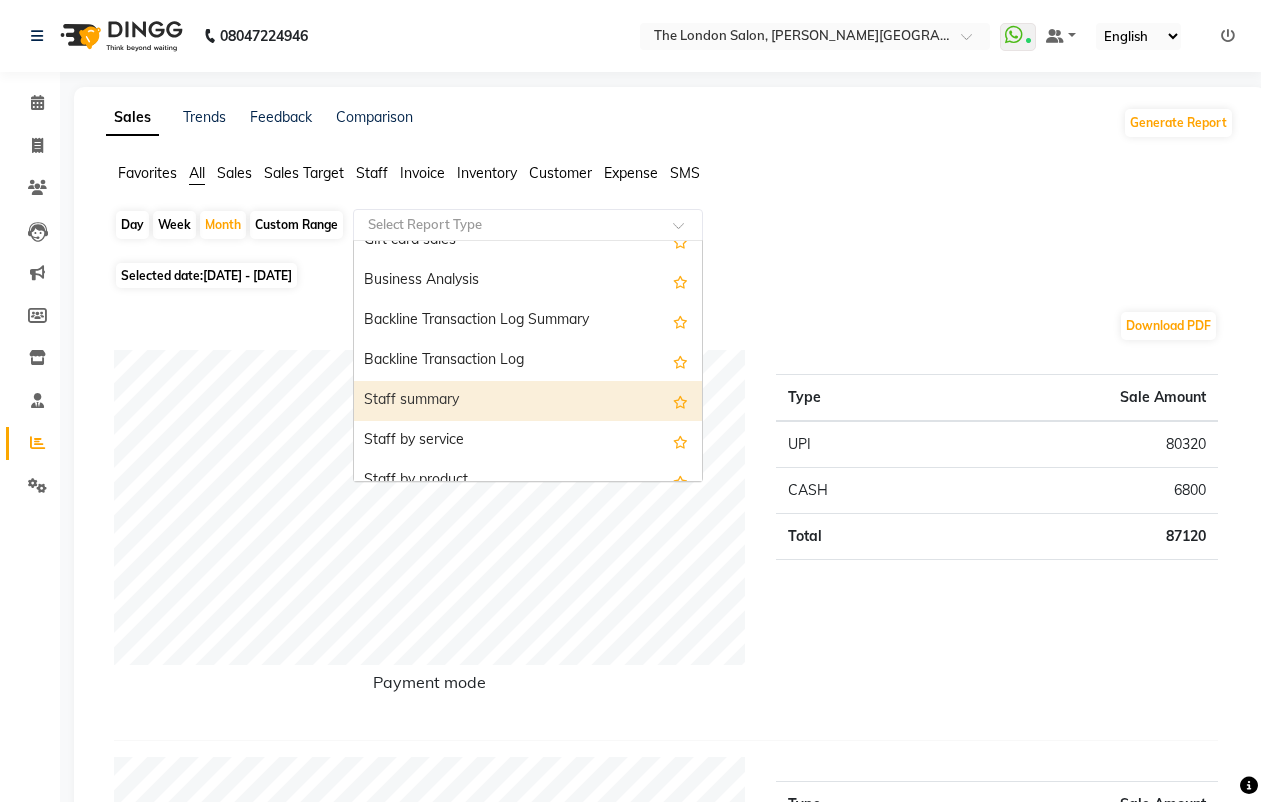 click on "Staff summary" at bounding box center (528, 401) 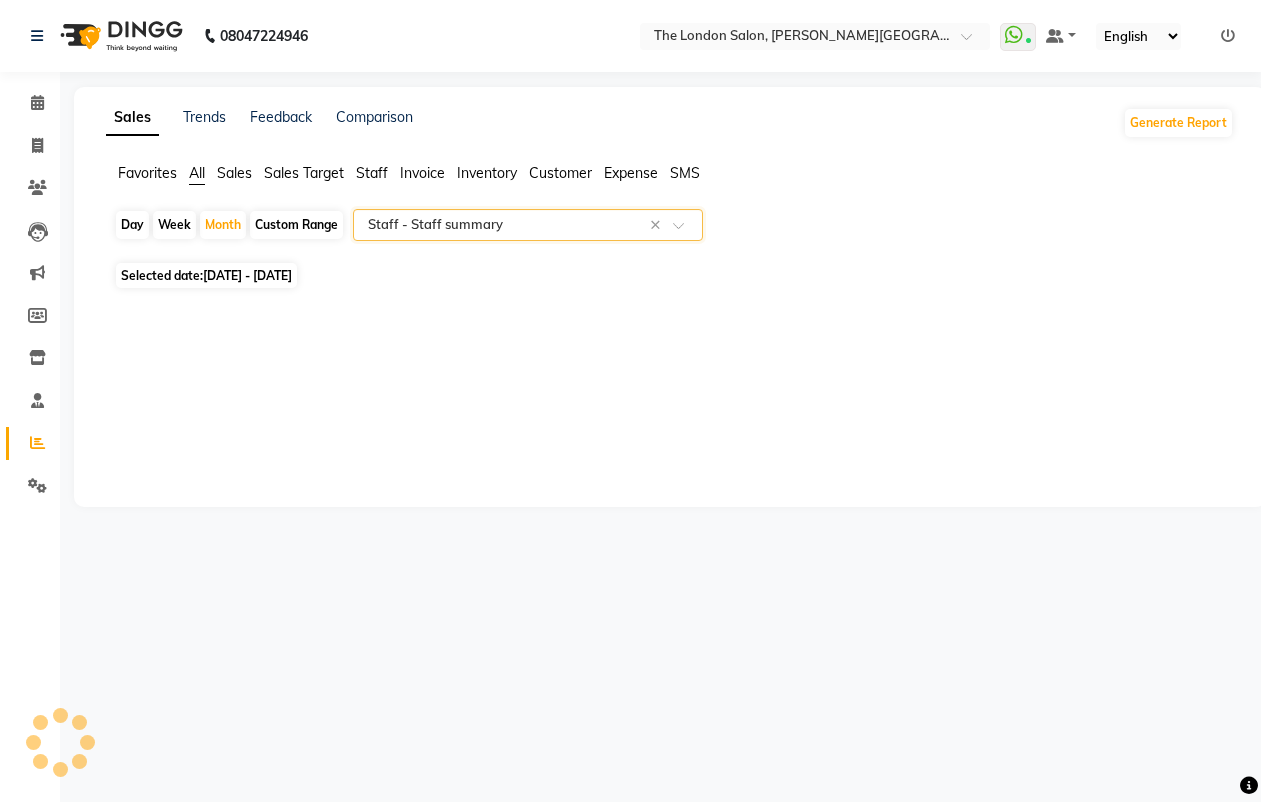 select on "full_report" 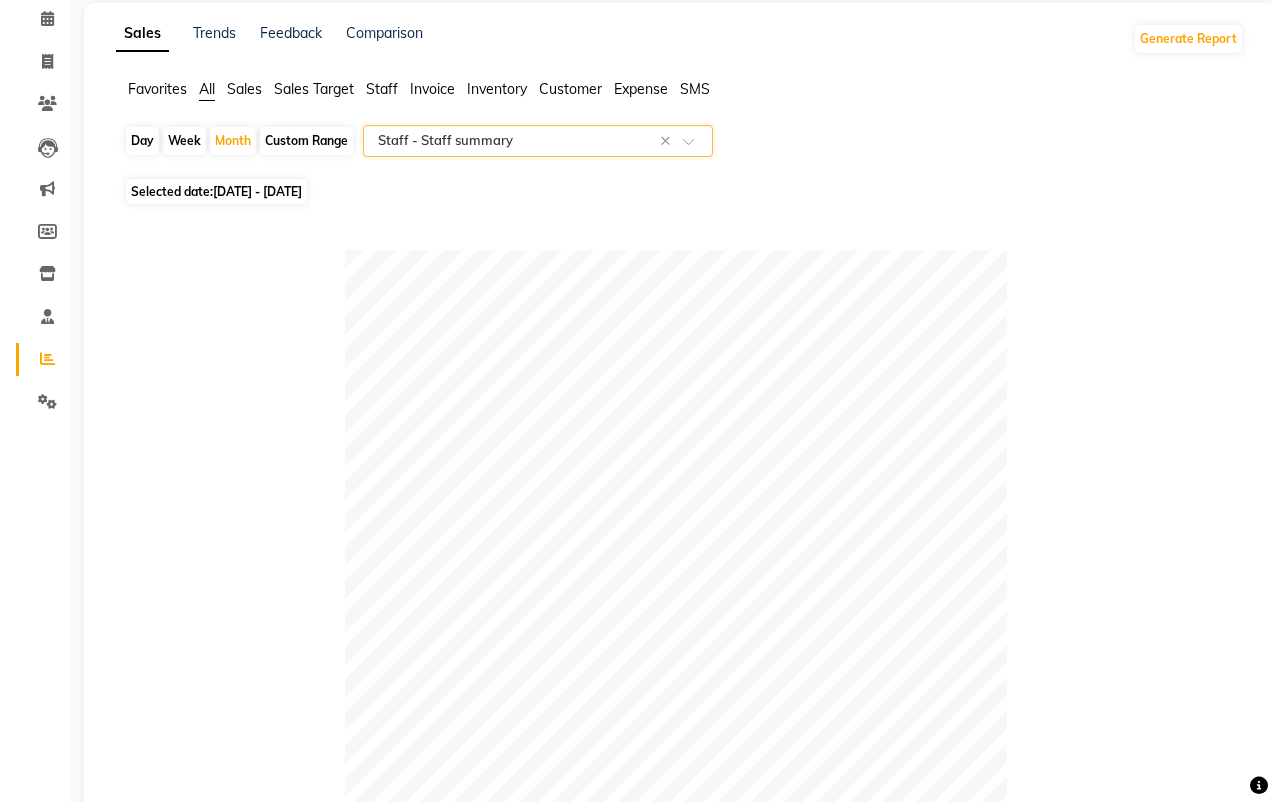 scroll, scrollTop: 0, scrollLeft: 0, axis: both 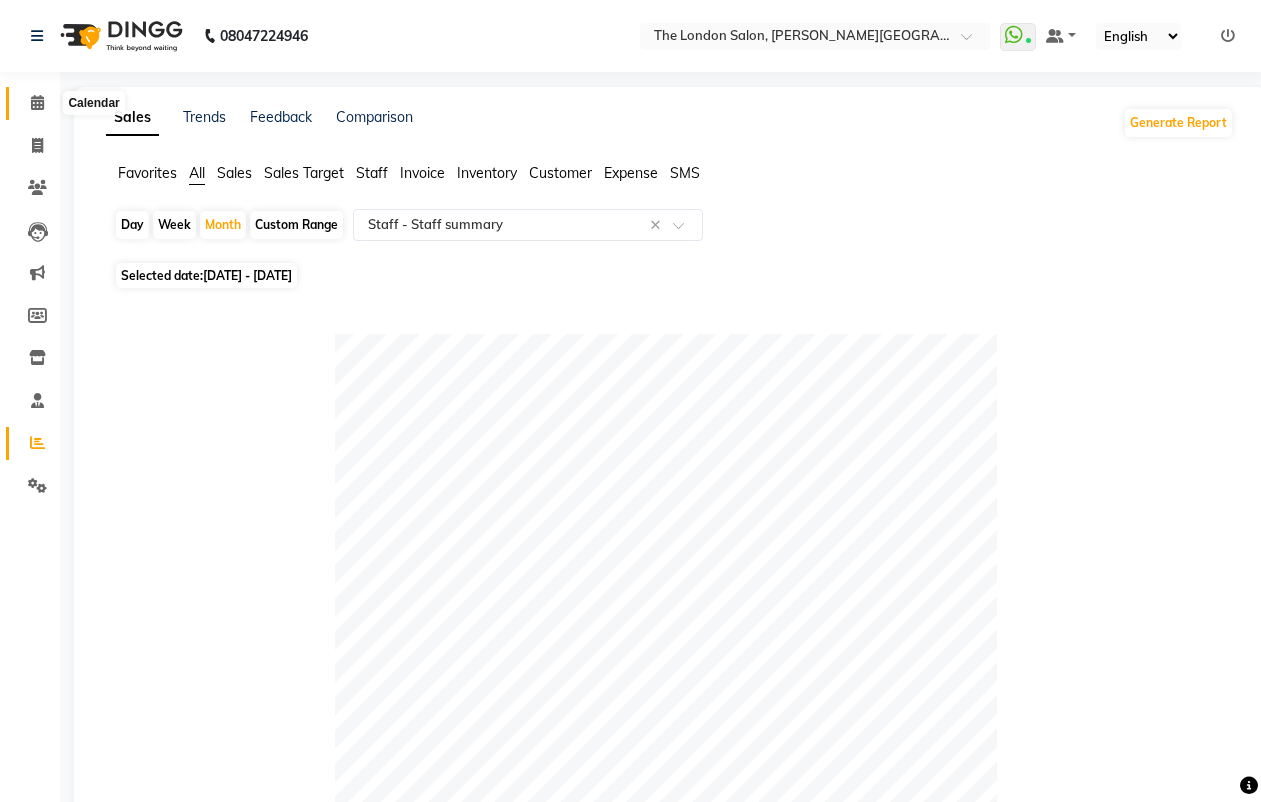 click 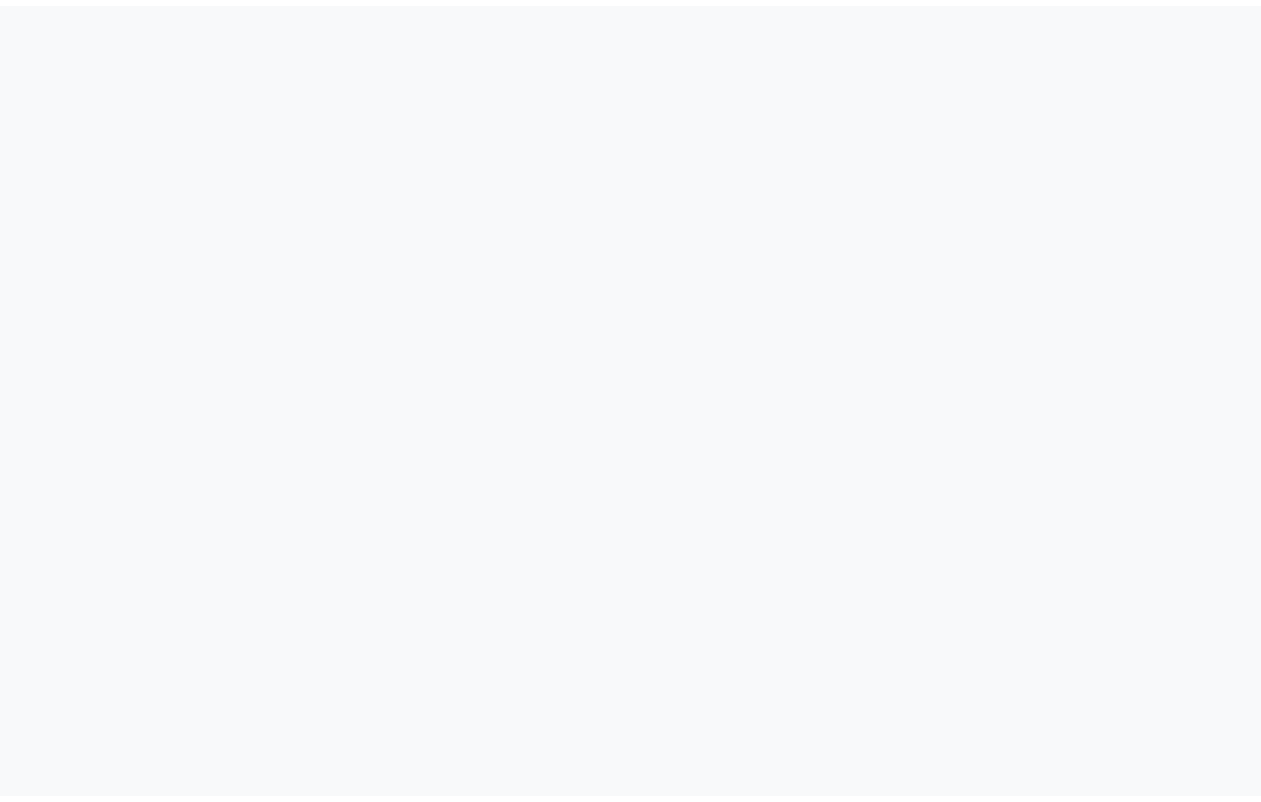 scroll, scrollTop: 0, scrollLeft: 0, axis: both 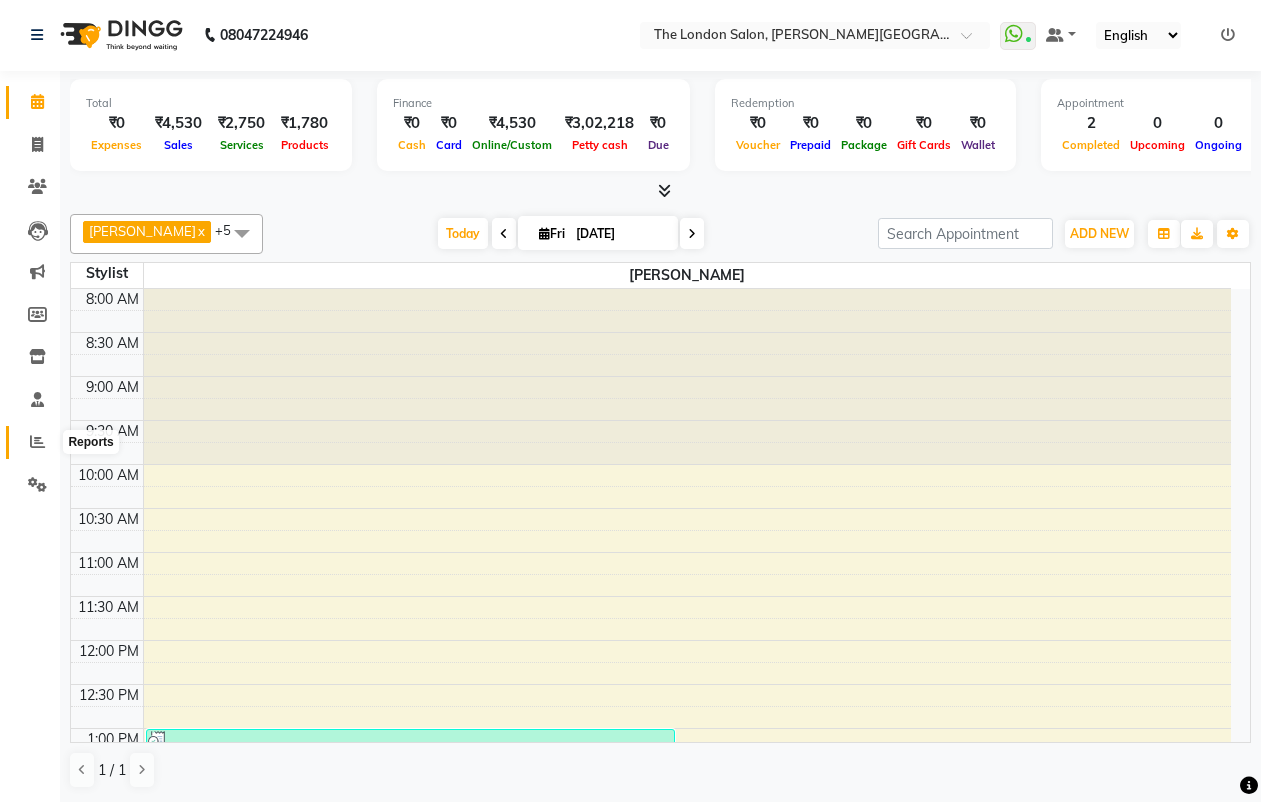 click 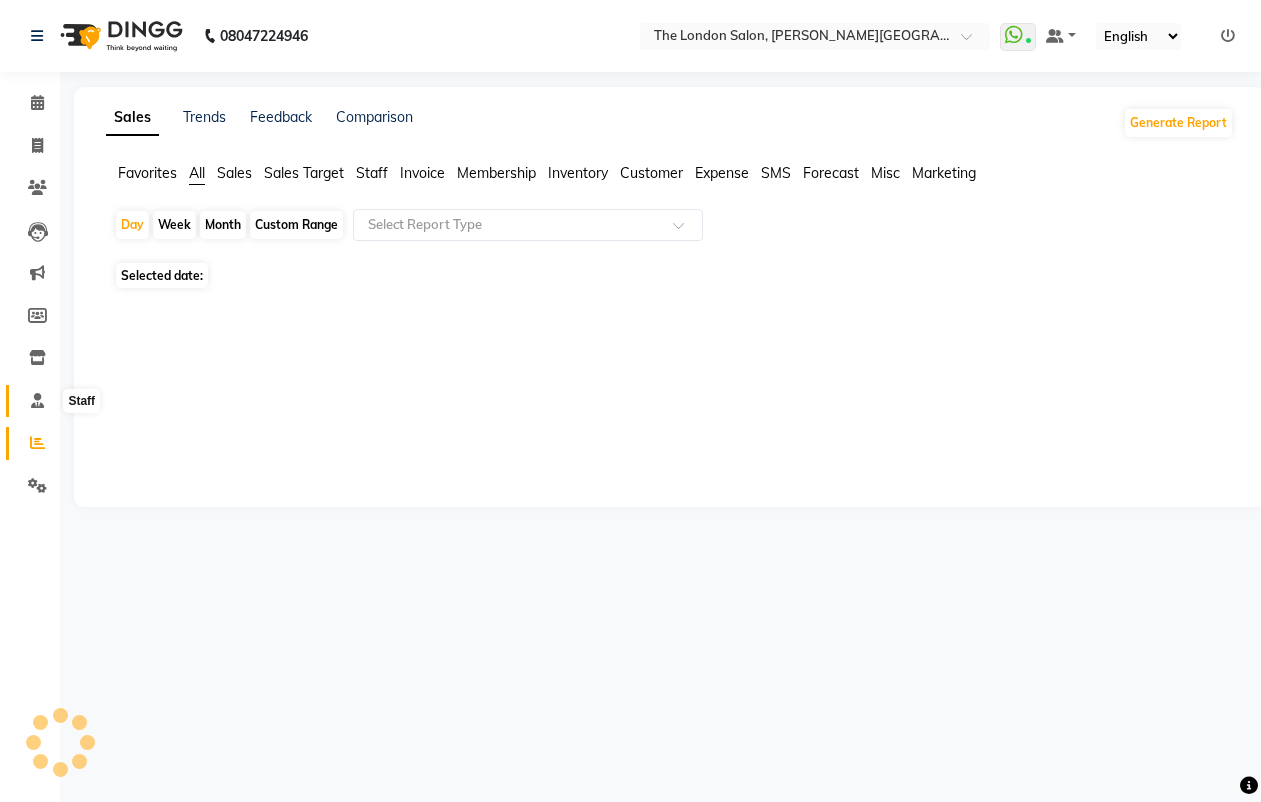 scroll, scrollTop: 0, scrollLeft: 0, axis: both 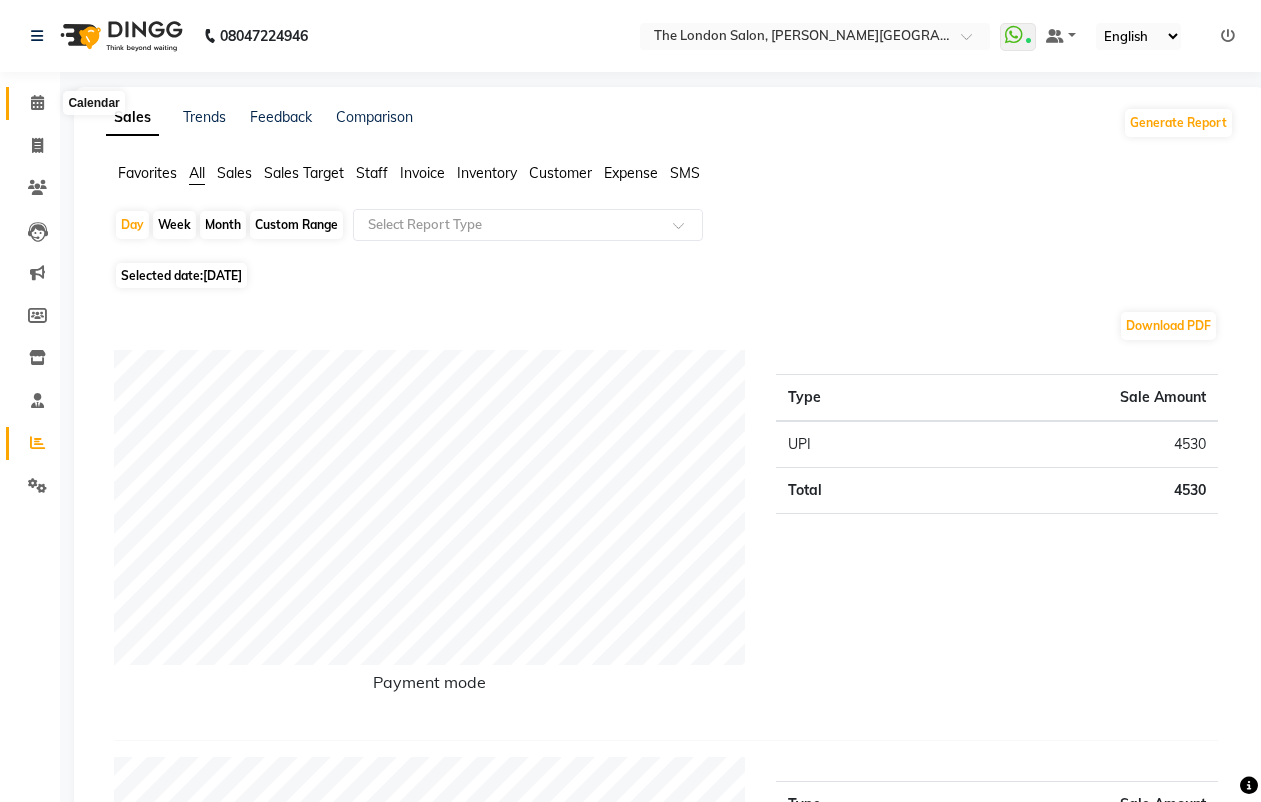 click 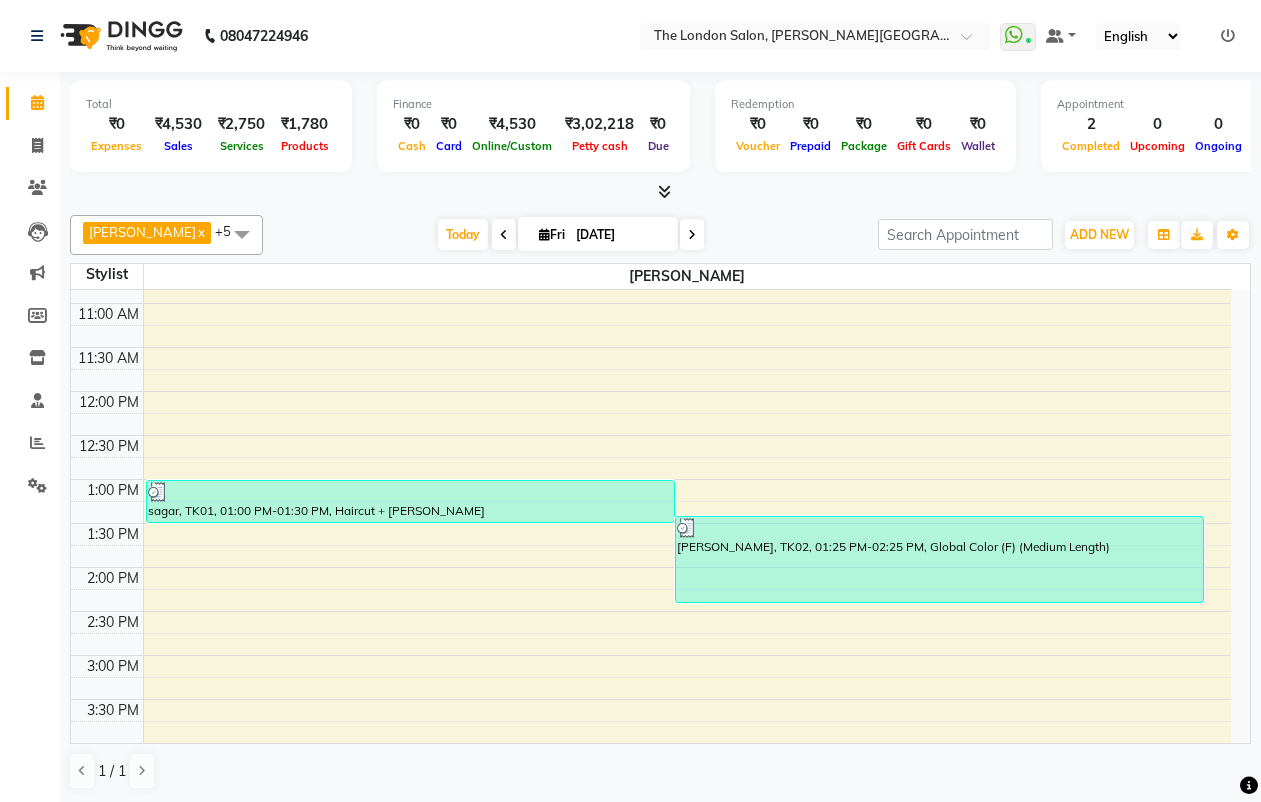 scroll, scrollTop: 0, scrollLeft: 0, axis: both 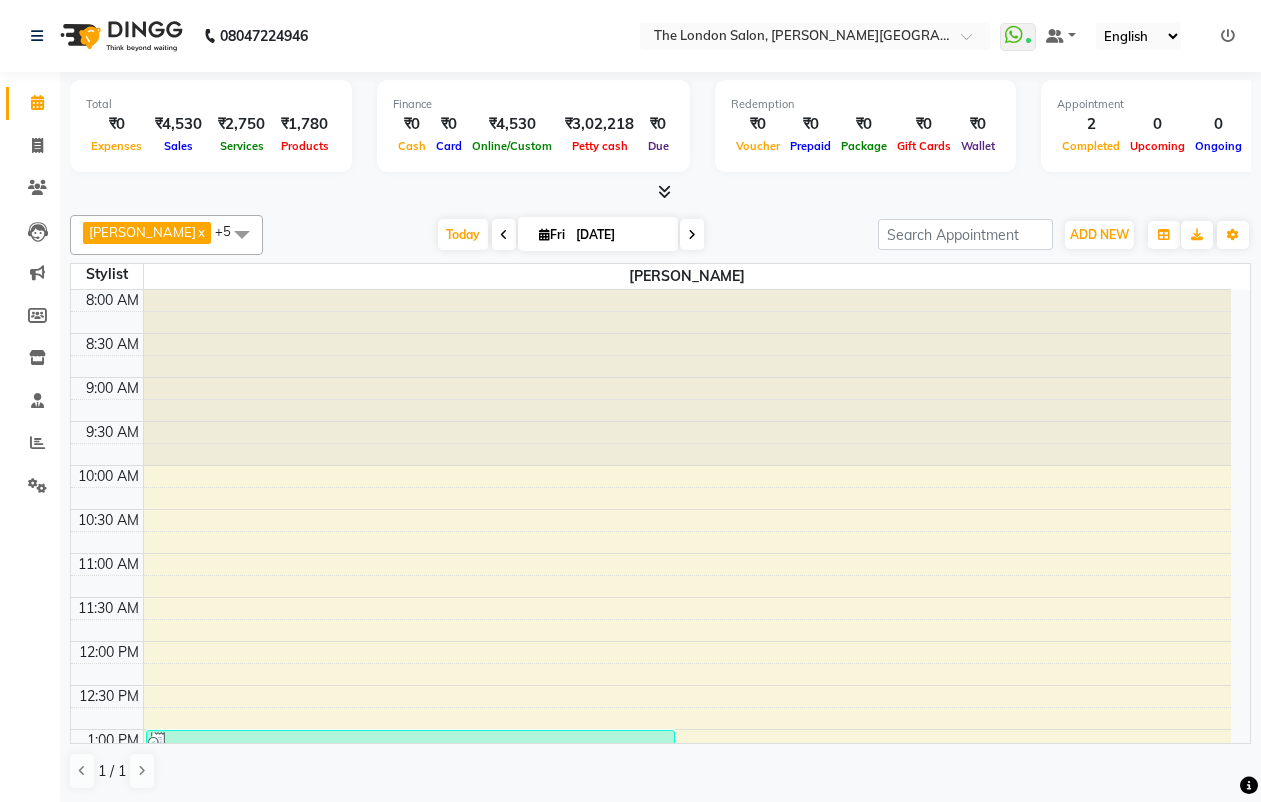 click at bounding box center [664, 191] 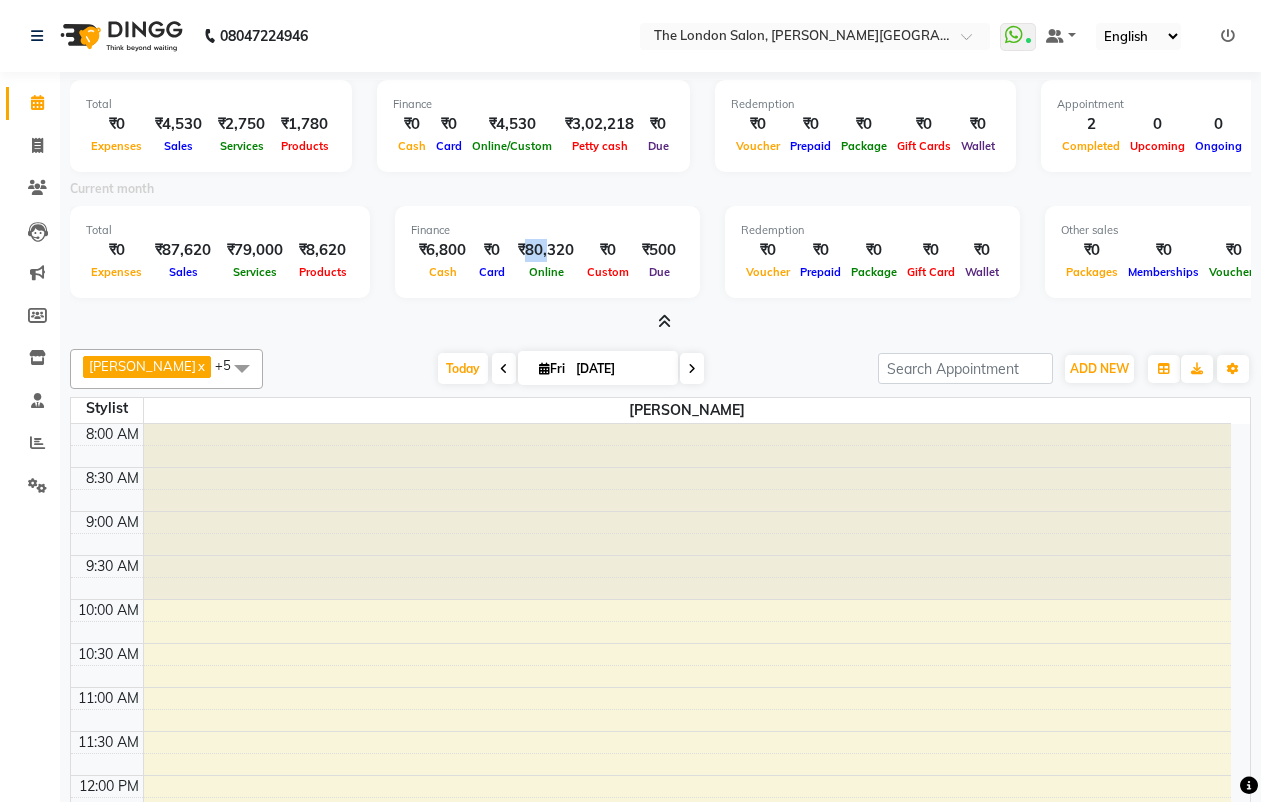 drag, startPoint x: 530, startPoint y: 258, endPoint x: 552, endPoint y: 256, distance: 22.090721 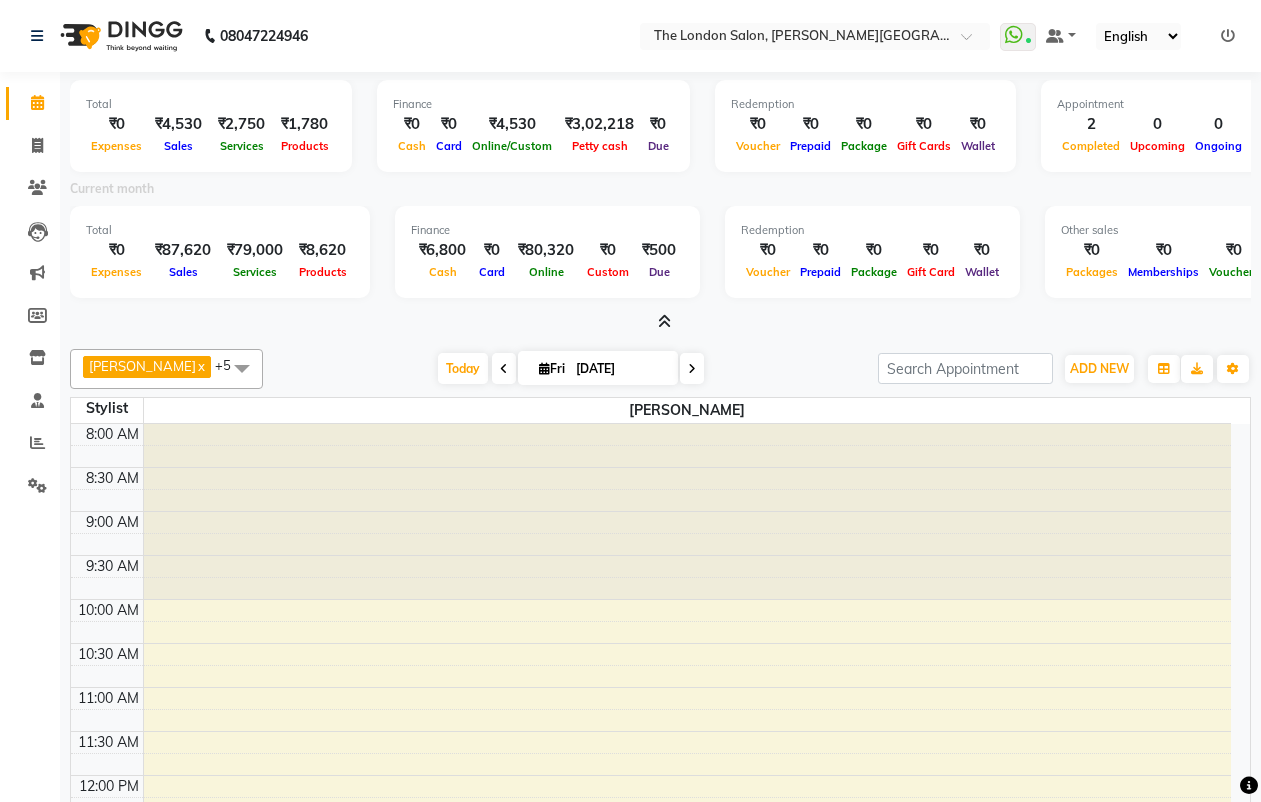 click on "Finance  ₹6,800  Cash ₹0  Card ₹80,320 Online ₹0 Custom ₹500 Due" at bounding box center [547, 252] 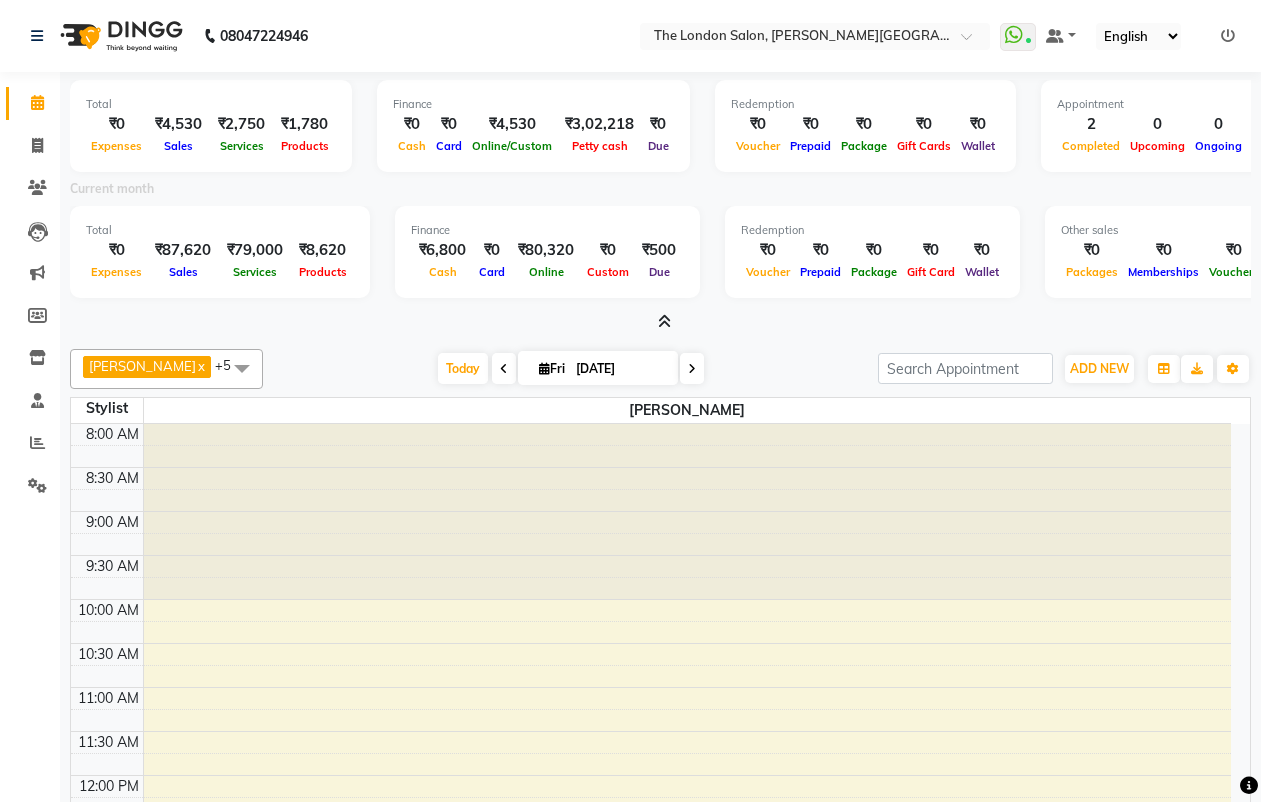 click on "Total  ₹0  Expenses ₹87,620  Sales ₹79,000 Services ₹8,620 Products  Finance  ₹6,800  Cash ₹0  Card ₹80,320 Online ₹0 Custom ₹500 Due  Redemption  ₹0 Voucher ₹0 Prepaid ₹0 Package ₹0 Gift Card ₹0 Wallet Other sales  ₹0  Packages ₹0  Memberships ₹0  Vouchers ₹0  Prepaids ₹0  Gift Cards" at bounding box center (660, 255) 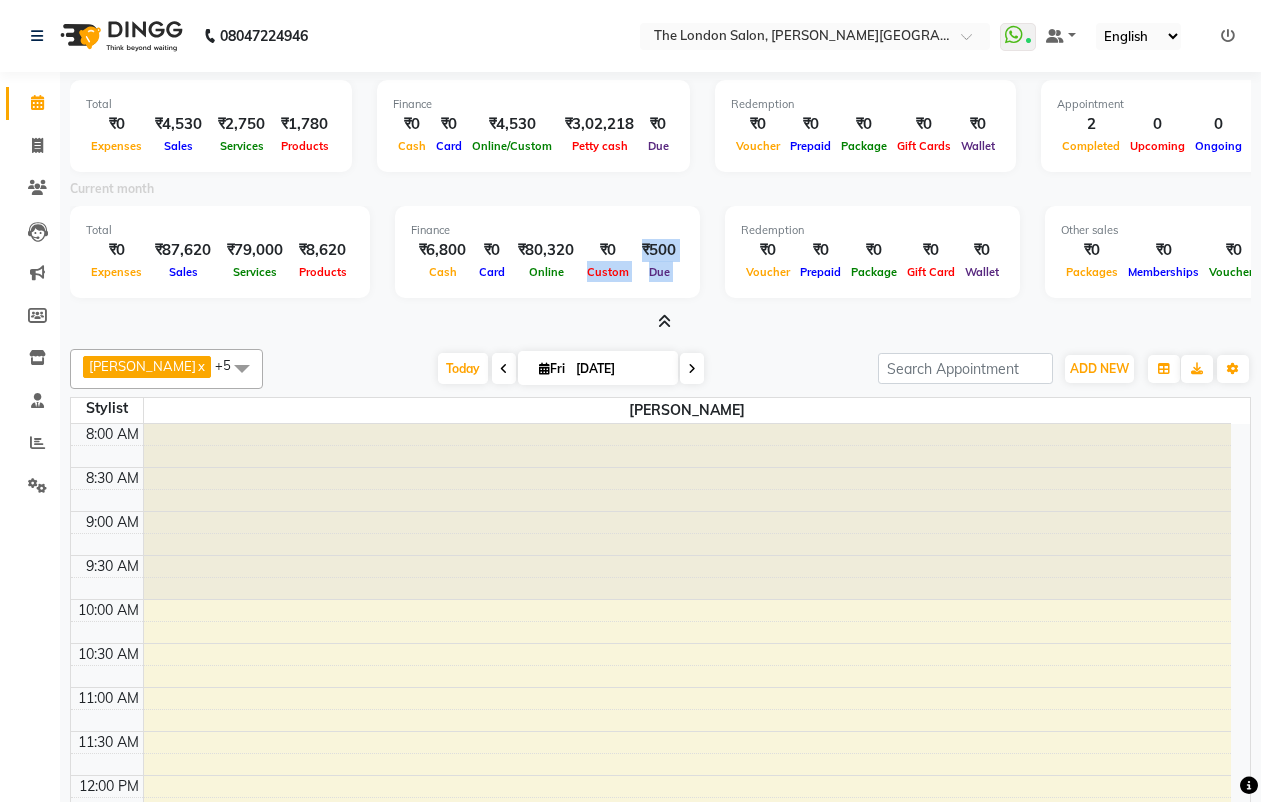 drag, startPoint x: 701, startPoint y: 253, endPoint x: 713, endPoint y: 253, distance: 12 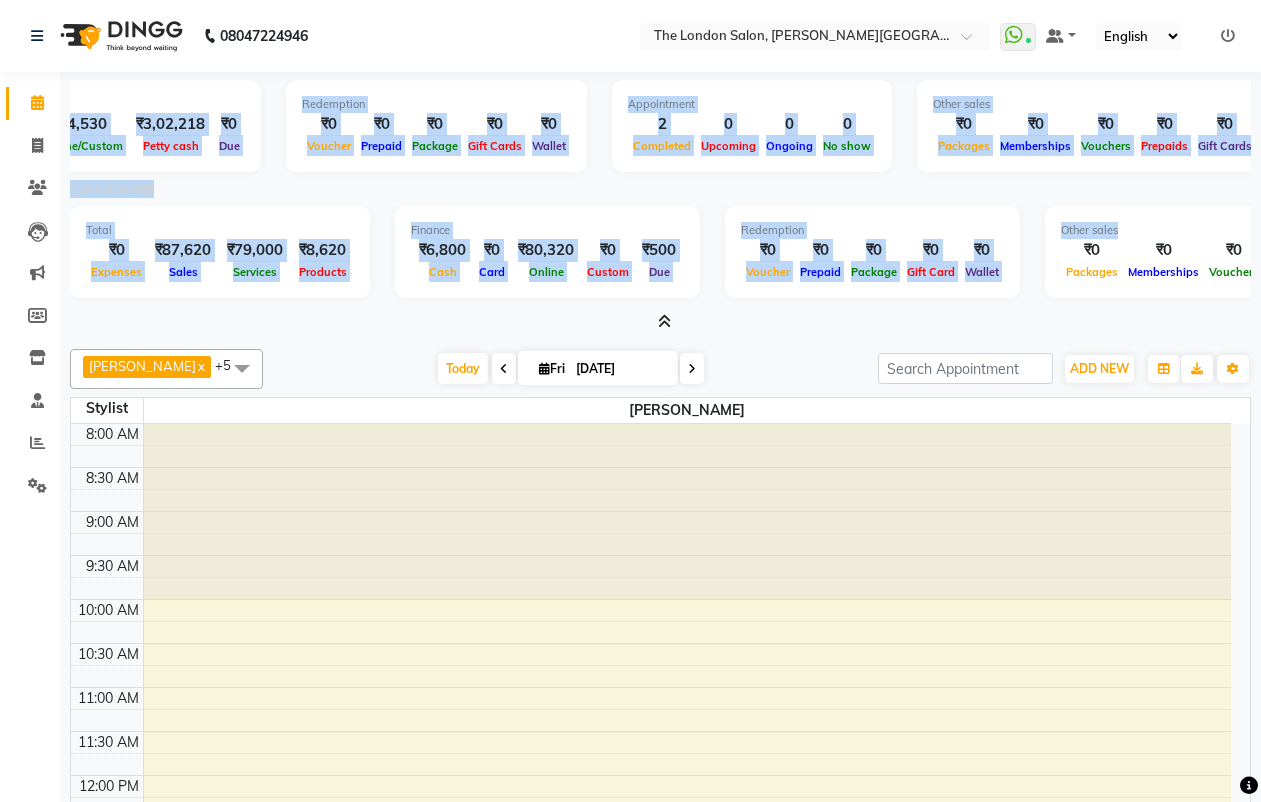 scroll, scrollTop: 0, scrollLeft: 461, axis: horizontal 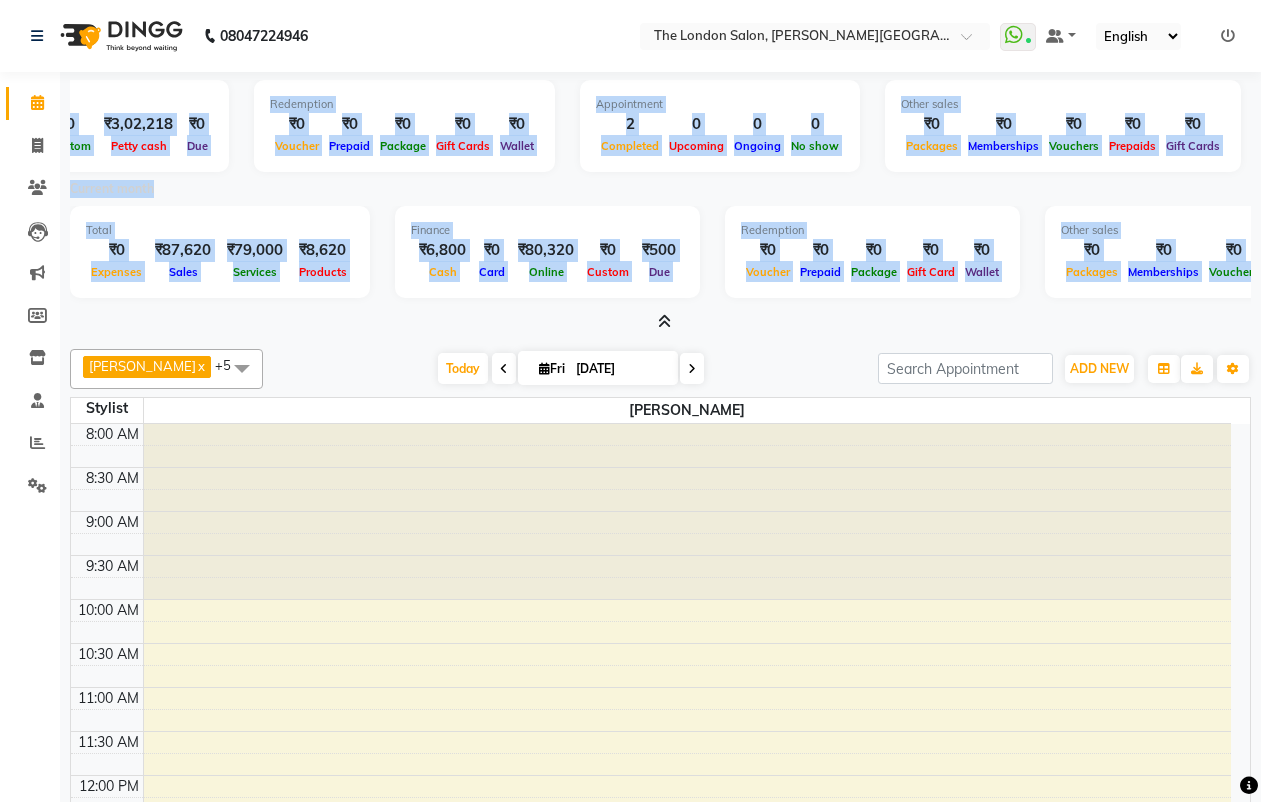 drag, startPoint x: 153, startPoint y: 124, endPoint x: 943, endPoint y: 331, distance: 816.66943 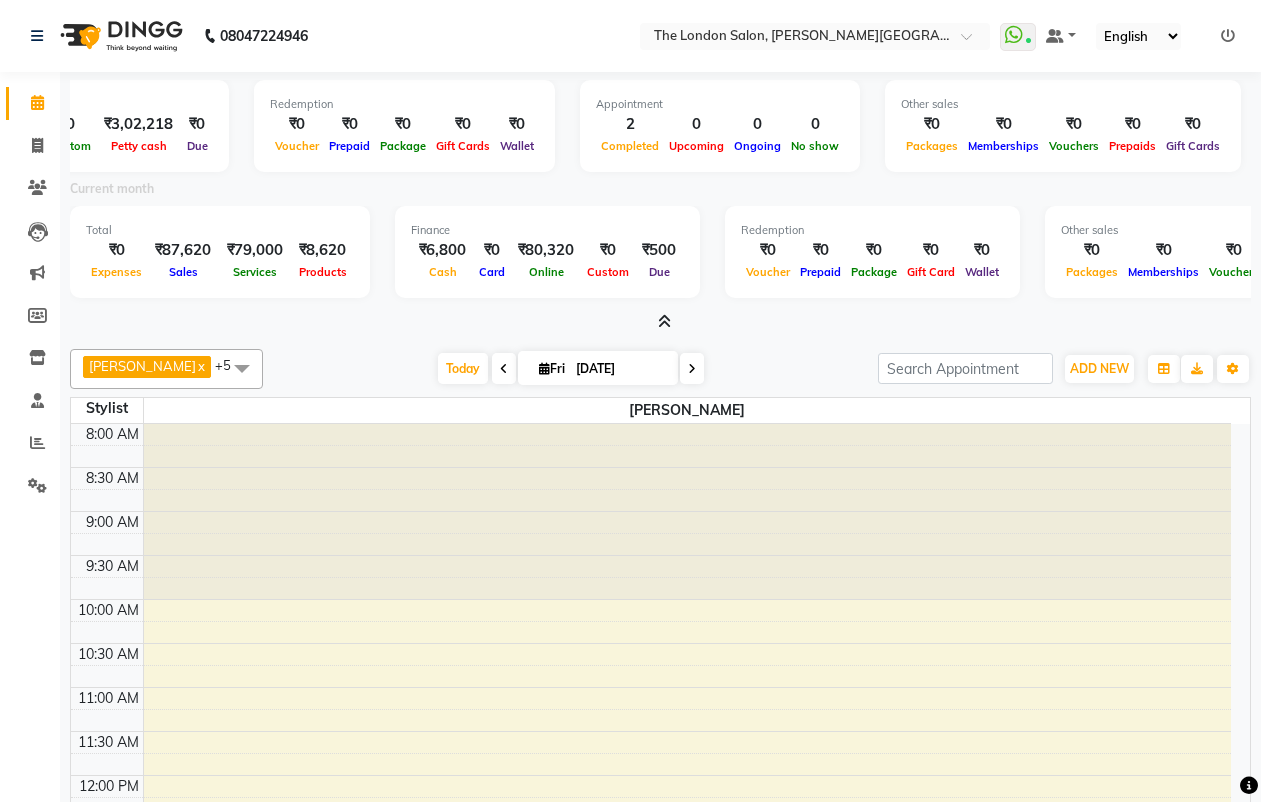 click at bounding box center [660, 322] 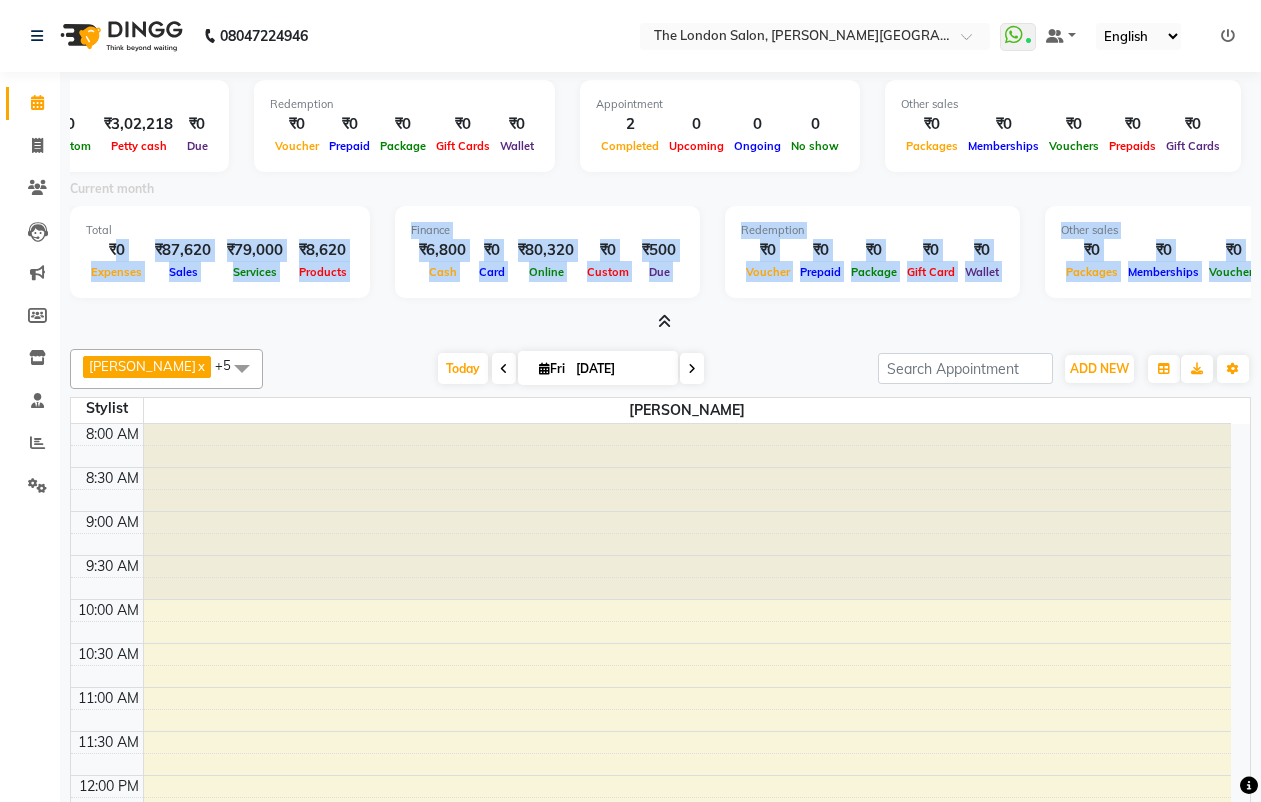 scroll, scrollTop: 0, scrollLeft: 172, axis: horizontal 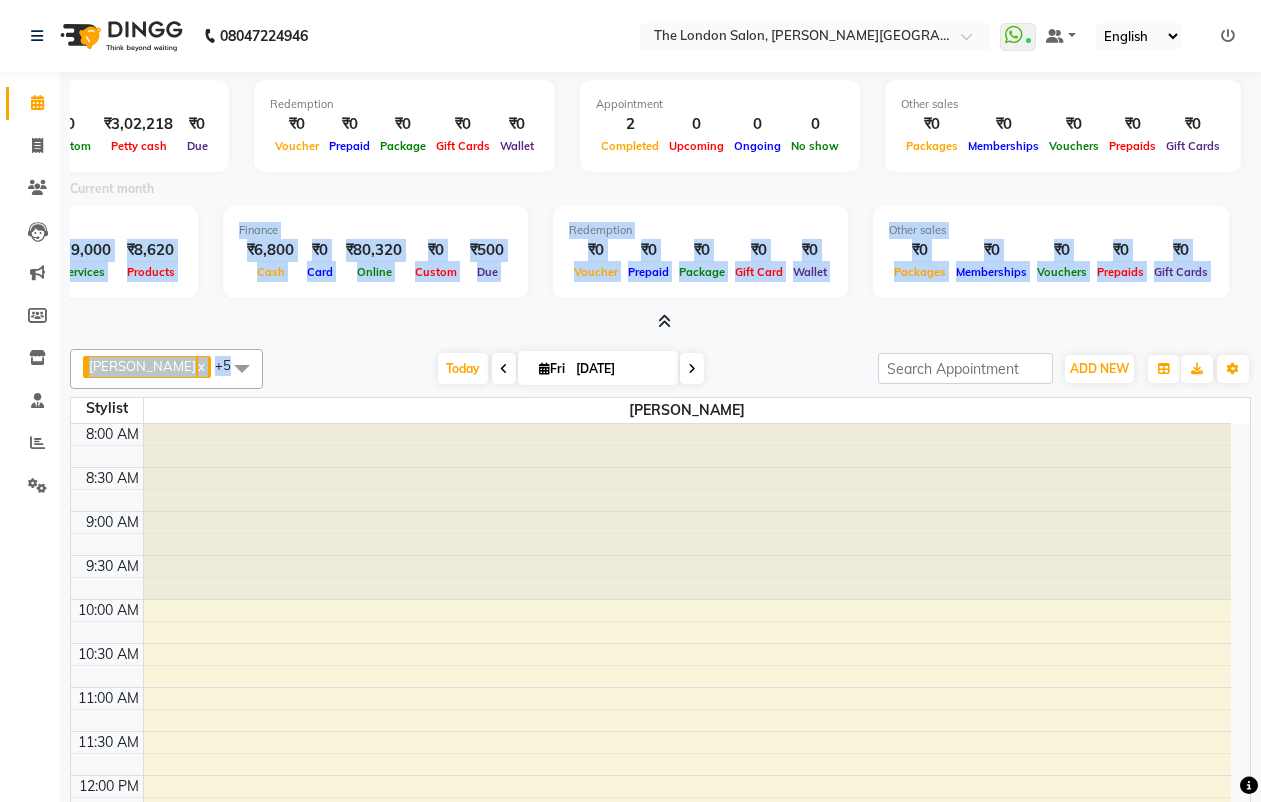 drag, startPoint x: 112, startPoint y: 259, endPoint x: 234, endPoint y: 376, distance: 169.03549 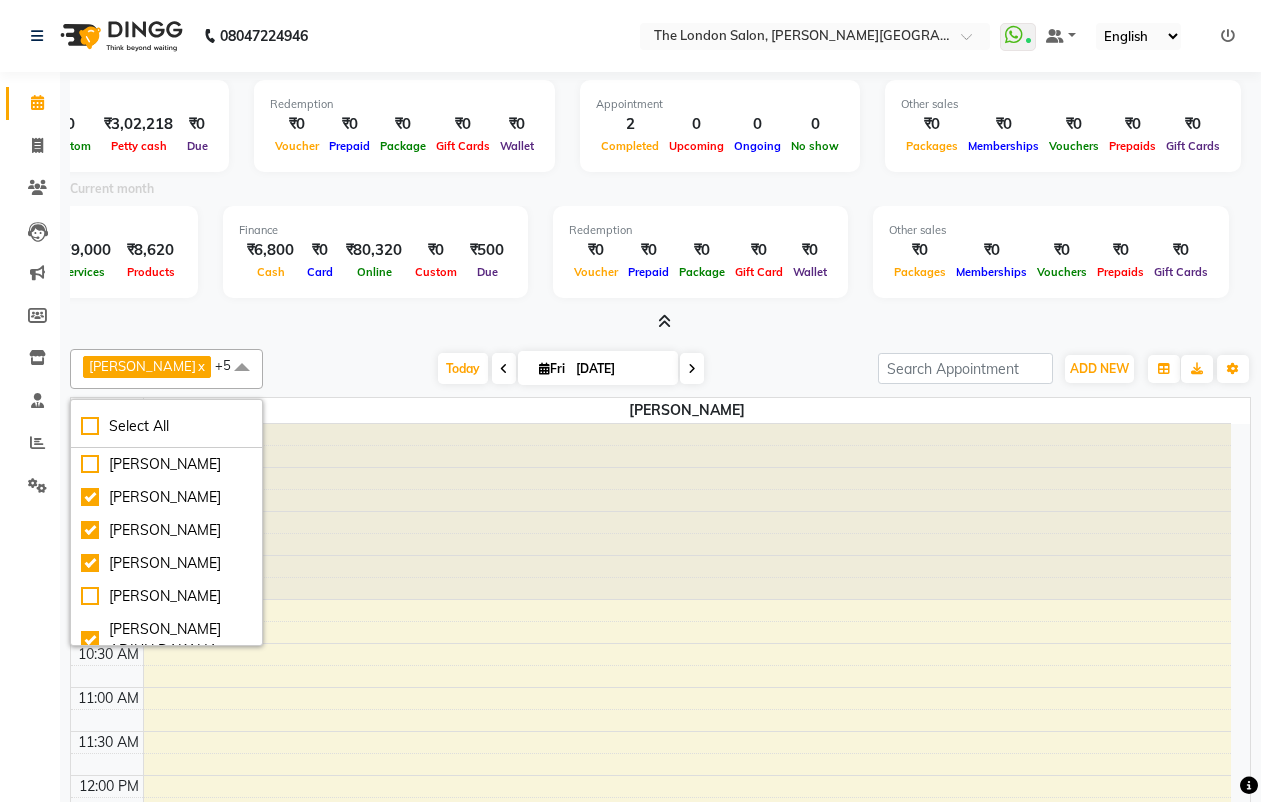 click on "Total  ₹0  Expenses ₹4,530  Sales ₹2,750  Services ₹1,780  Products Finance  ₹0  Cash ₹0  Card ₹4,530  Online/Custom ₹3,02,218 Petty cash ₹0 Due  Redemption  ₹0 Voucher ₹0 Prepaid ₹0 Package ₹0  Gift Cards ₹0  Wallet  Appointment  2 Completed 0 Upcoming 0 Ongoing 0 No show  Other sales  ₹0  Packages ₹0  Memberships ₹0  Vouchers ₹0  Prepaids ₹0  Gift Cards Current month Total  ₹0  Expenses ₹87,620  Sales ₹79,000 Services ₹8,620 Products  Finance  ₹6,800  Cash ₹0  Card ₹80,320 Online ₹0 Custom ₹500 Due  Redemption  ₹0 Voucher ₹0 Prepaid ₹0 Package ₹0 Gift Card ₹0 Wallet Other sales  ₹0  Packages ₹0  Memberships ₹0  Vouchers ₹0  Prepaids ₹0  Gift Cards rishika sanwane  x PRAVIN ARJUN DAKAHA   x Akash Raut  x shital baisware   x kahkasha khan  x Dhanesh Sen  x +5 Select All ABHISHEK JAISWAL Akash Raut Dhanesh Sen kahkasha khan megha madavi  PRAVIN ARJUN DAKAHA  rishika sanwane shital baisware  Today  Fri 11-07-2025 Toggle Dropdown x" 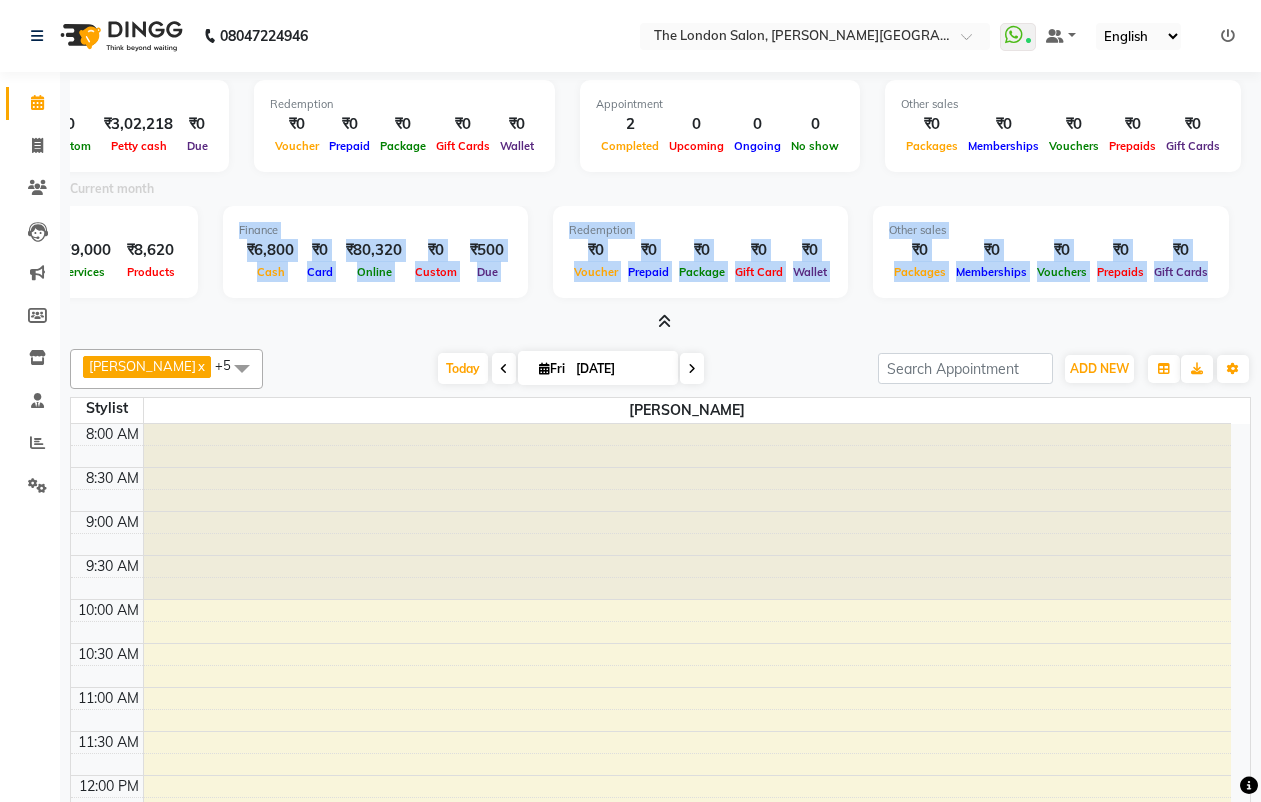 drag, startPoint x: 184, startPoint y: 275, endPoint x: 912, endPoint y: 324, distance: 729.64716 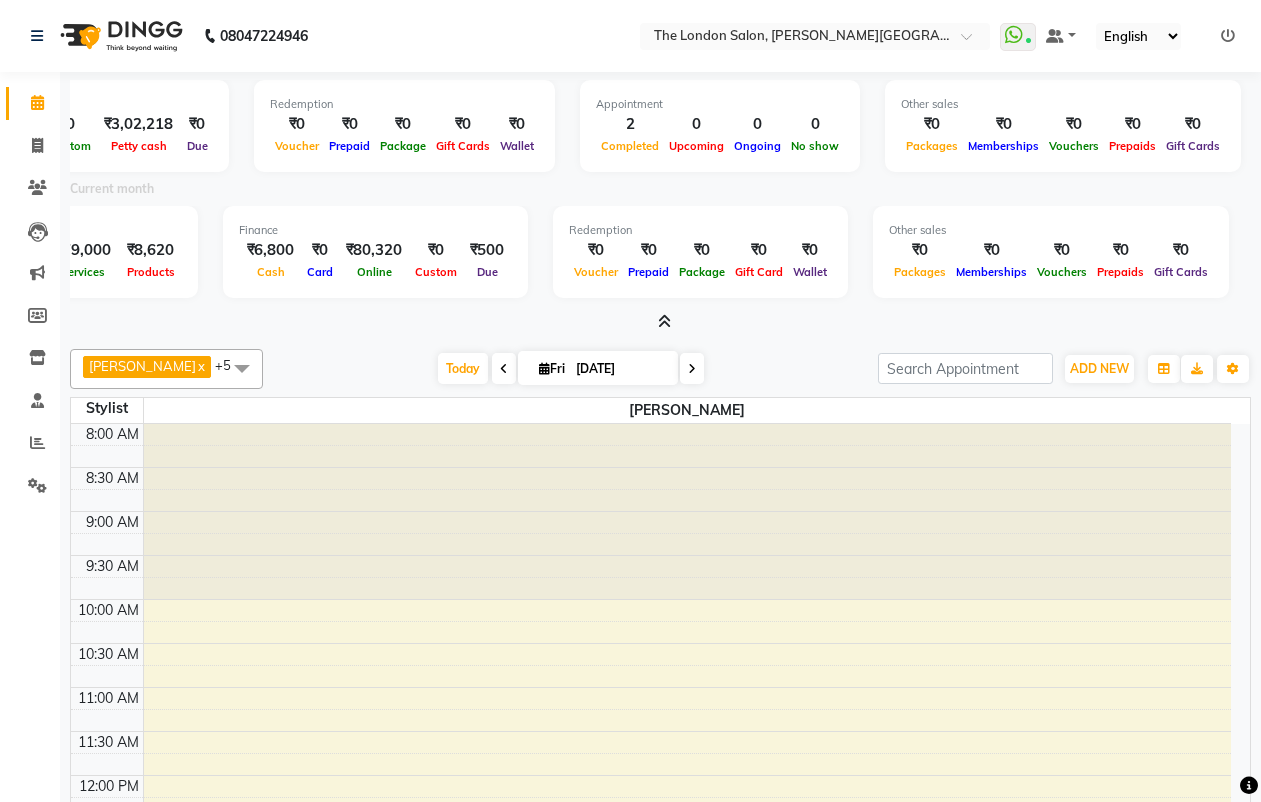 click on "rishika sanwane  x PRAVIN ARJUN DAKAHA   x Akash Raut  x shital baisware   x kahkasha khan  x Dhanesh Sen  x +5 Select All ABHISHEK JAISWAL Akash Raut Dhanesh Sen kahkasha khan megha madavi  PRAVIN ARJUN DAKAHA  rishika sanwane shital baisware  Today  Fri 11-07-2025 Toggle Dropdown Add Invoice Add Expense Add Attendance Add Client Add Transaction Toggle Dropdown Add Invoice Add Expense Add Attendance Add Client ADD NEW Toggle Dropdown Add Invoice Add Expense Add Attendance Add Client Add Transaction rishika sanwane  x PRAVIN ARJUN DAKAHA   x Akash Raut  x shital baisware   x kahkasha khan  x Dhanesh Sen  x +5 Select All ABHISHEK JAISWAL Akash Raut Dhanesh Sen kahkasha khan megha madavi  PRAVIN ARJUN DAKAHA  rishika sanwane shital baisware  Group By  Staff View   Room View  View as Vertical  Vertical - Week View  Horizontal  Horizontal - Week View  List  Toggle Dropdown Calendar Settings Manage Tags   Arrange Stylists   Reset Stylists  Full Screen Appointment Form Zoom 100% Staff/Room Display Count" at bounding box center [660, 369] 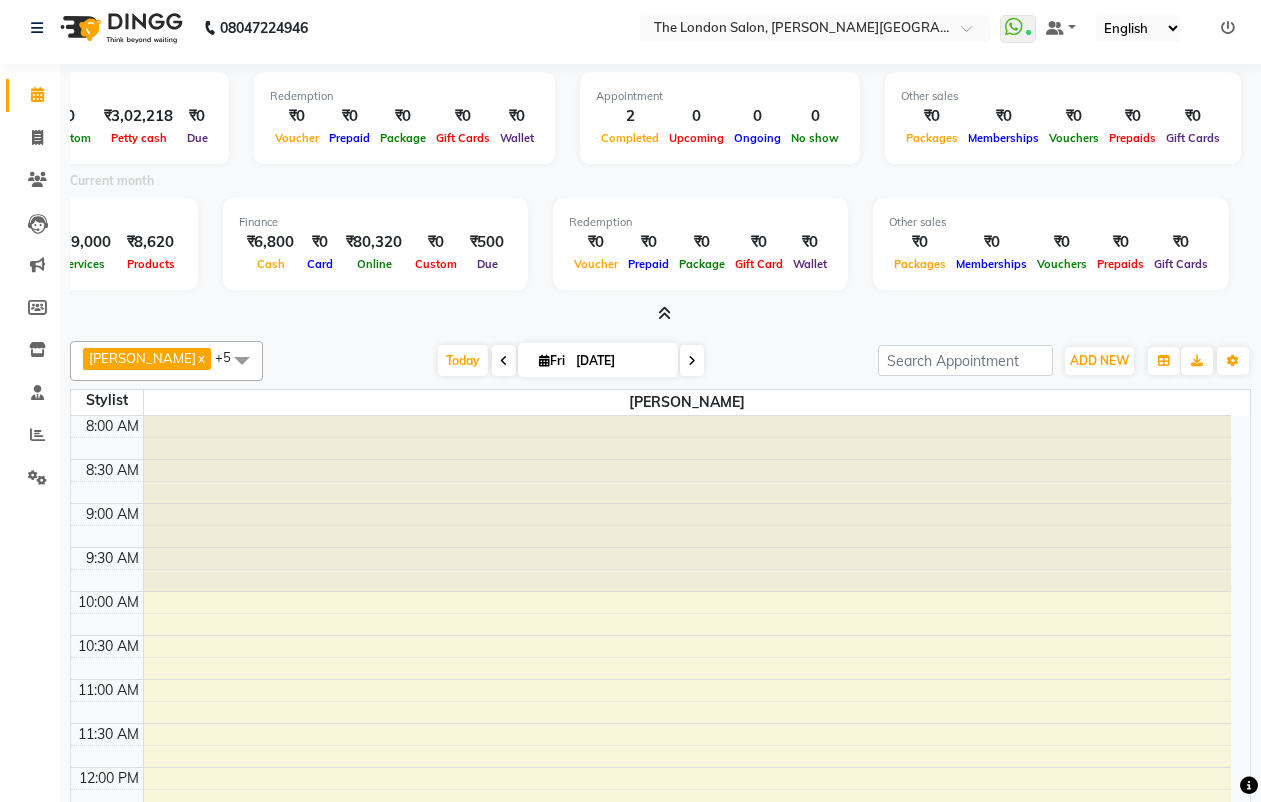 scroll, scrollTop: 0, scrollLeft: 0, axis: both 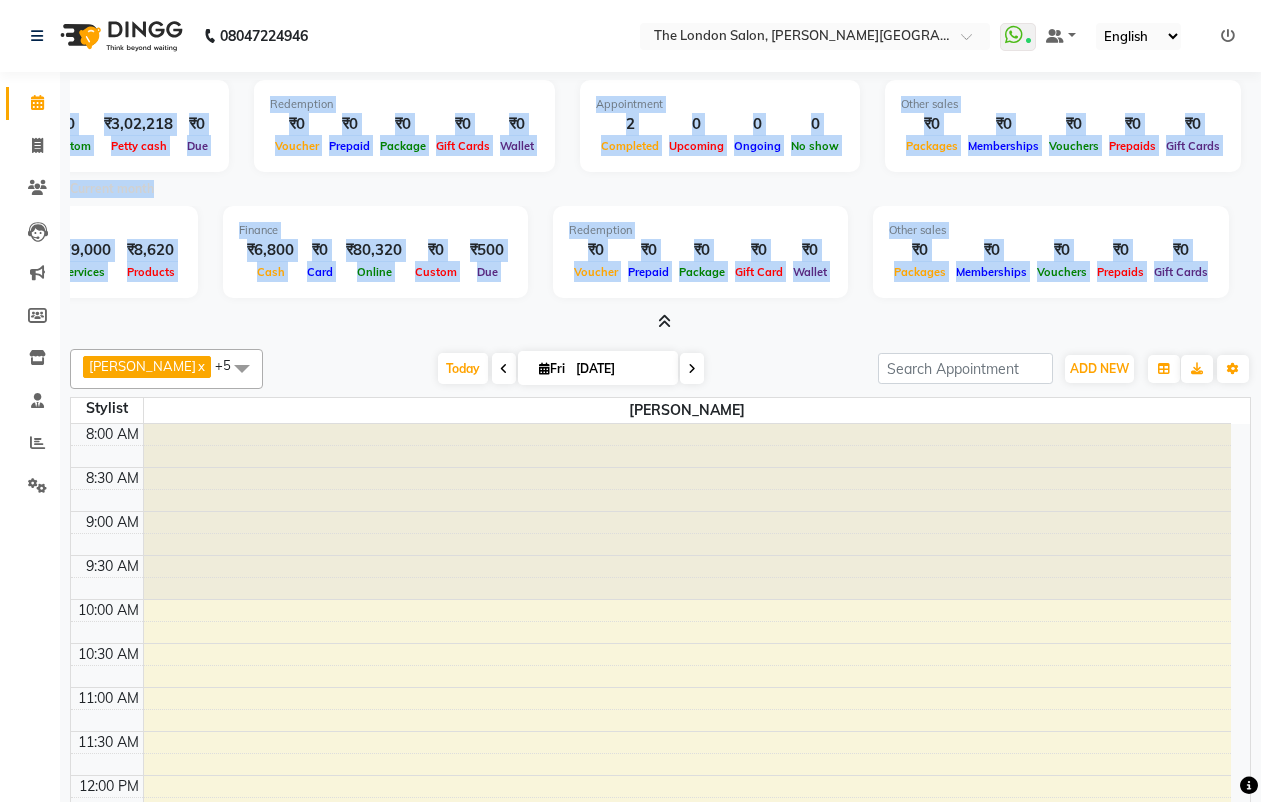 drag, startPoint x: 133, startPoint y: 313, endPoint x: 0, endPoint y: 320, distance: 133.18408 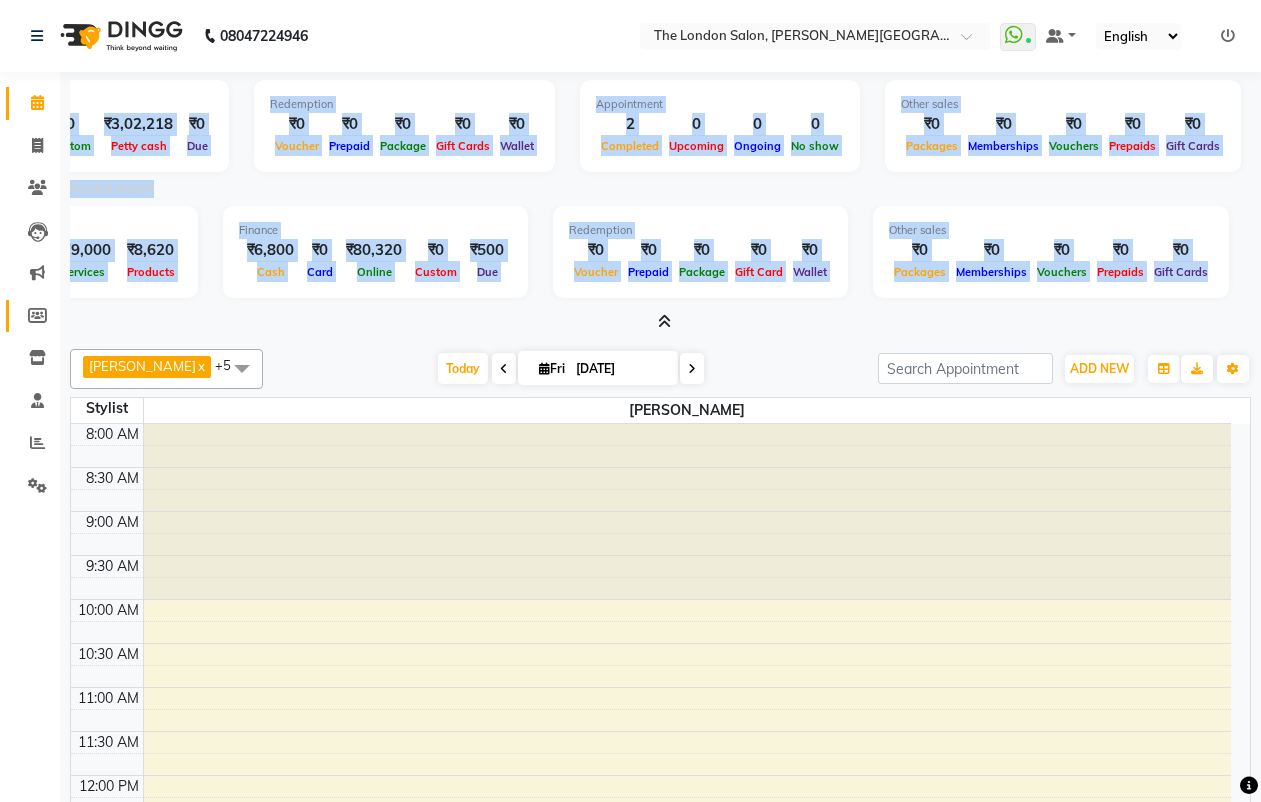 click on "Members" 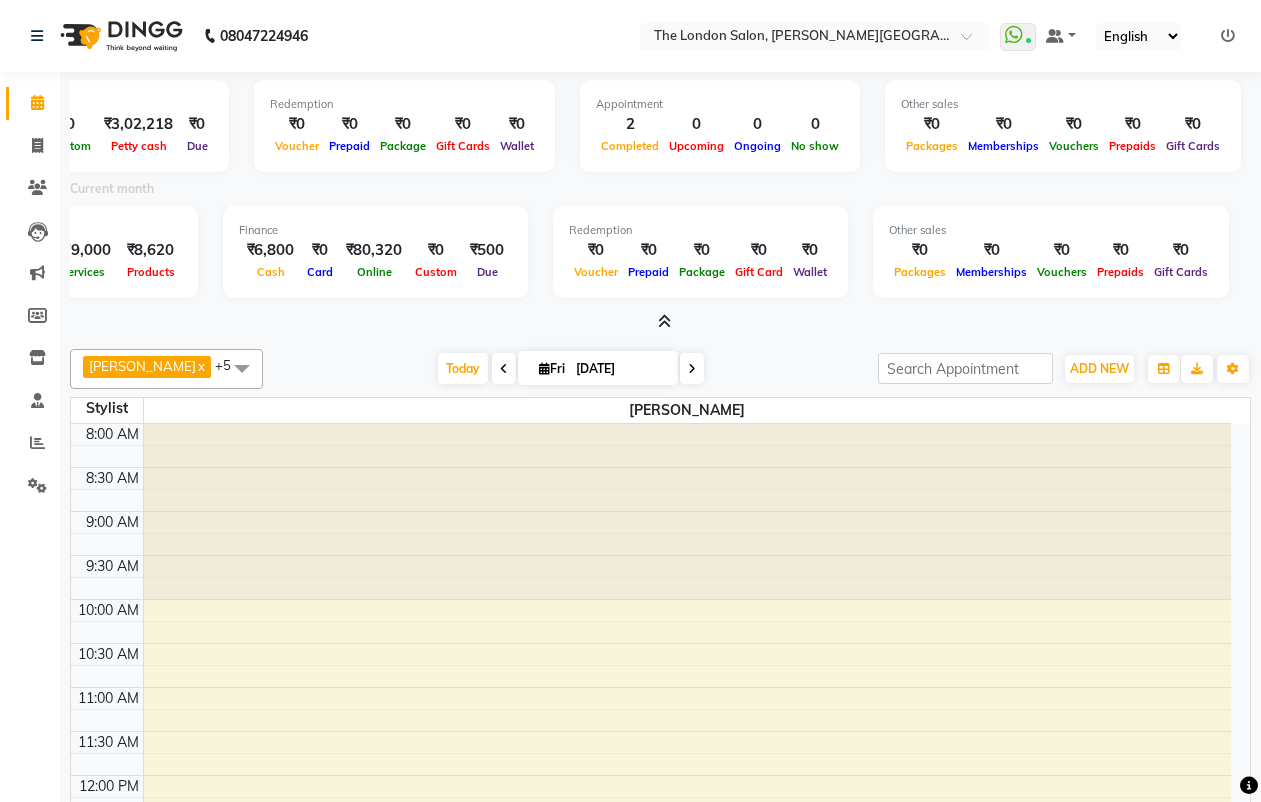 drag, startPoint x: 212, startPoint y: 332, endPoint x: 161, endPoint y: 334, distance: 51.0392 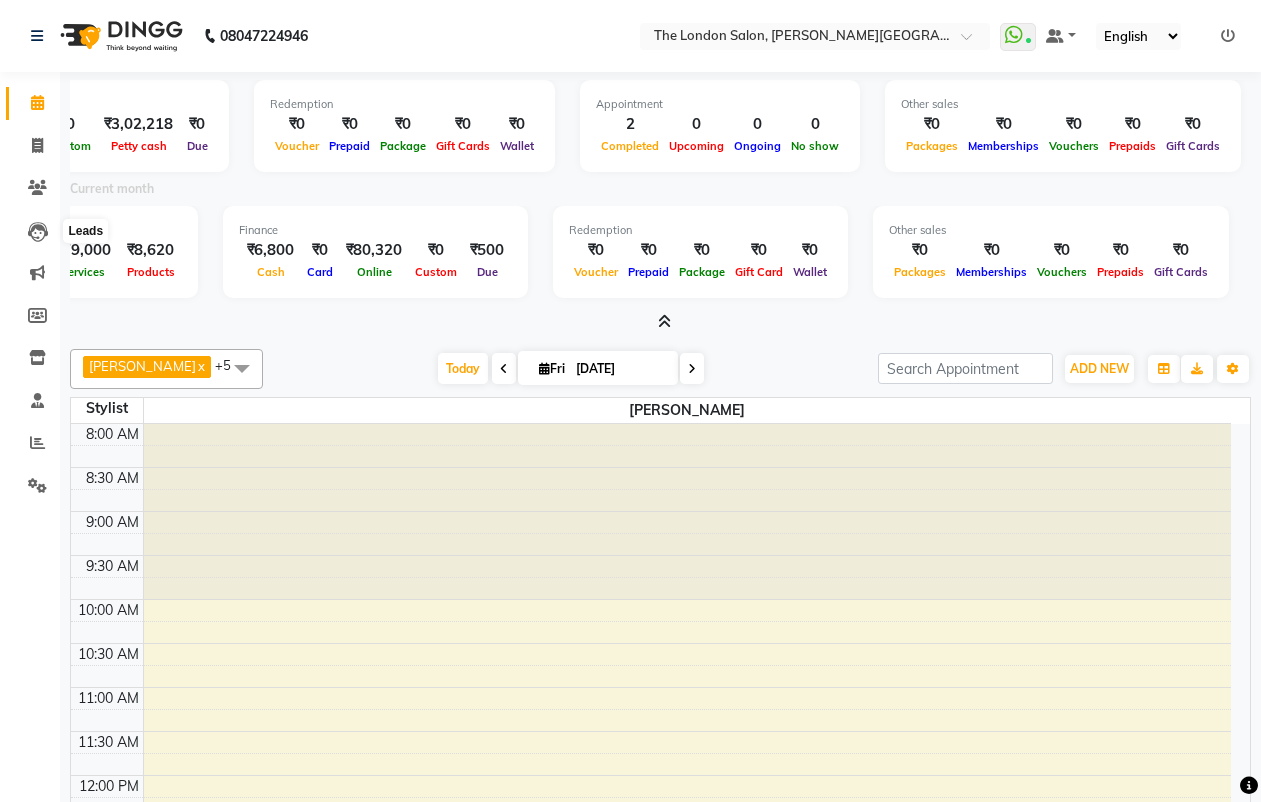 scroll, scrollTop: 0, scrollLeft: 0, axis: both 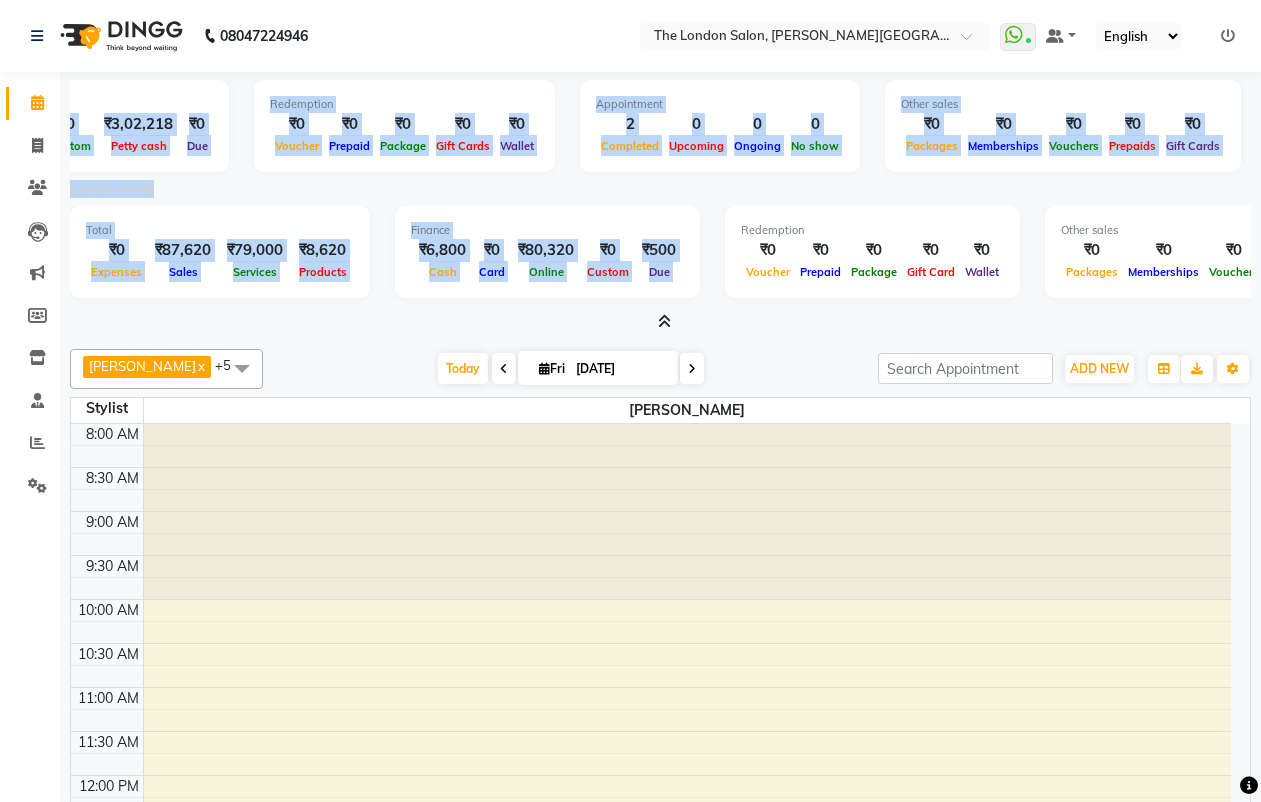 drag, startPoint x: 550, startPoint y: 222, endPoint x: 0, endPoint y: 229, distance: 550.04456 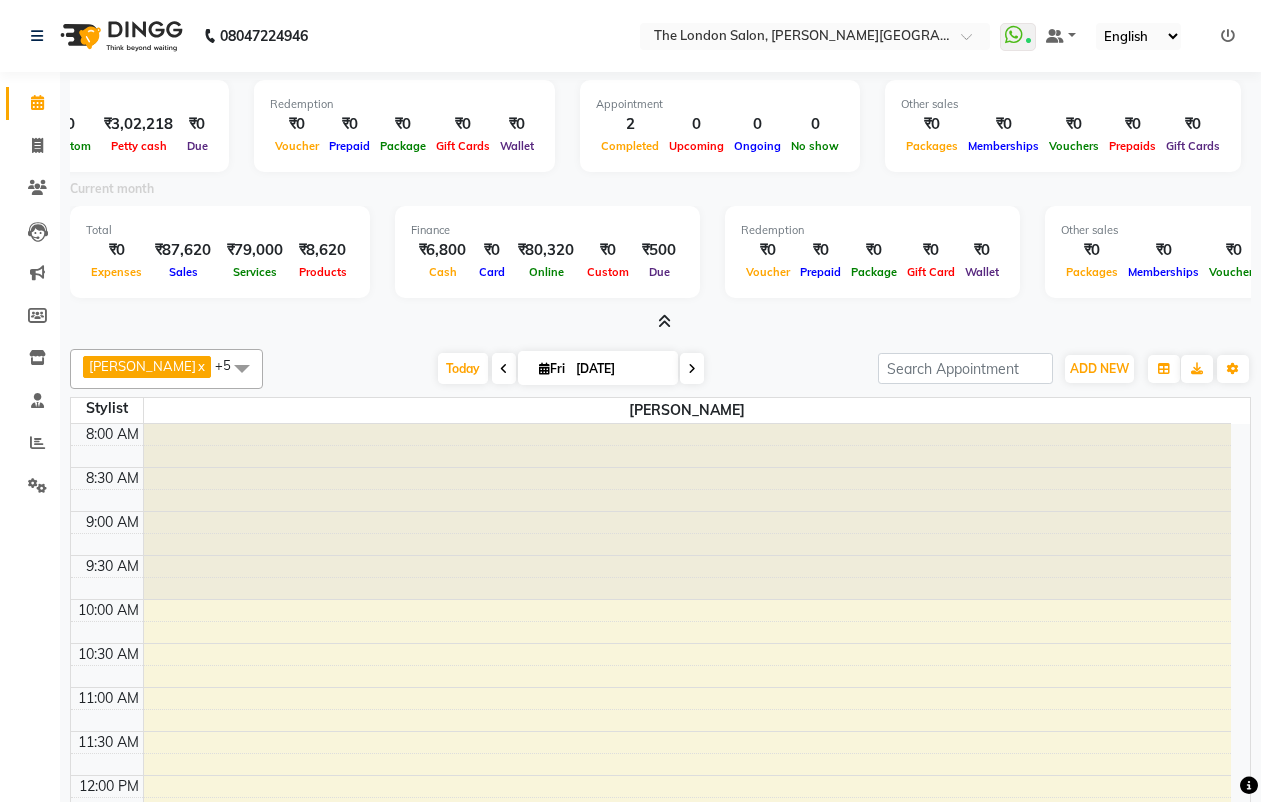 click at bounding box center [660, 322] 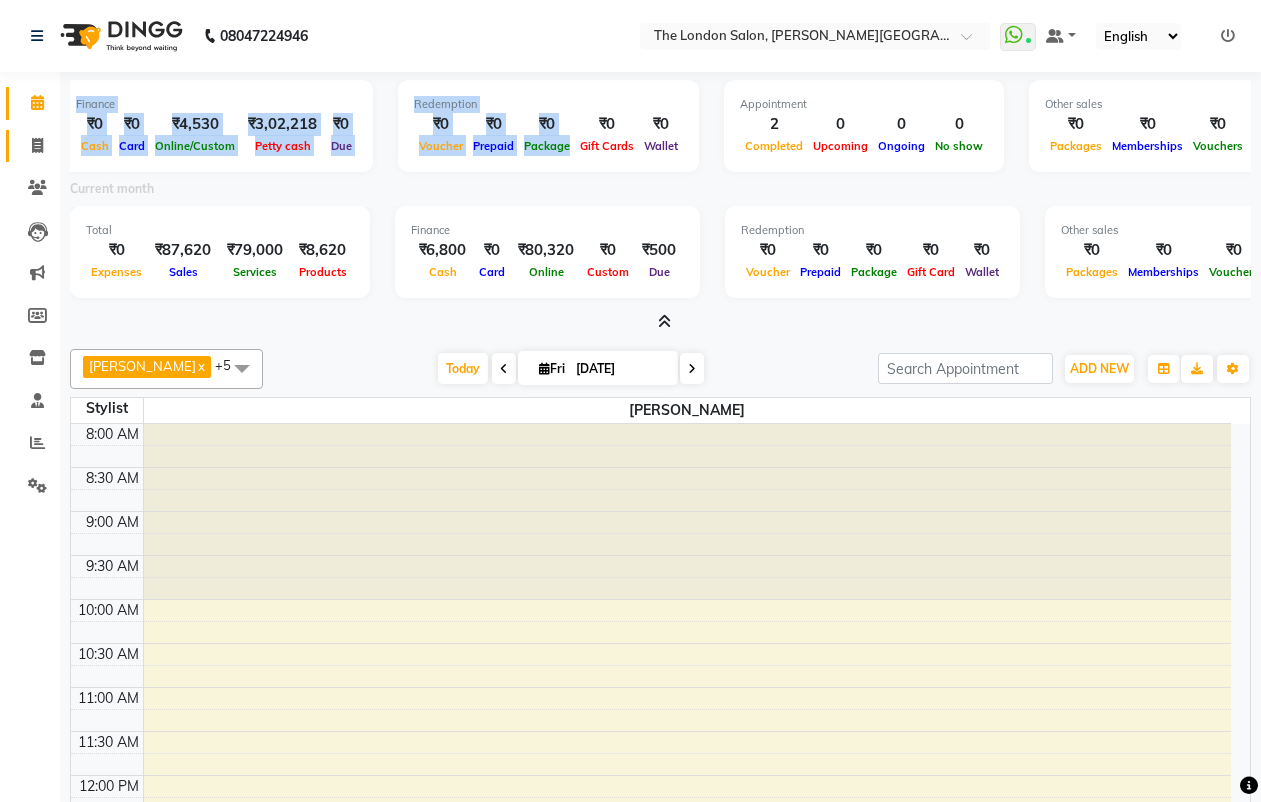 scroll, scrollTop: 0, scrollLeft: 0, axis: both 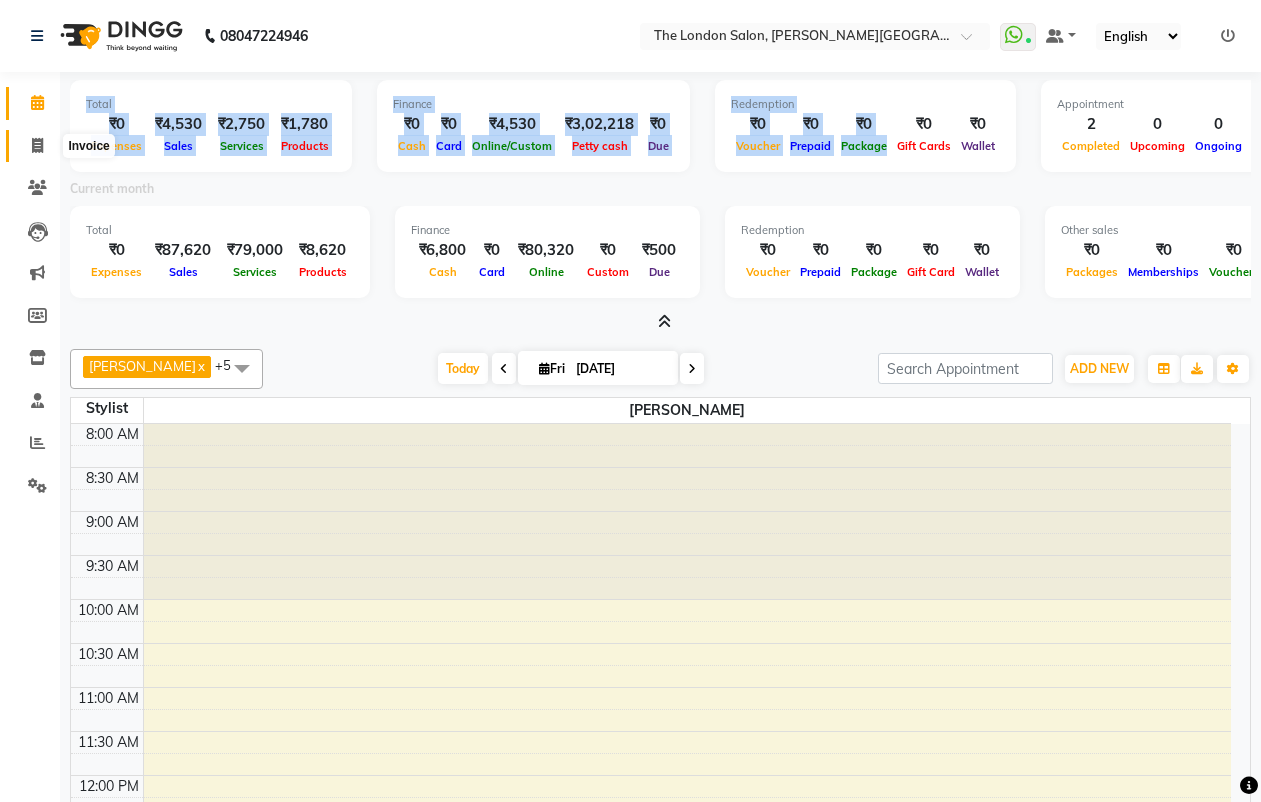 drag, startPoint x: 427, startPoint y: 135, endPoint x: 44, endPoint y: 136, distance: 383.0013 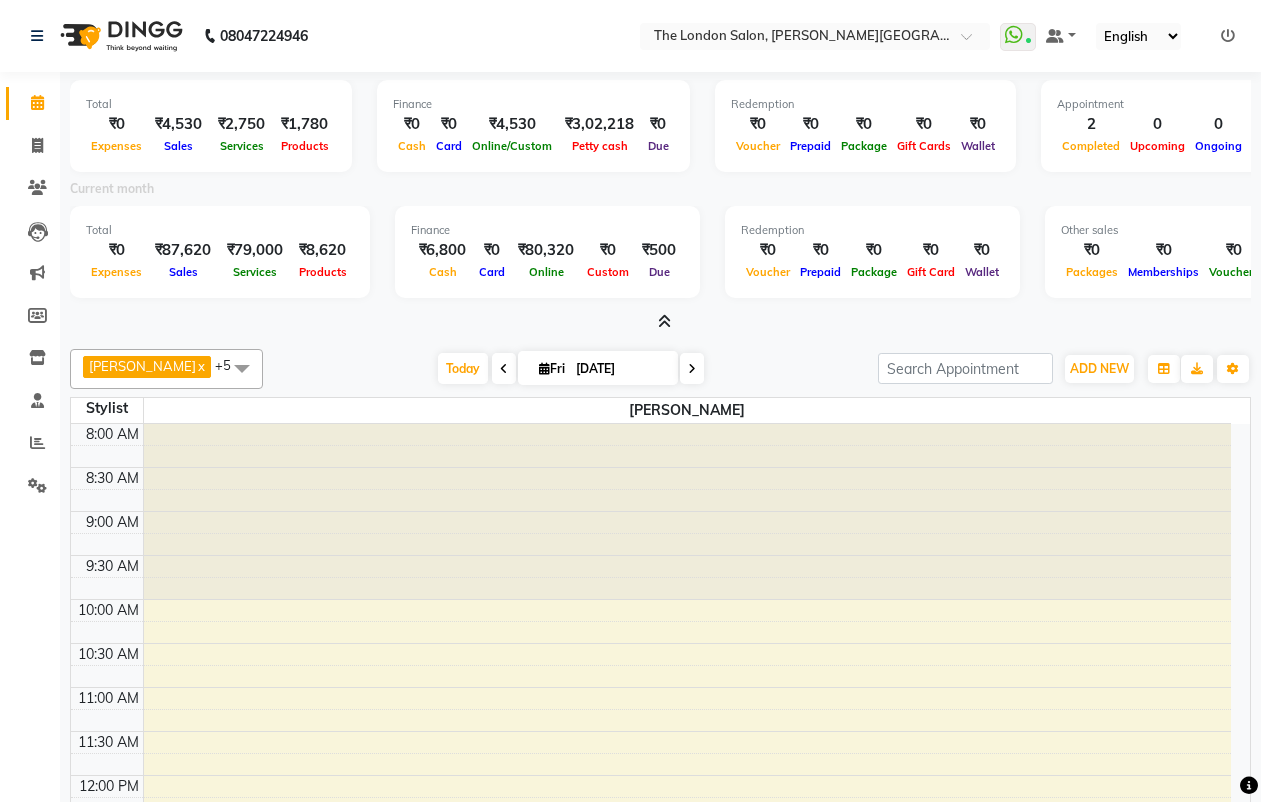 click on "Current month" at bounding box center [660, 192] 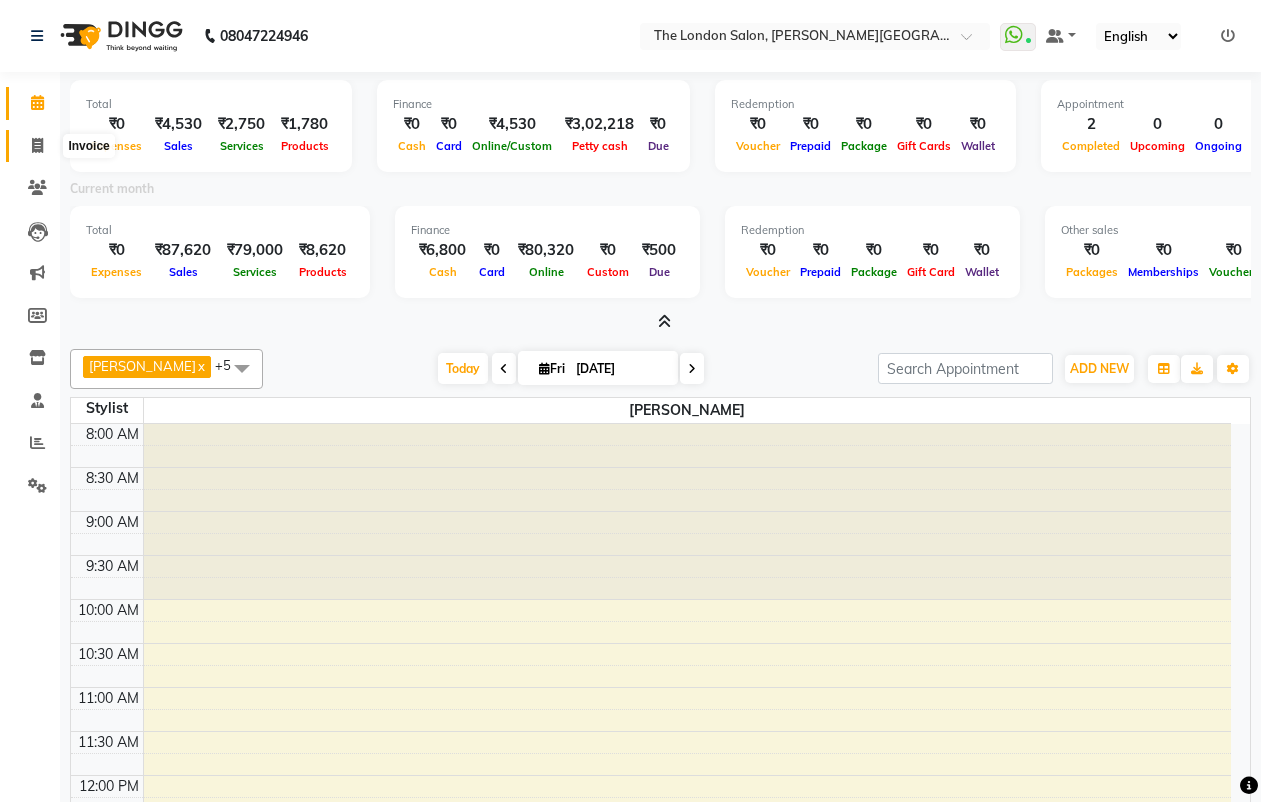 click 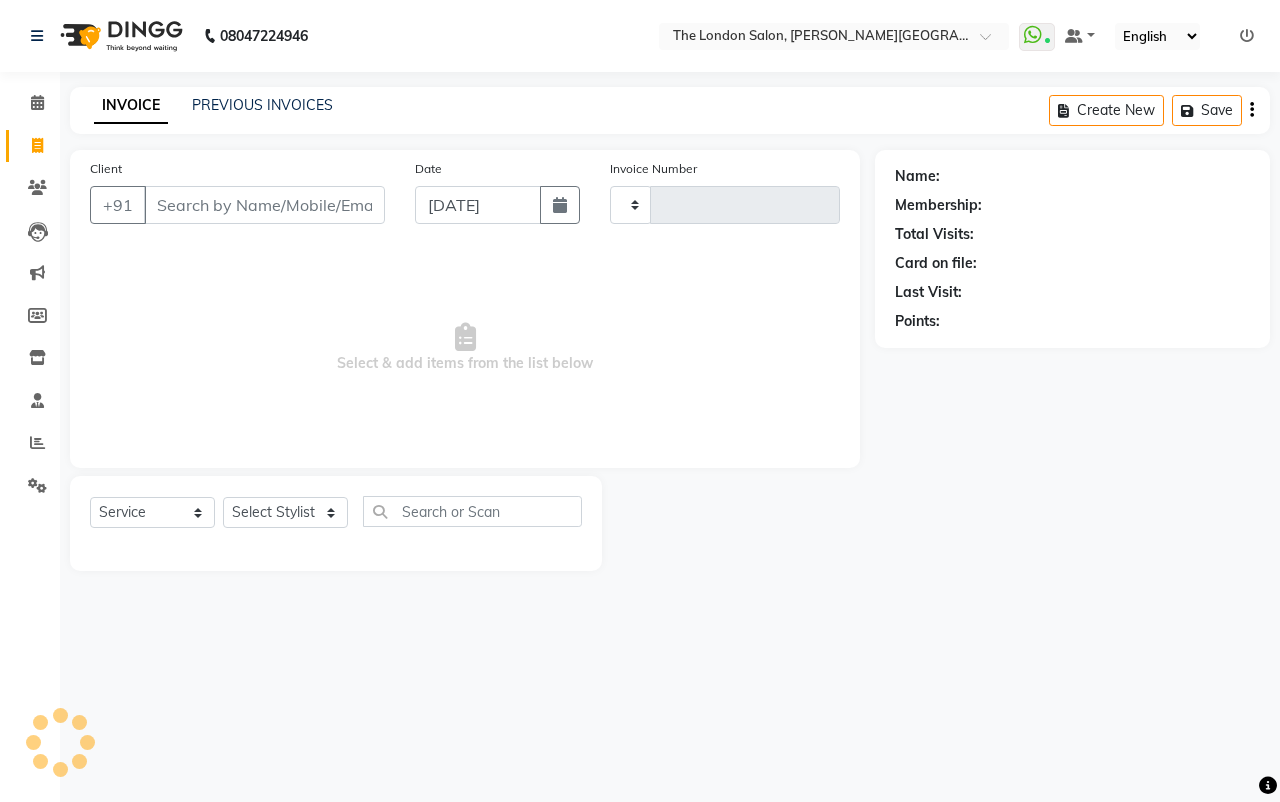 type on "0686" 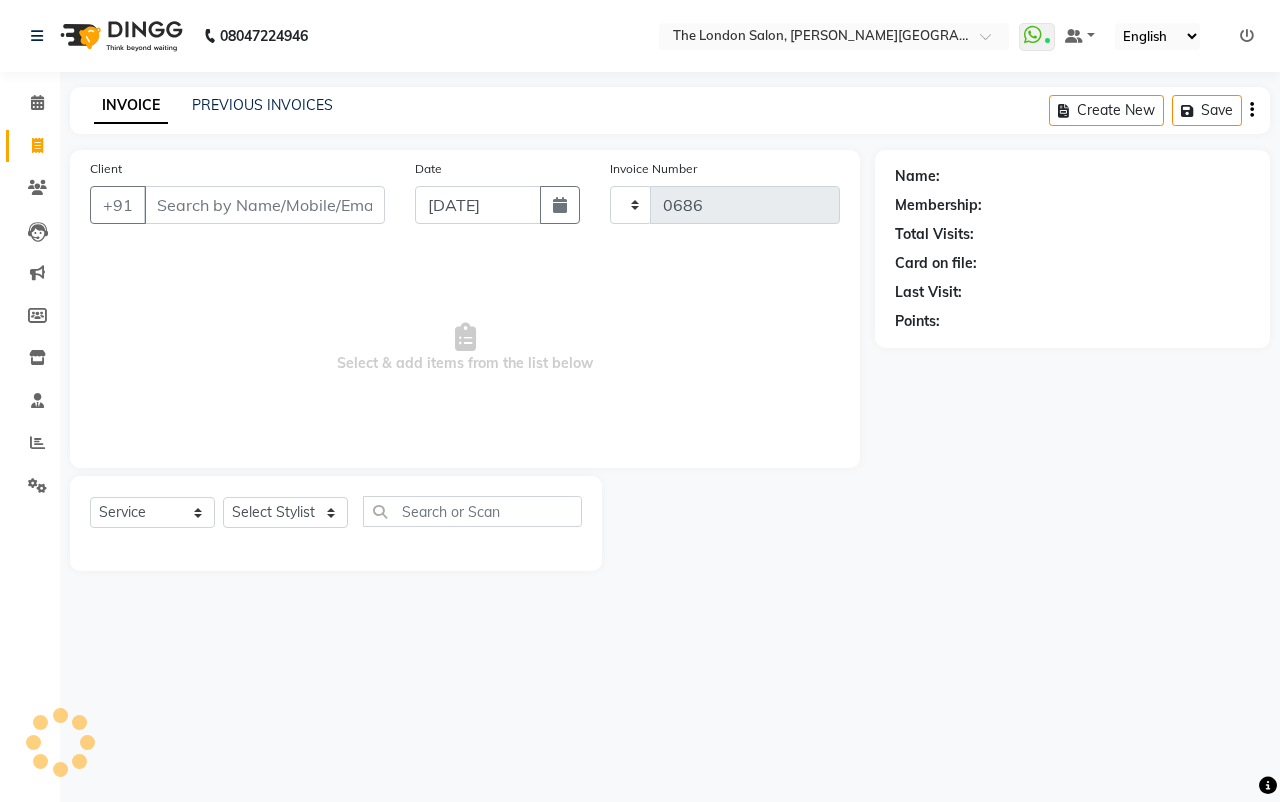 select on "4682" 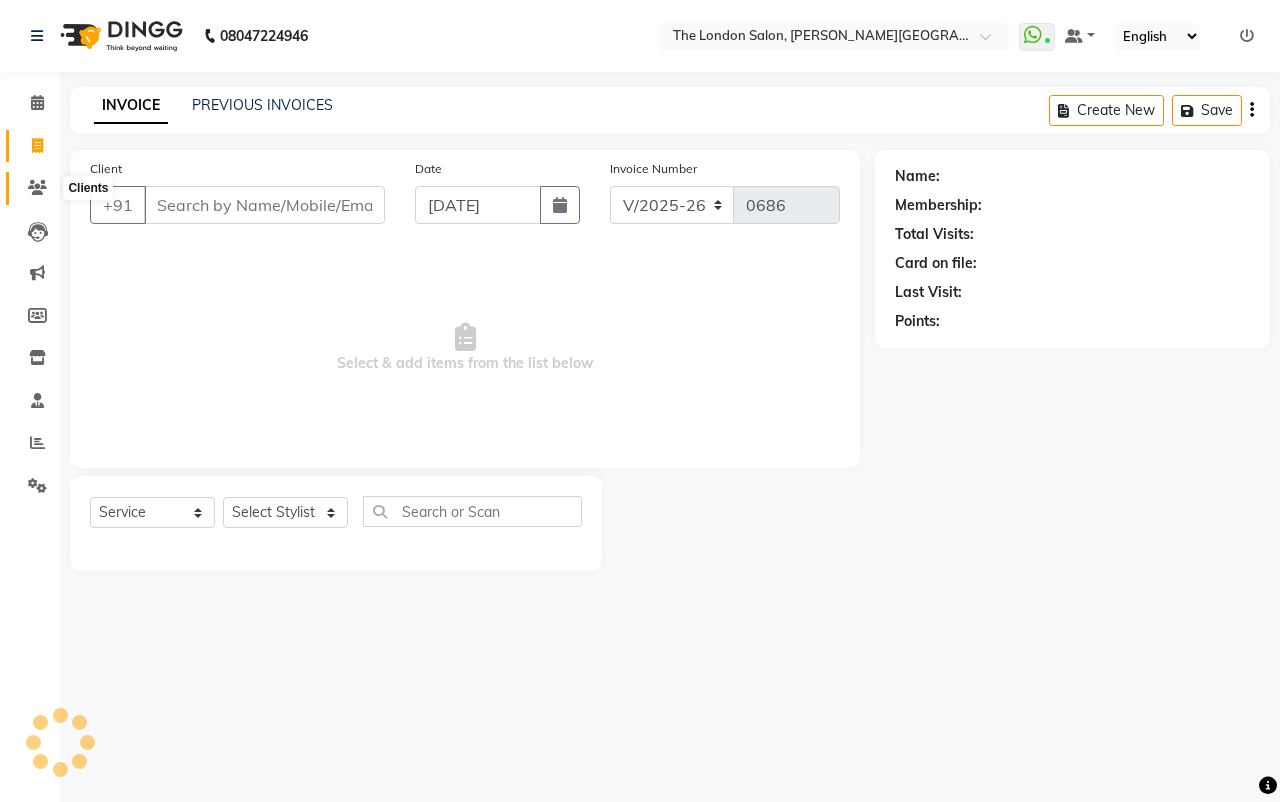 click 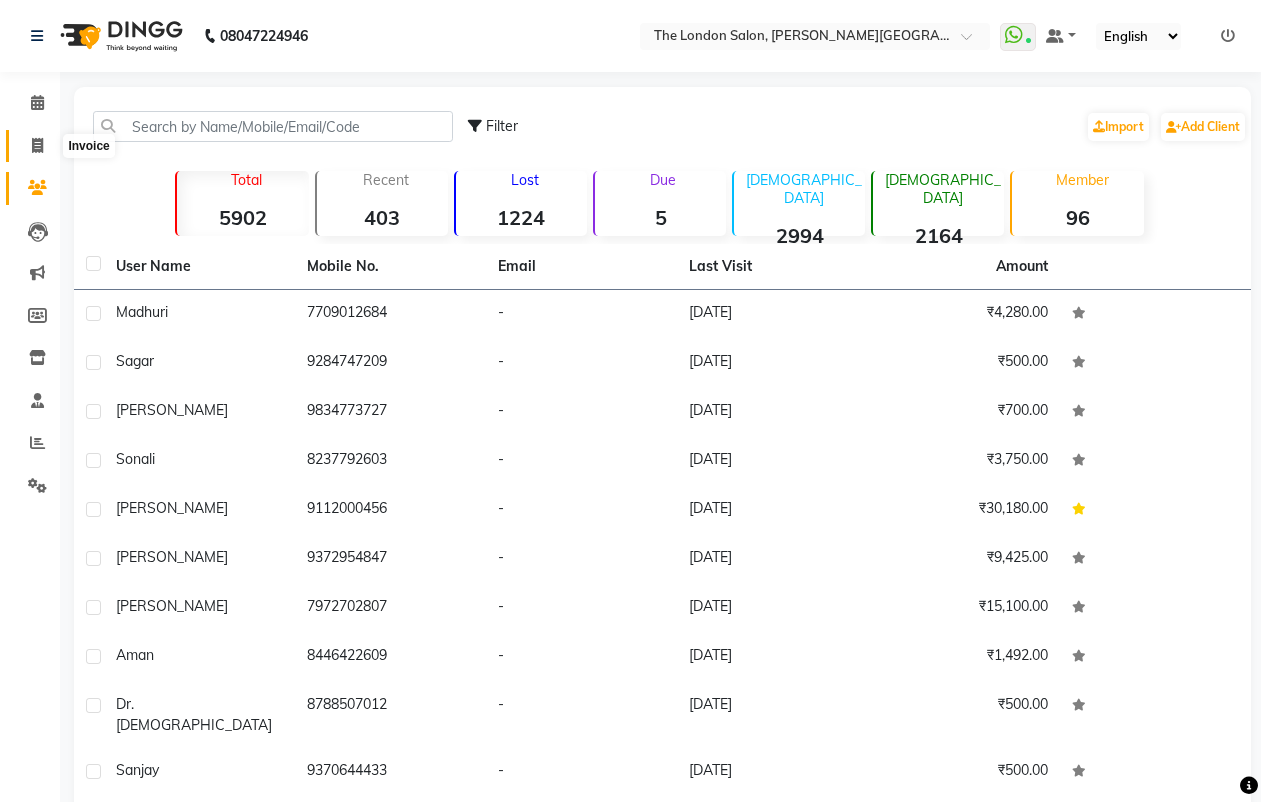 click 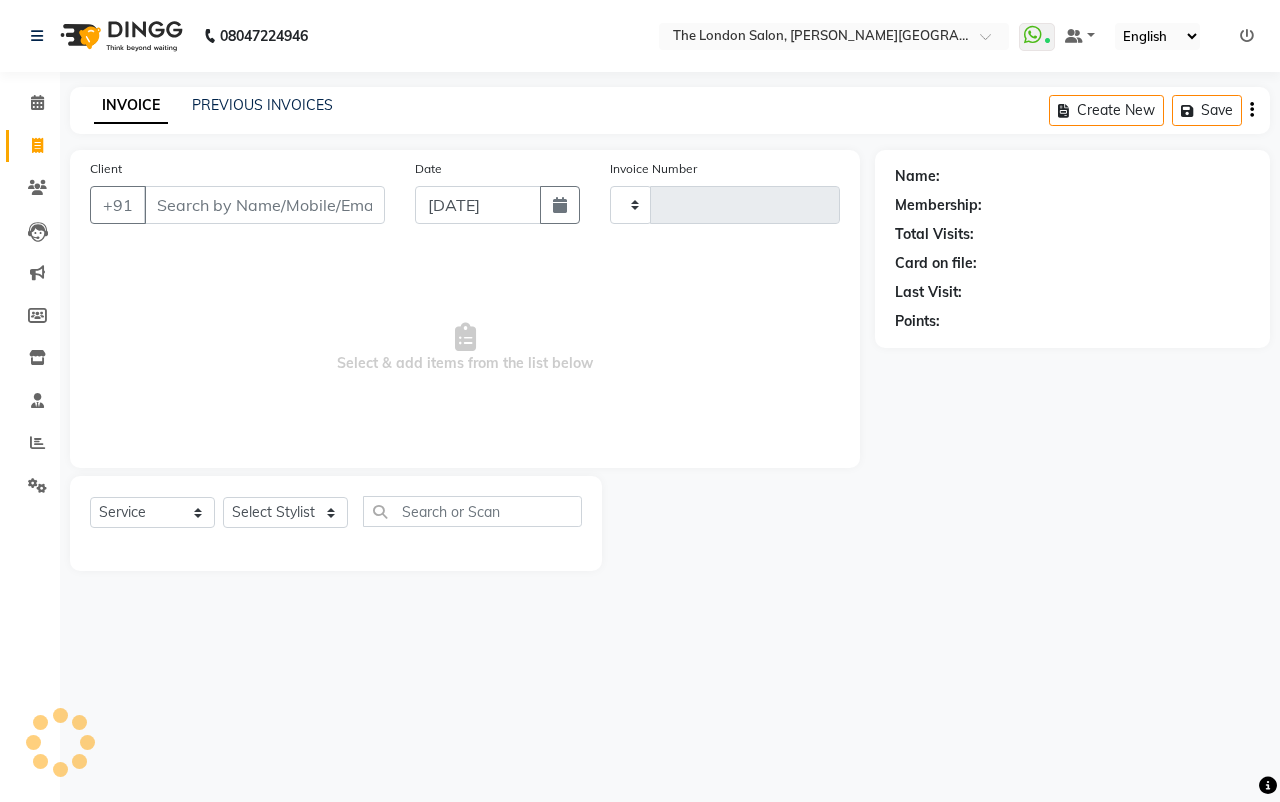 type on "0686" 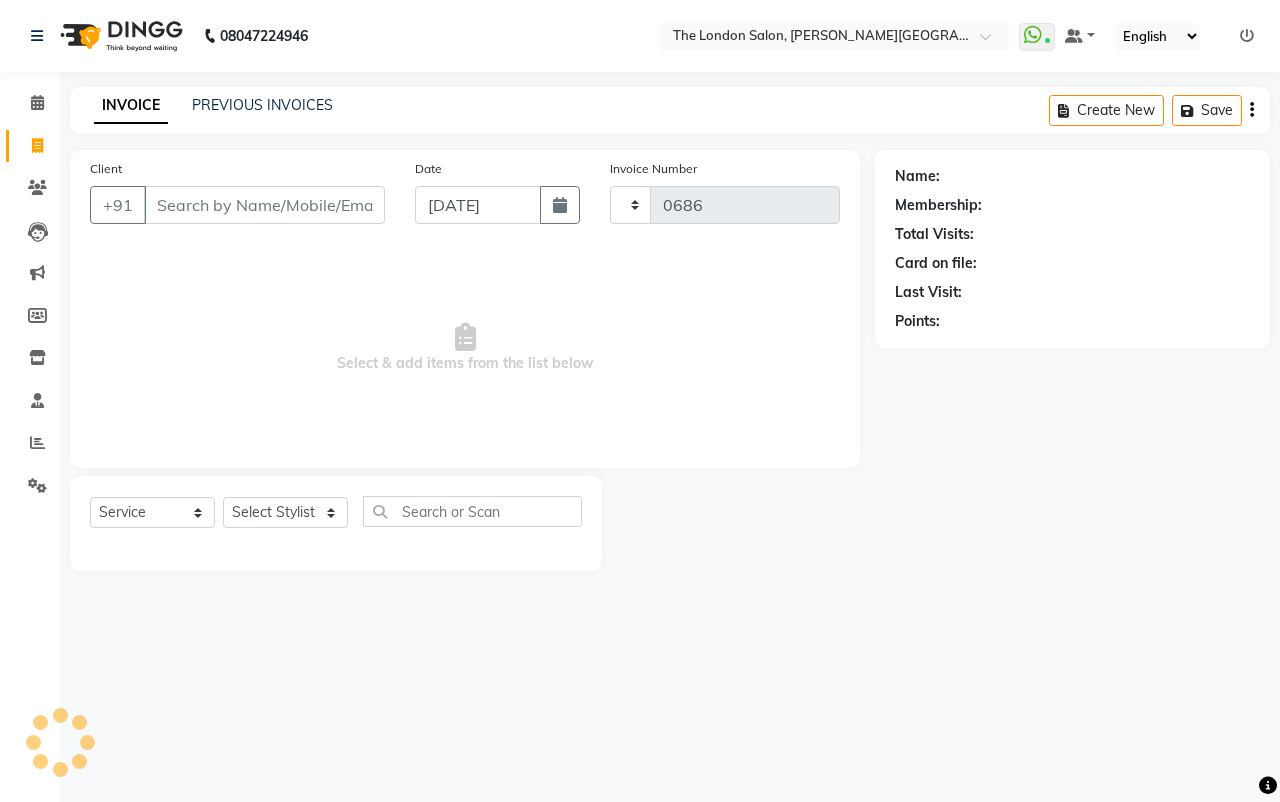 select on "4682" 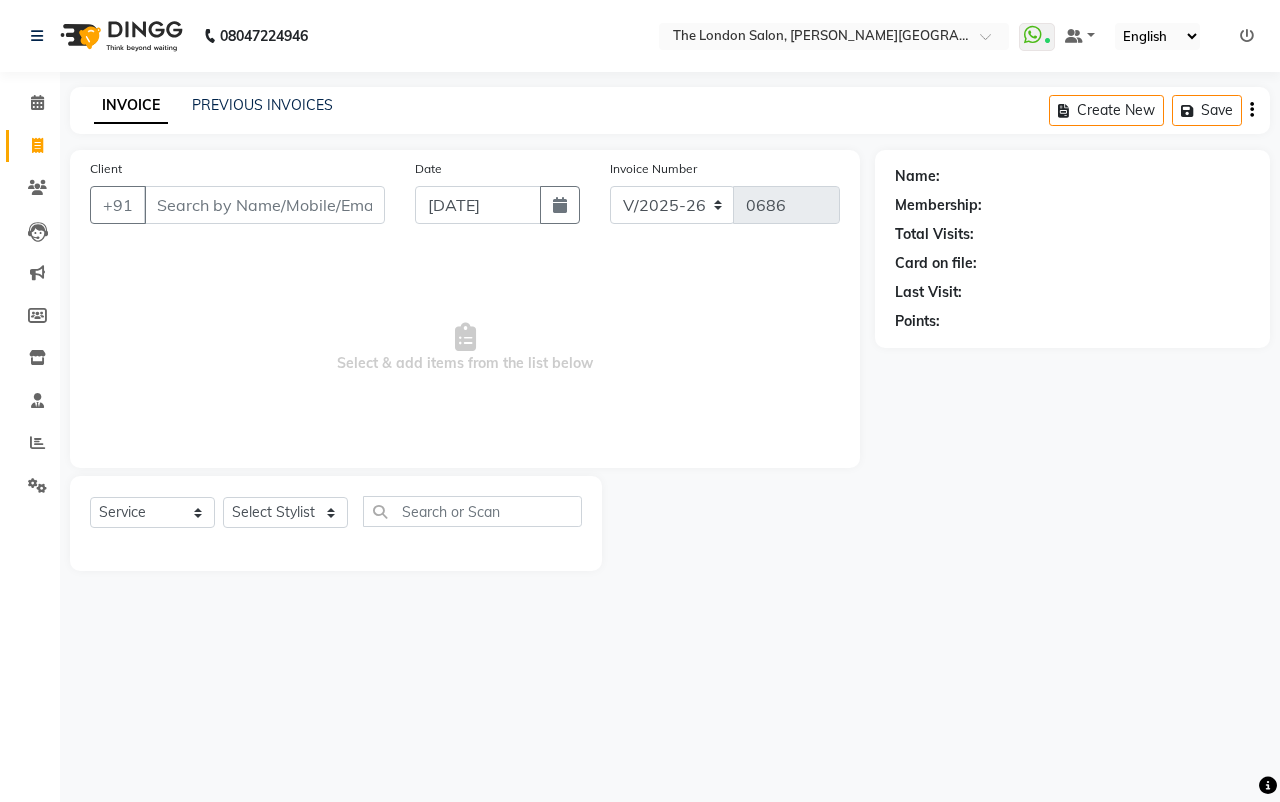 click on "Client" at bounding box center [264, 205] 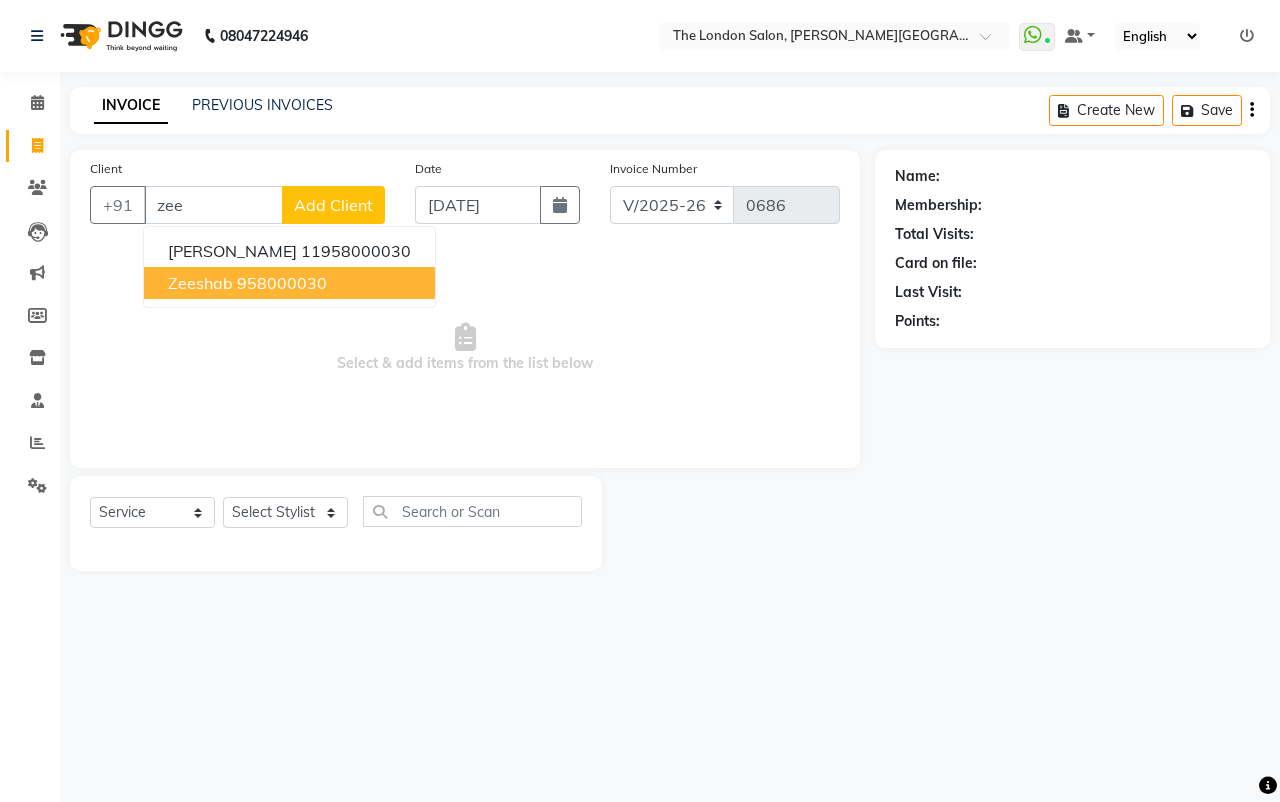click on "zeeshab  958000030" at bounding box center [289, 283] 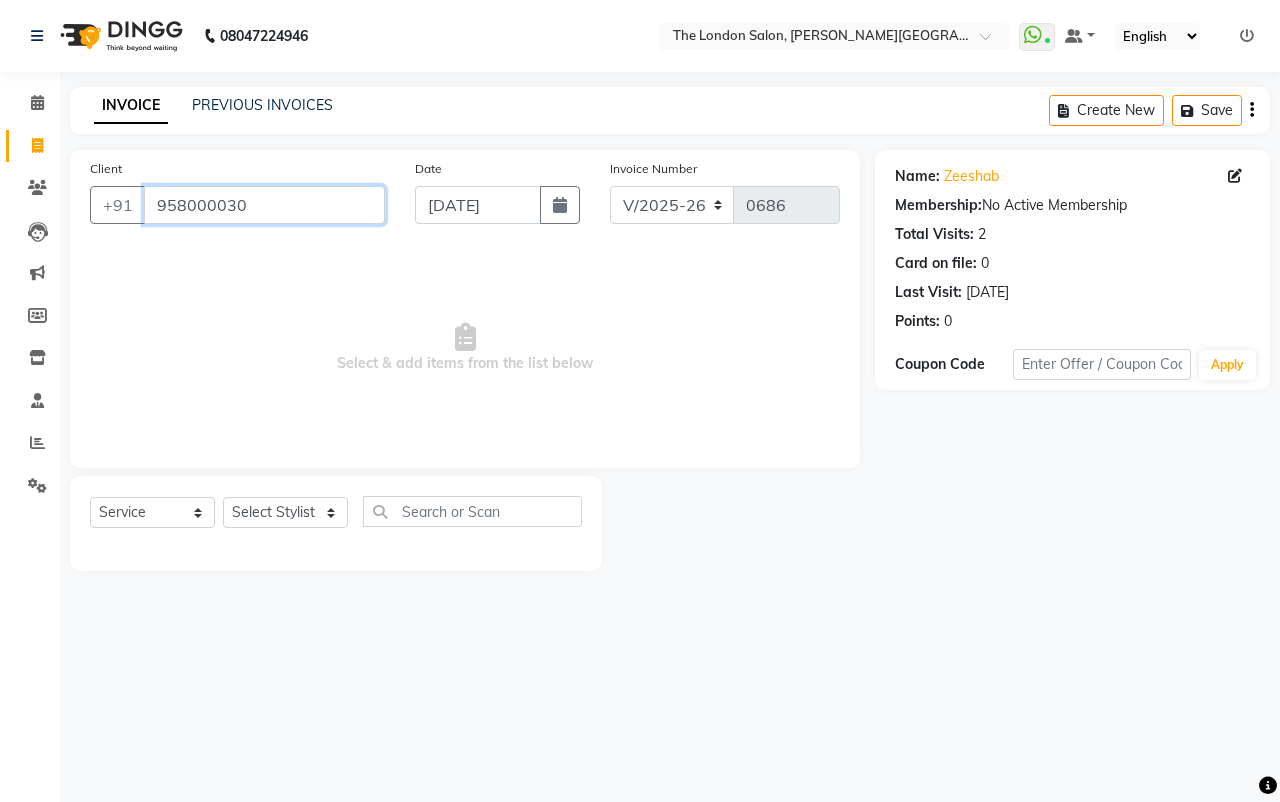 click on "958000030" at bounding box center [264, 205] 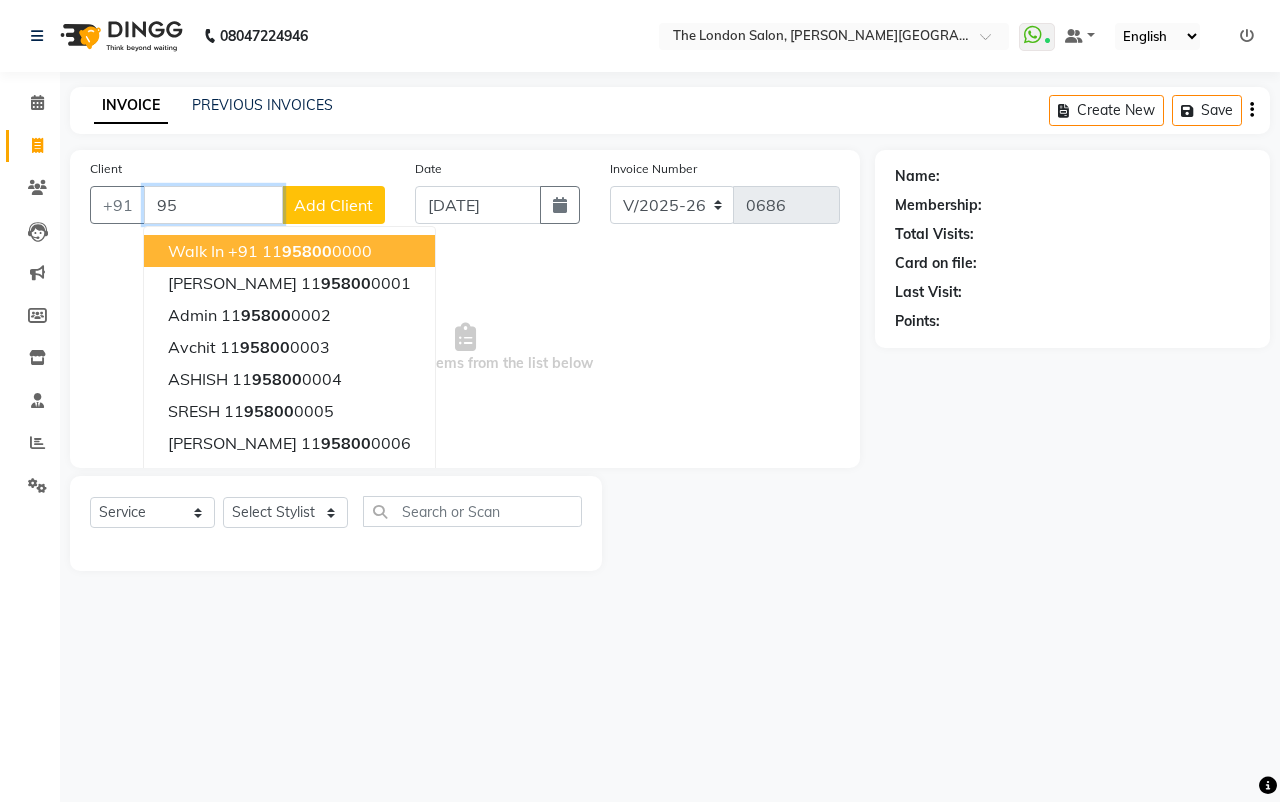 type on "9" 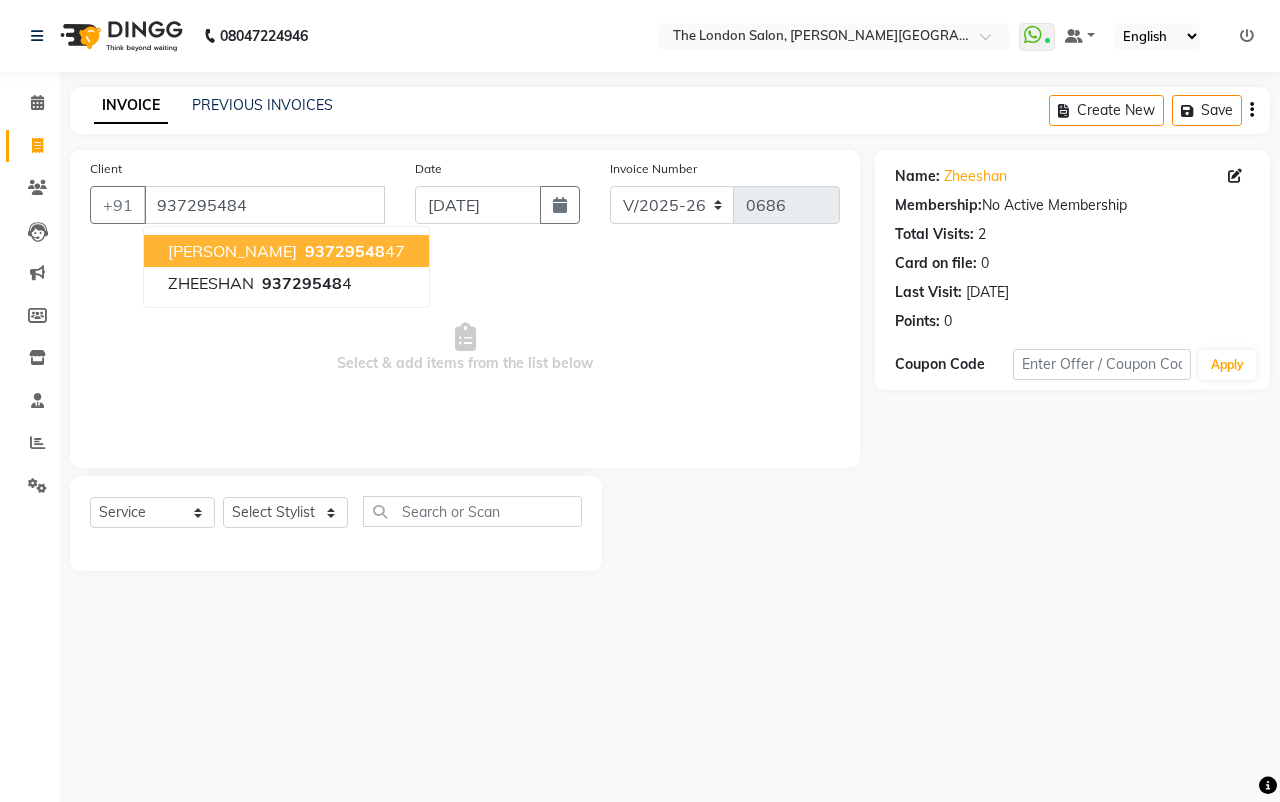 click on "zishan   93729548 47" at bounding box center [286, 251] 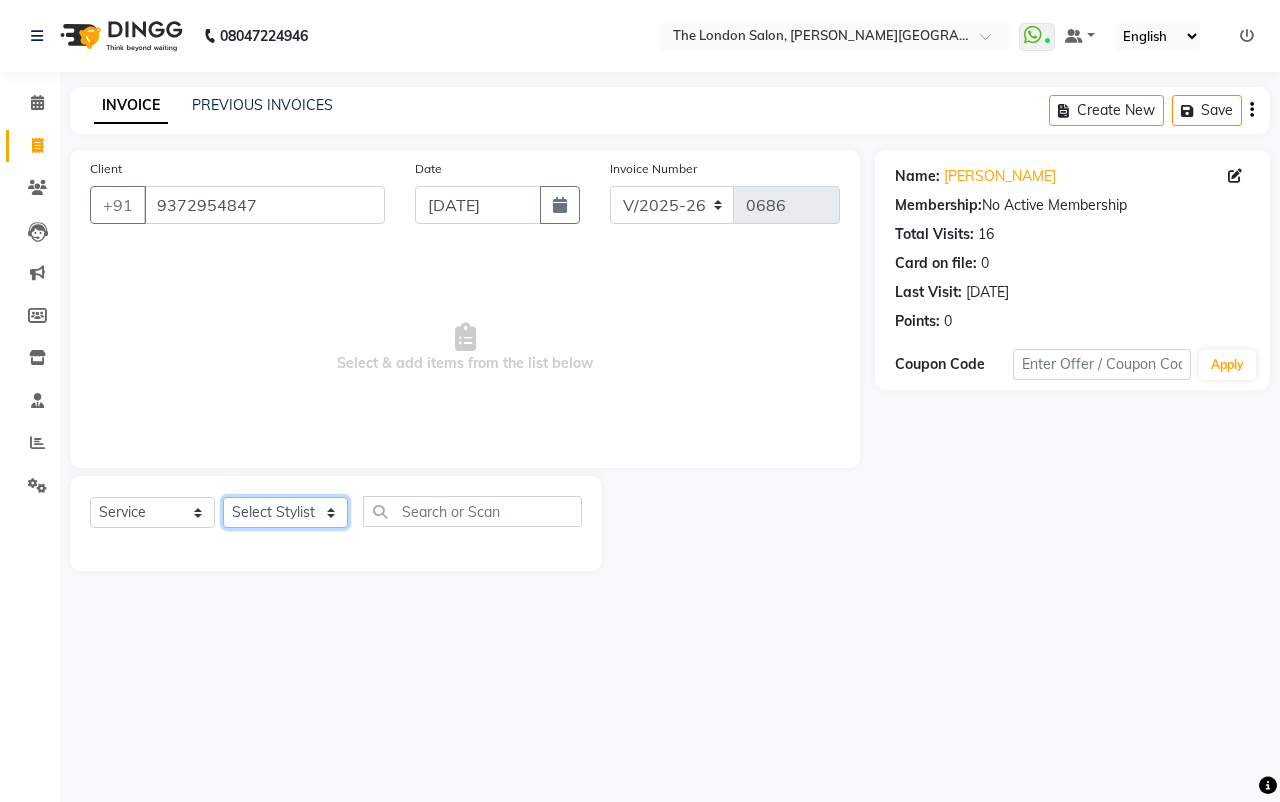 click on "Select Stylist ABHISHEK JAISWAL Akash Raut Dhanesh Sen kahkasha khan megha madavi  PRAVIN ARJUN DAKAHA  rishika sanwane shital baisware" 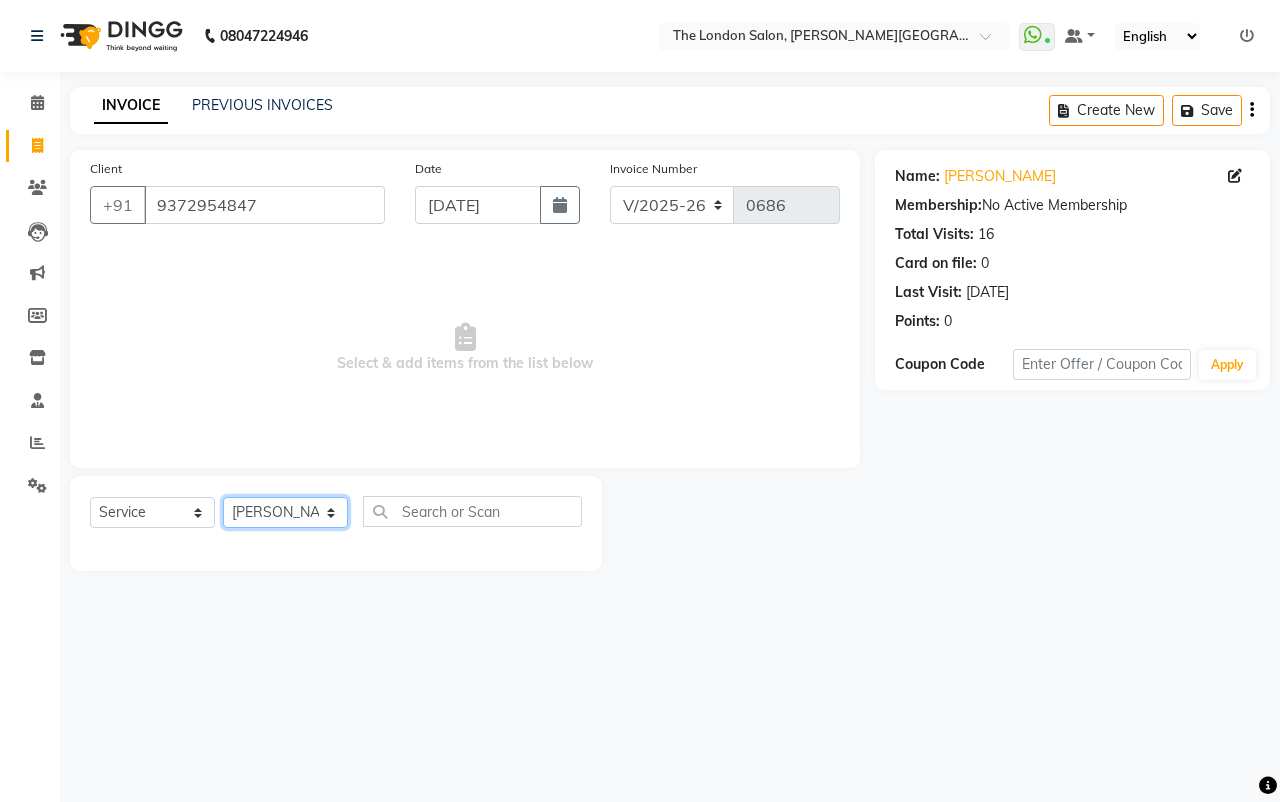 click on "Select Stylist ABHISHEK JAISWAL Akash Raut Dhanesh Sen kahkasha khan megha madavi  PRAVIN ARJUN DAKAHA  rishika sanwane shital baisware" 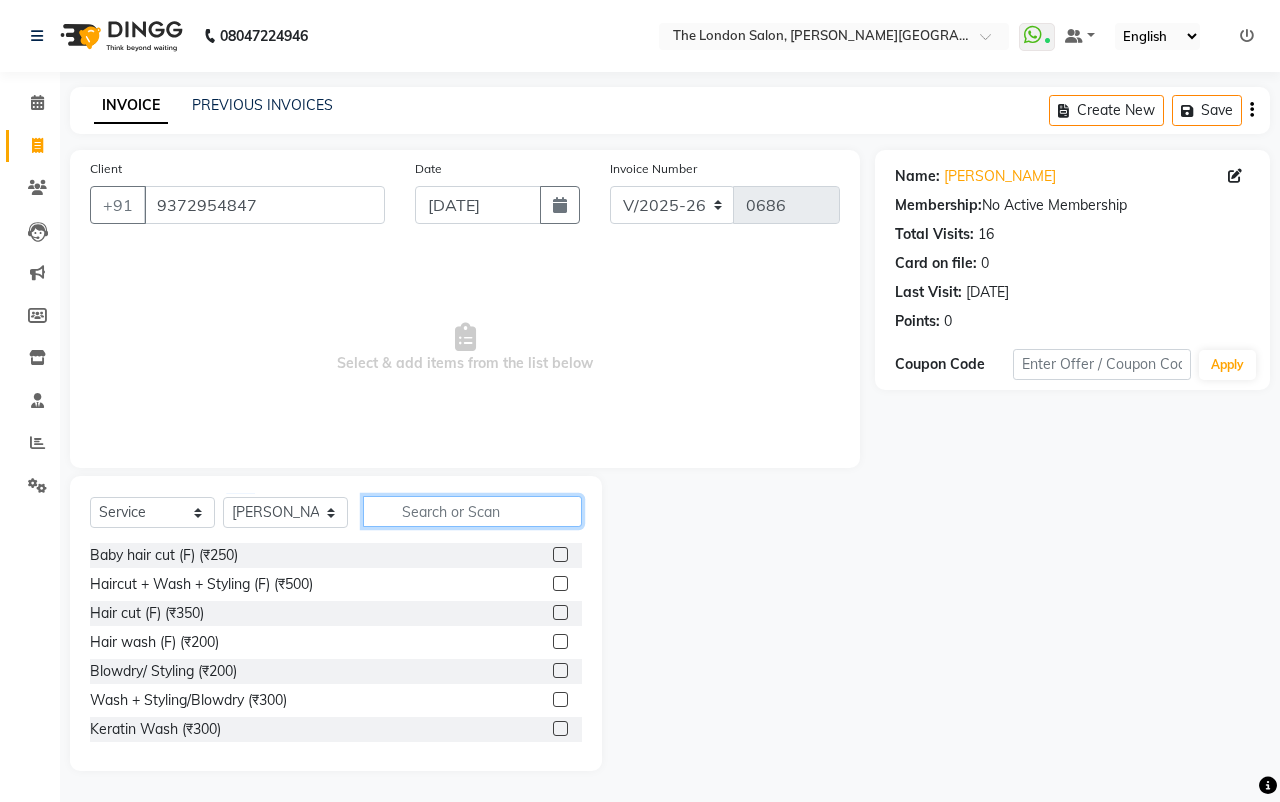 click 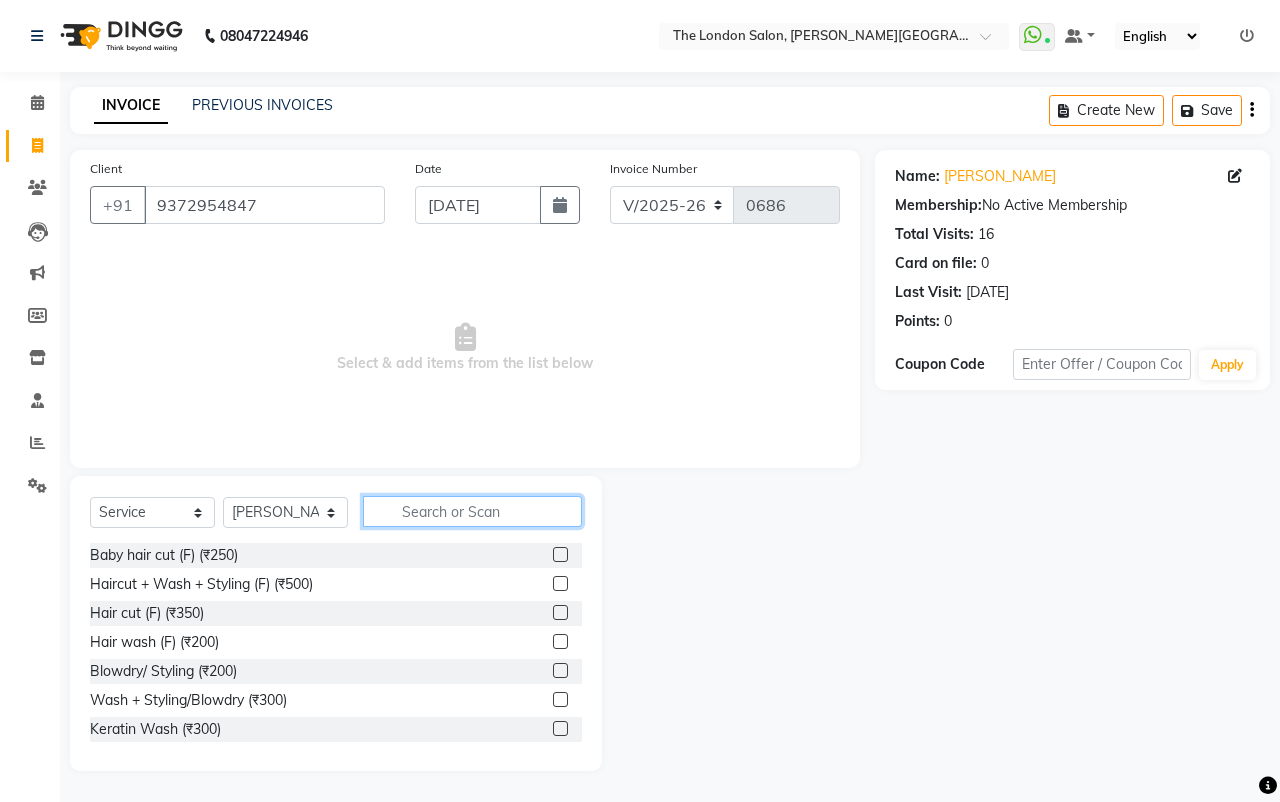 click 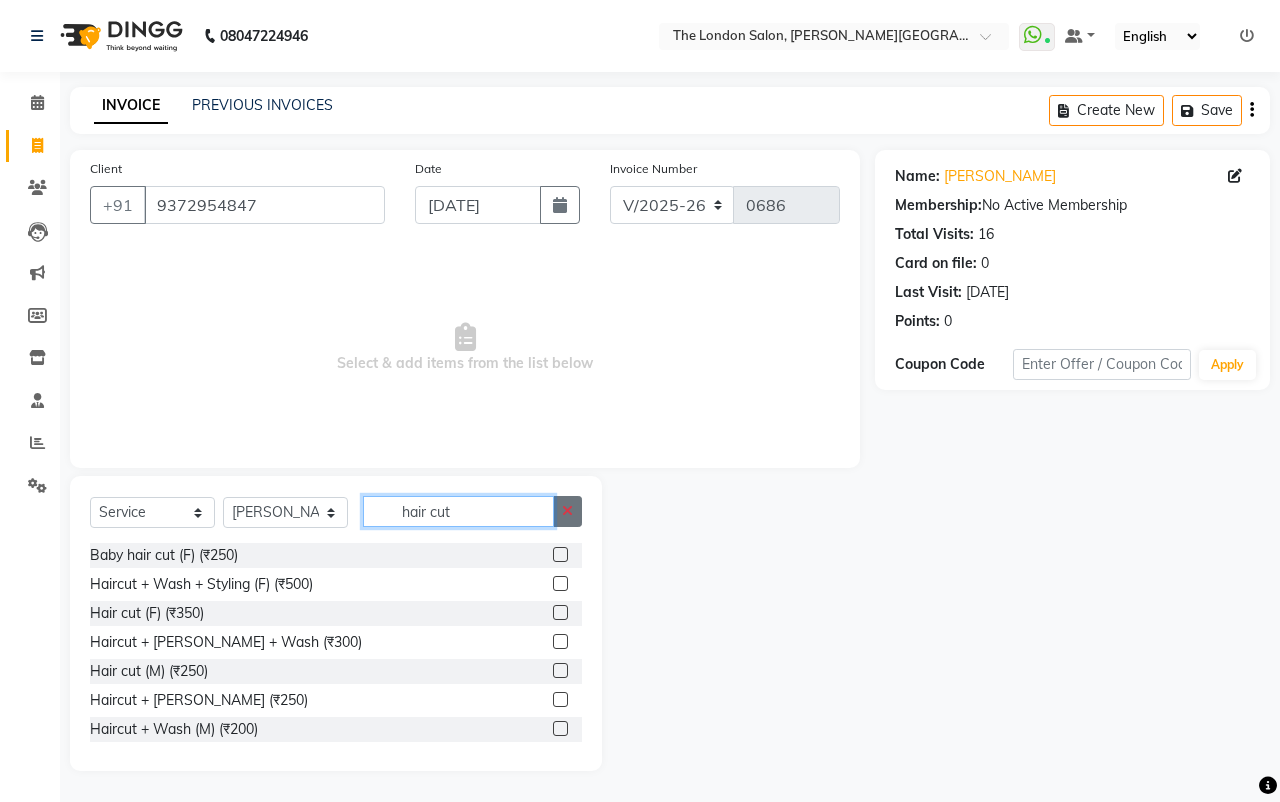 type on "hair cut" 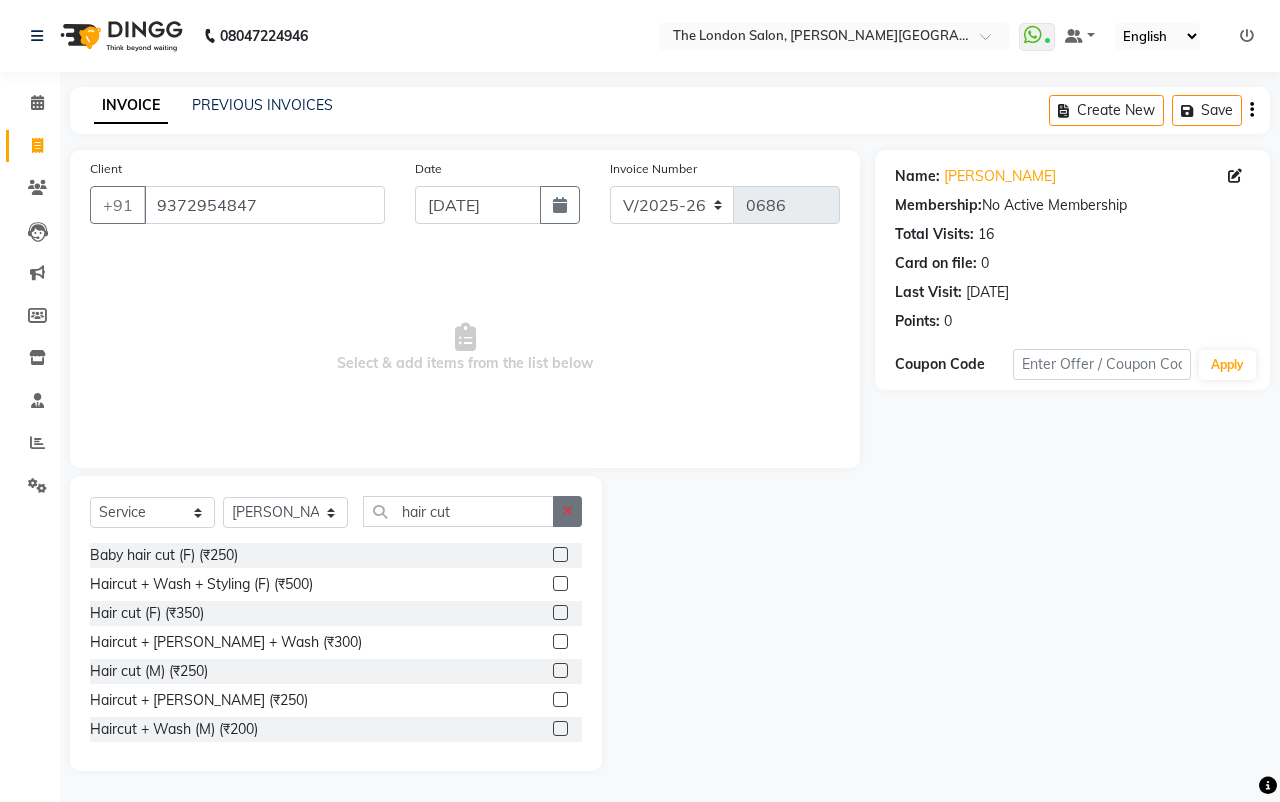 click 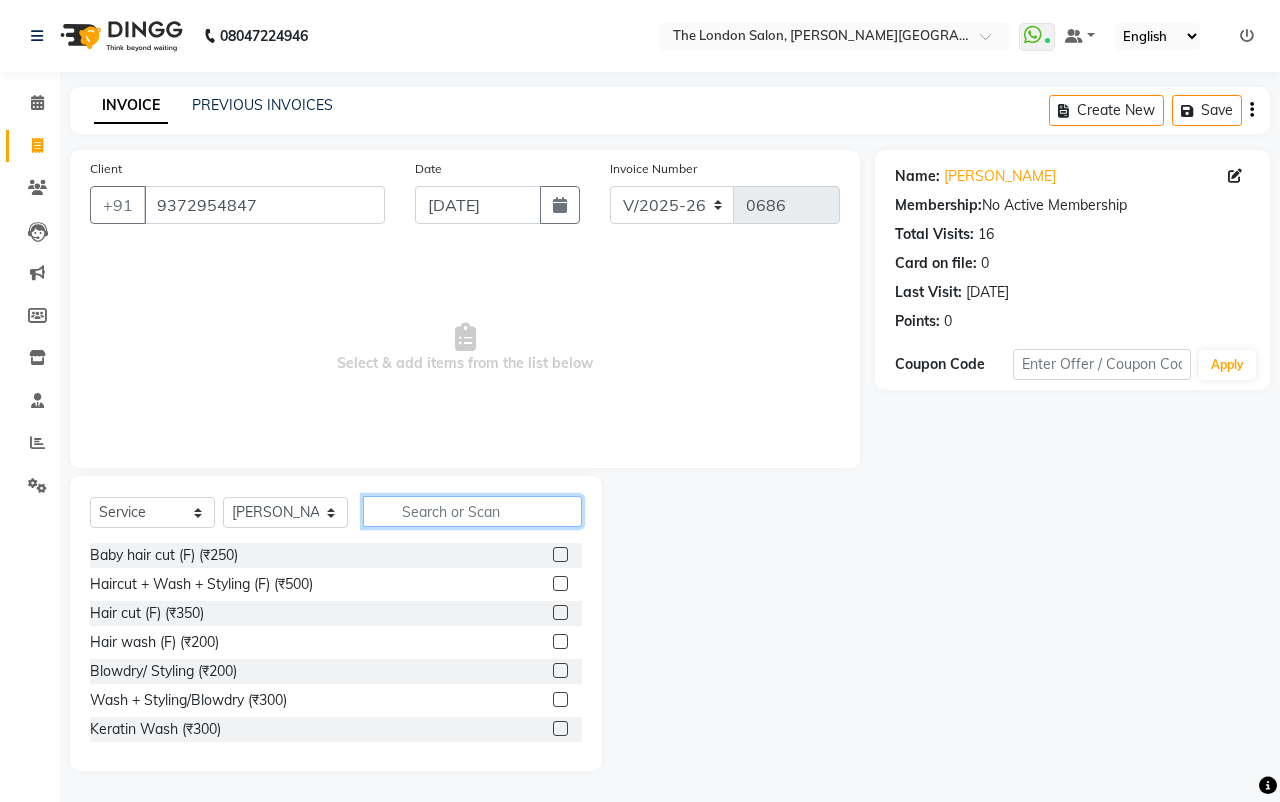 click 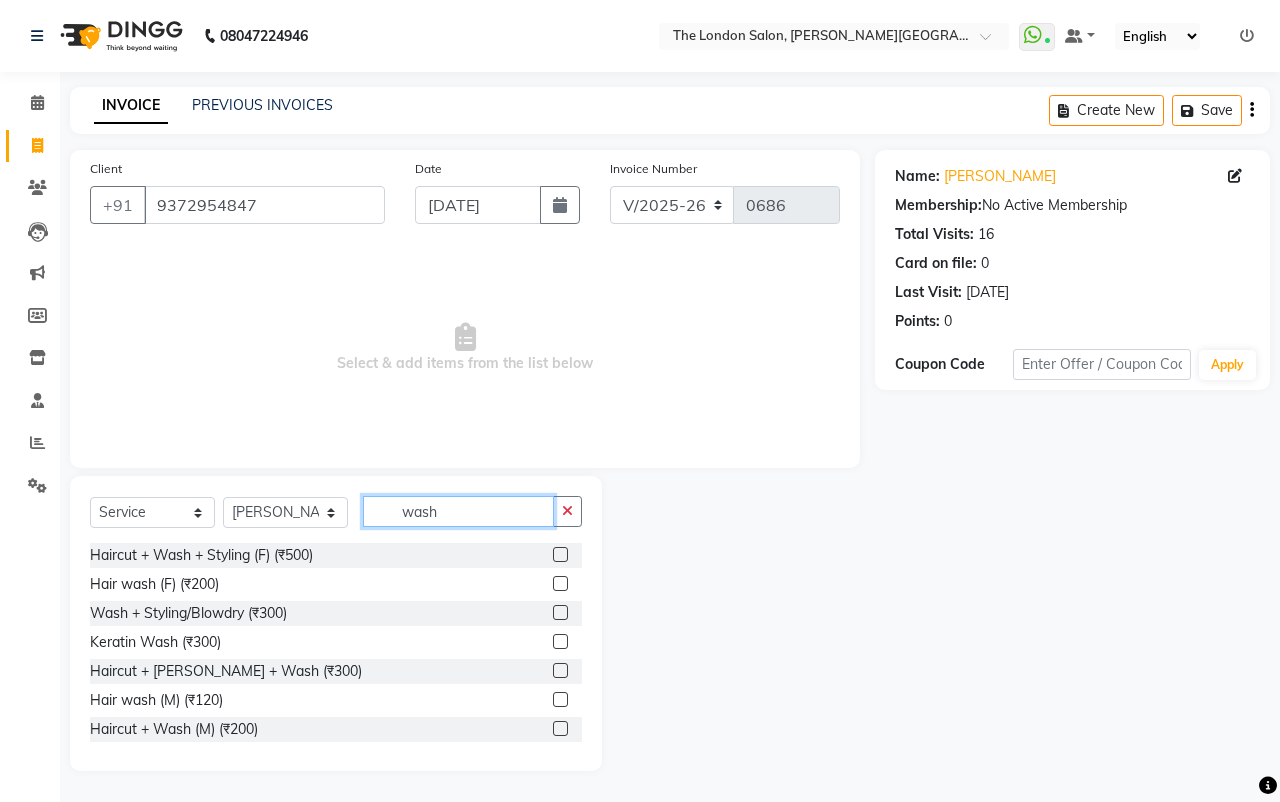 type on "wash" 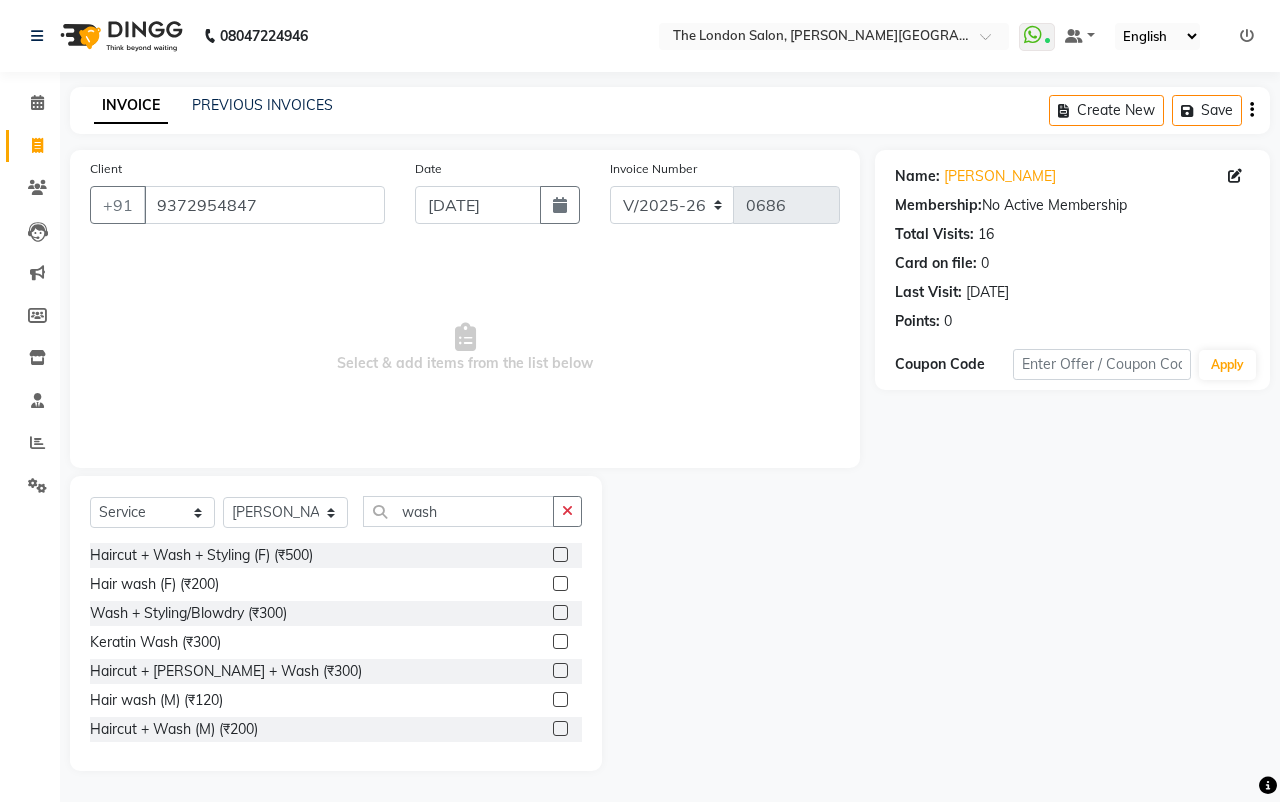 click 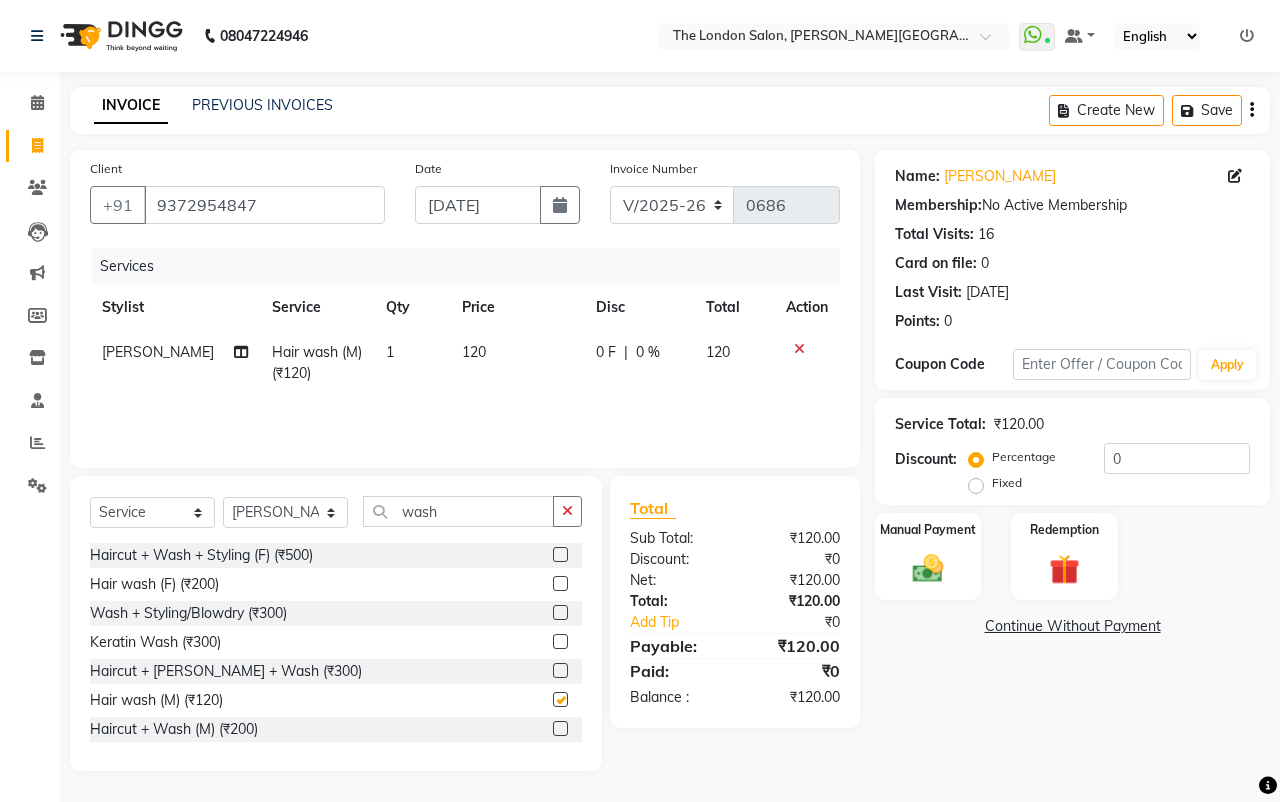 checkbox on "false" 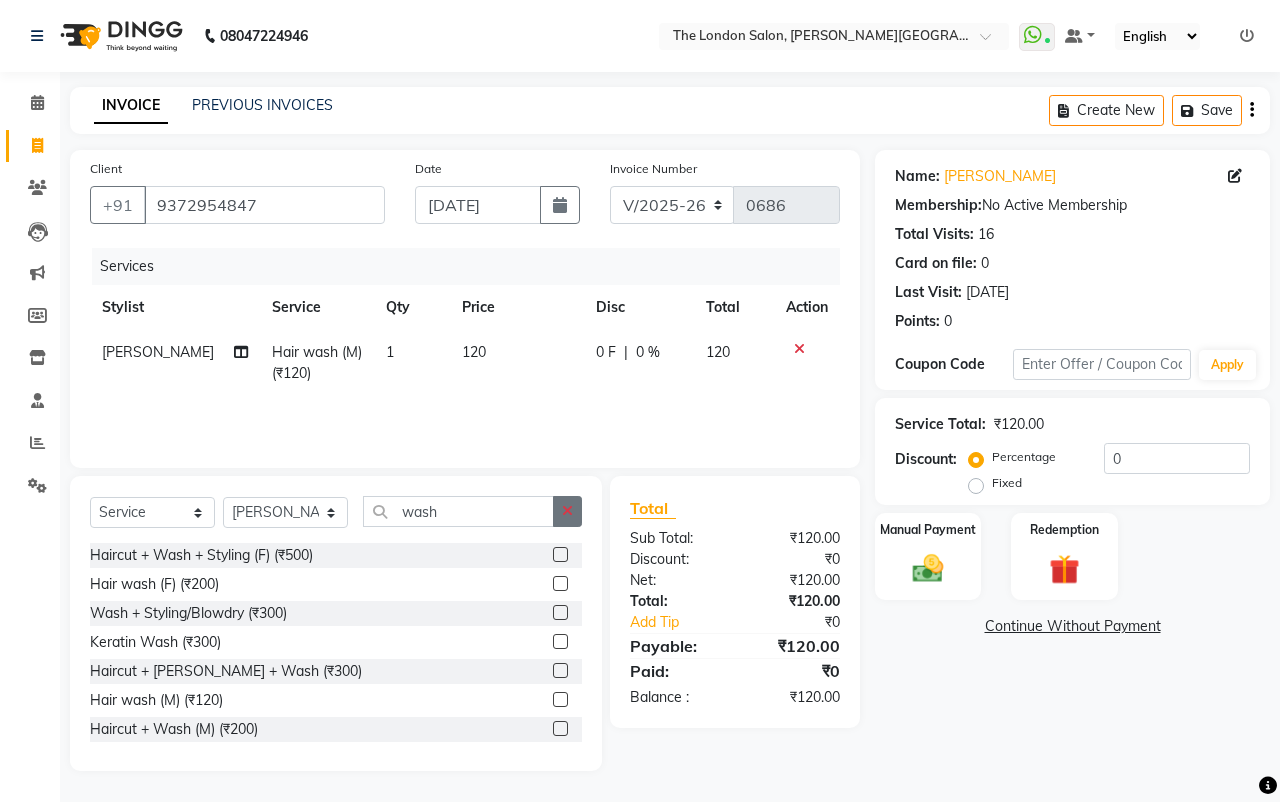 click 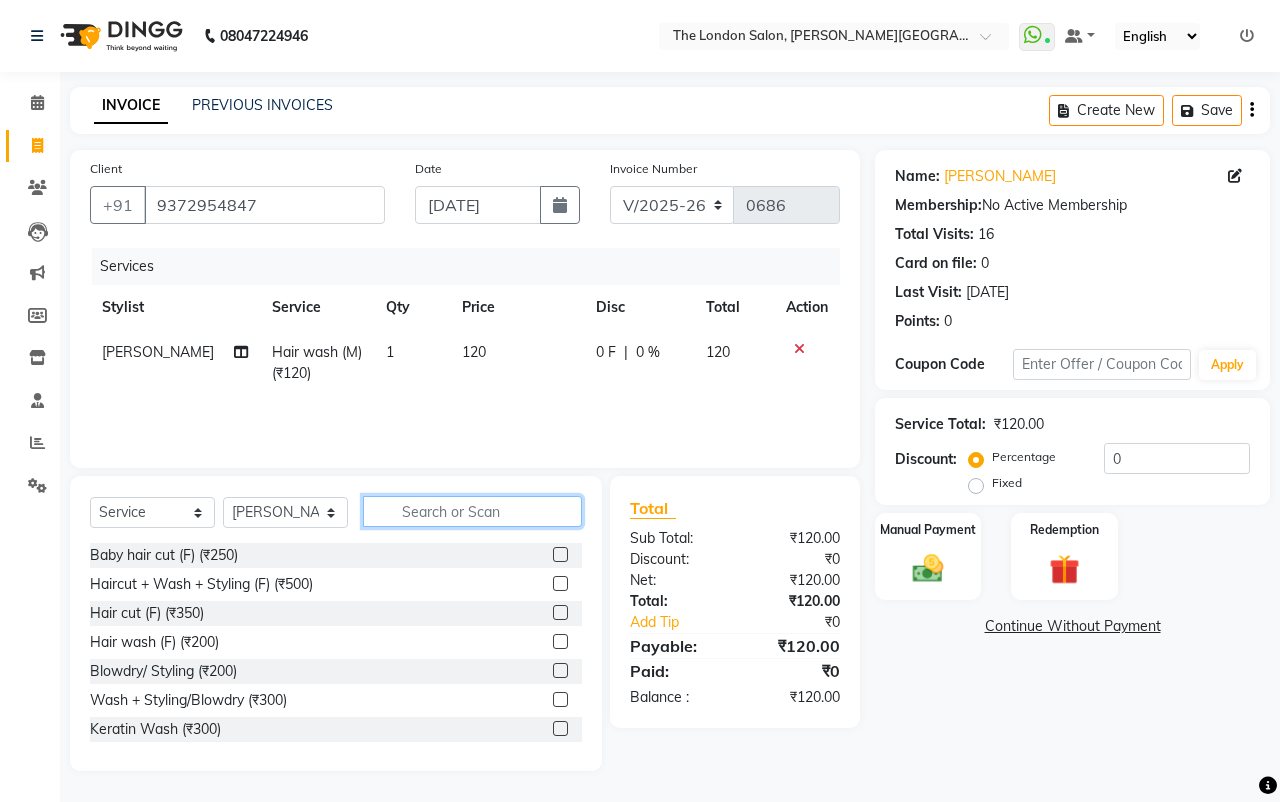 click 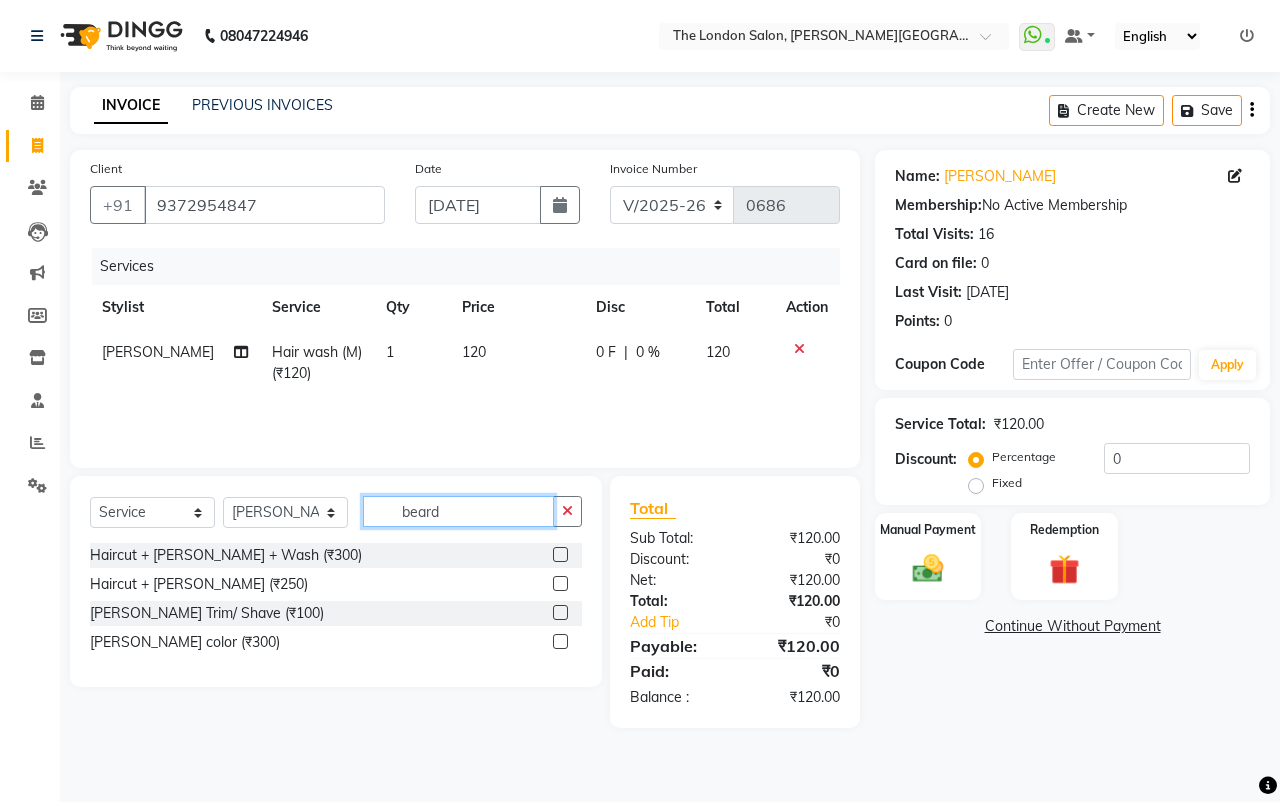type on "beard" 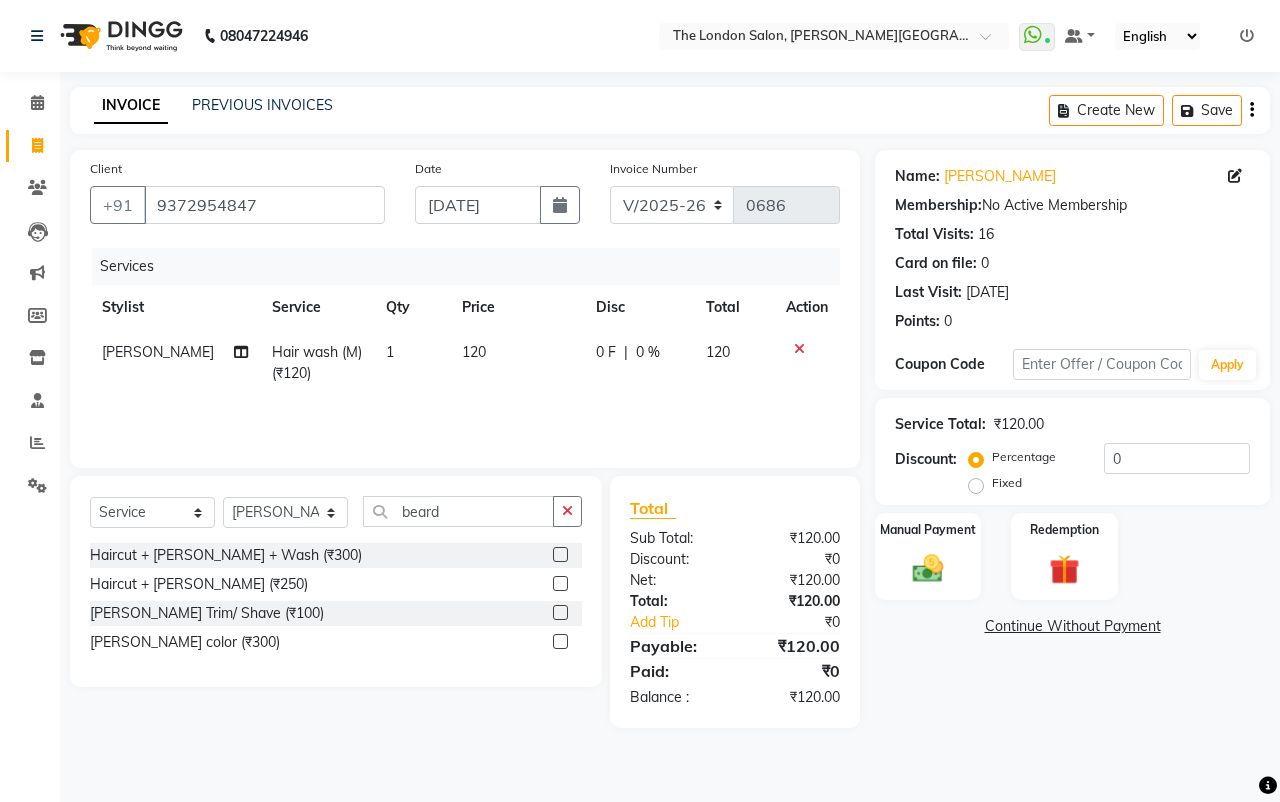 click 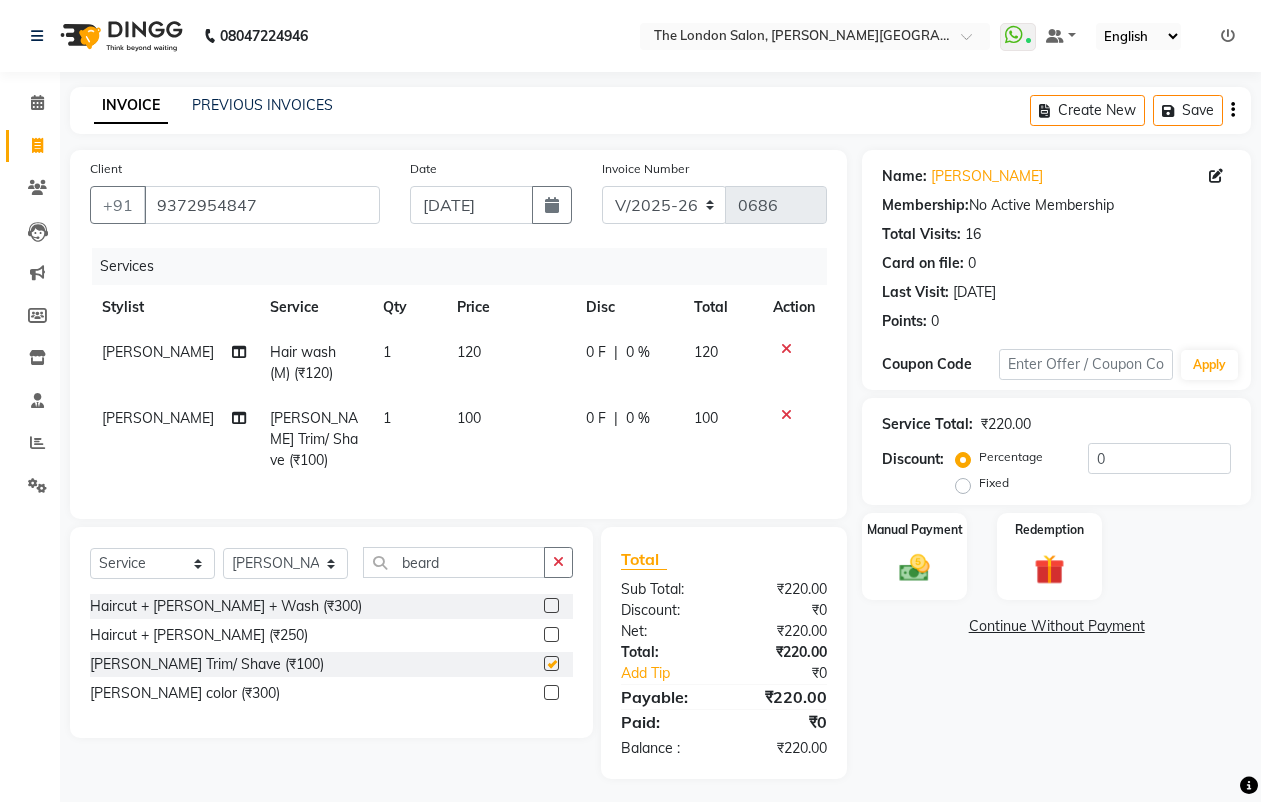 checkbox on "false" 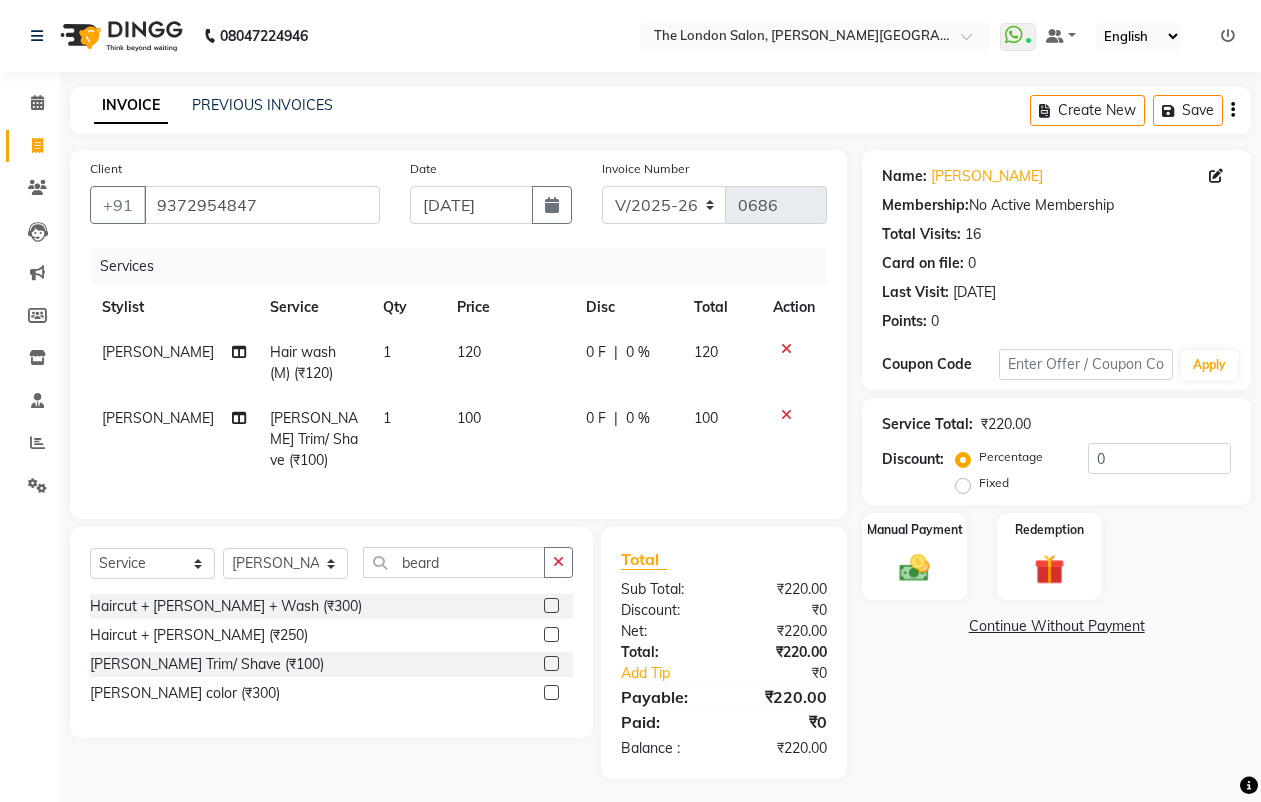 click on "120" 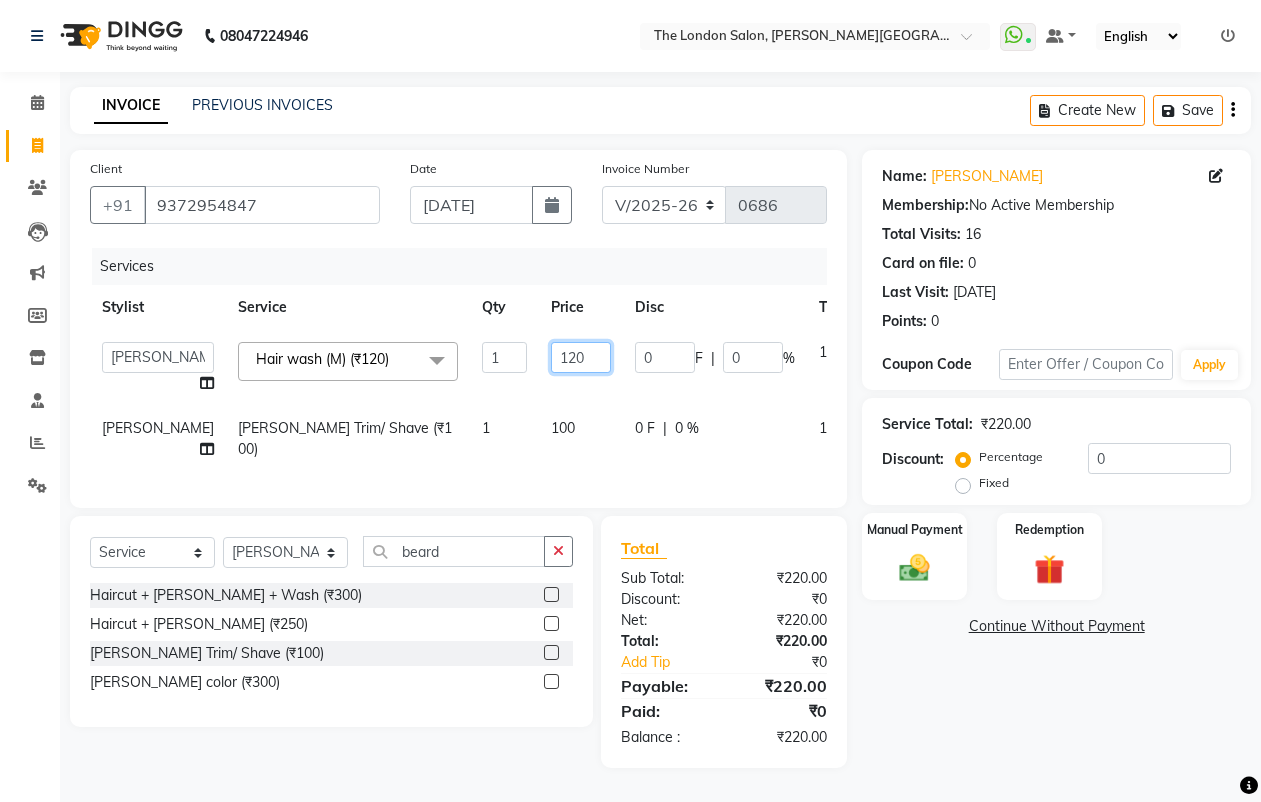 click on "120" 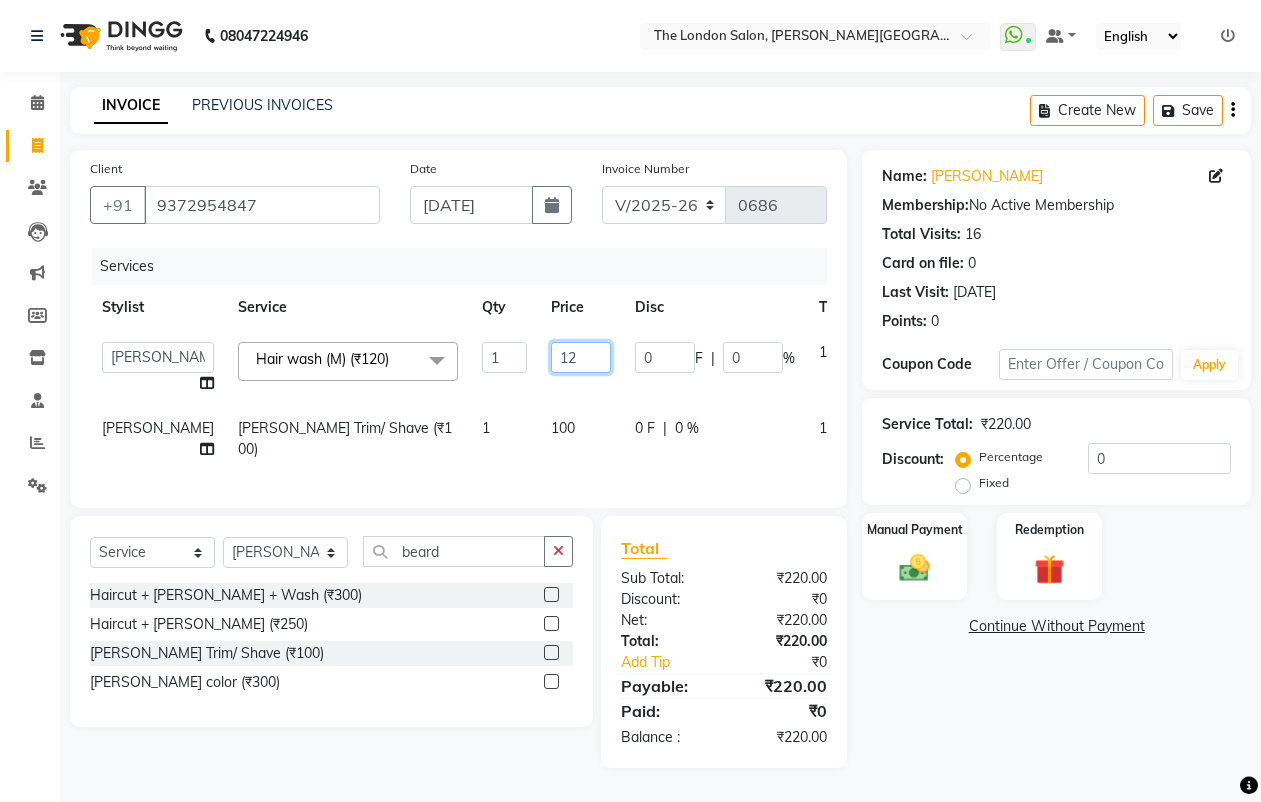 type on "1" 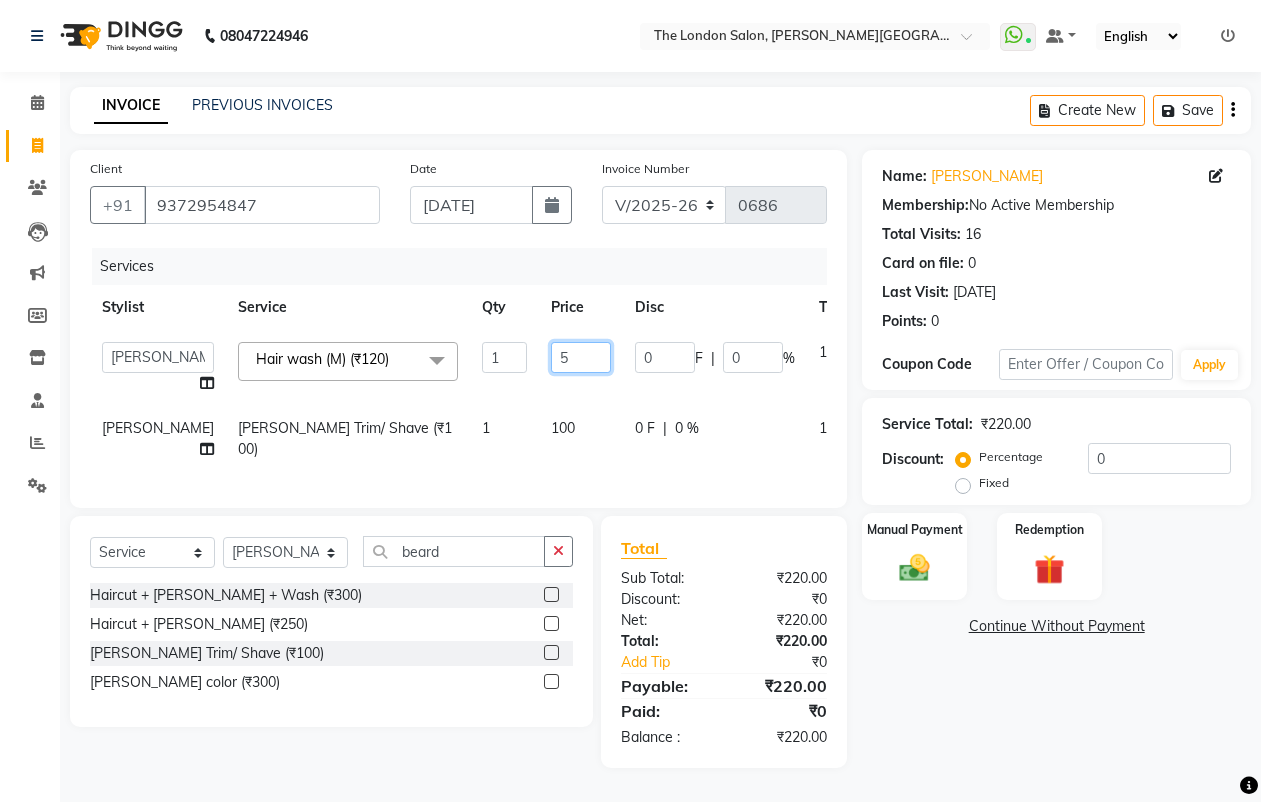 type on "50" 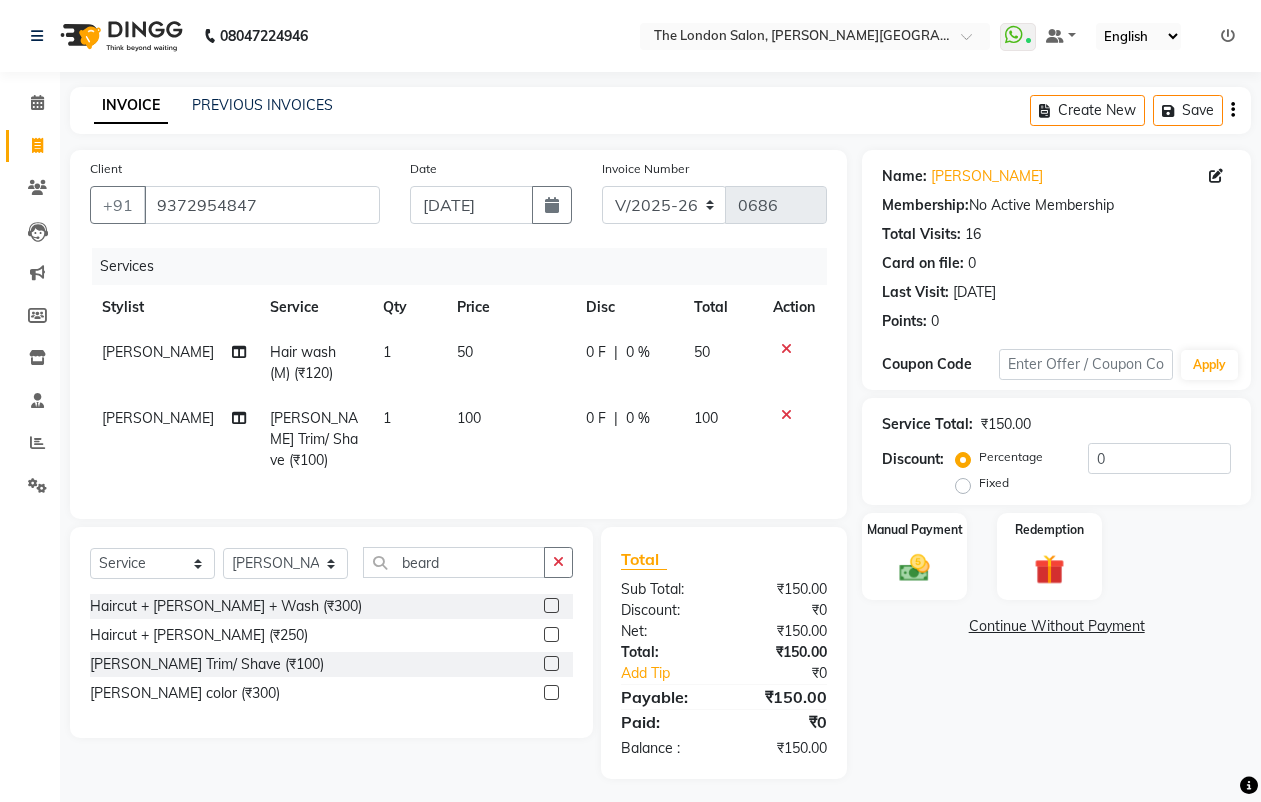 click on "Name: Zishan  Membership:  No Active Membership  Total Visits:  16 Card on file:  0 Last Visit:   10-07-2025 Points:   0  Coupon Code Apply Service Total:  ₹150.00  Discount:  Percentage   Fixed  0 Manual Payment Redemption  Continue Without Payment" 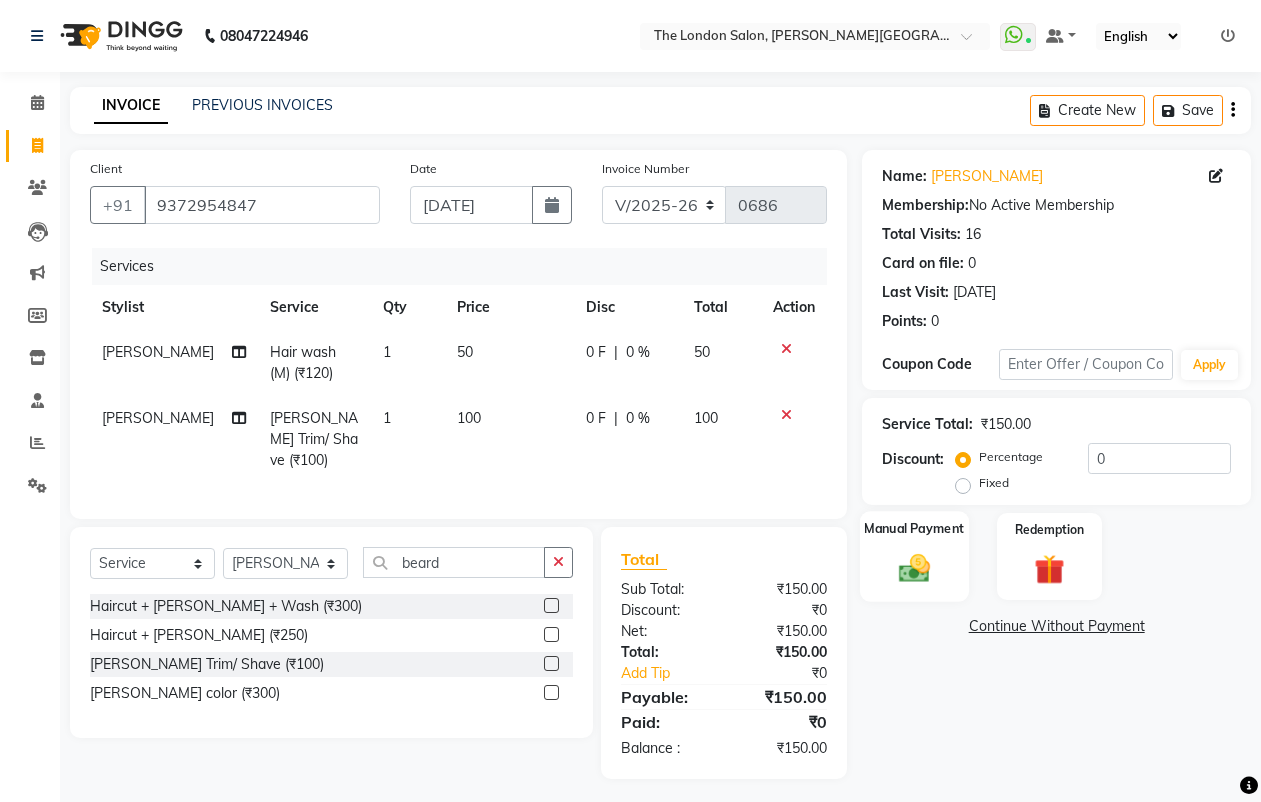 click 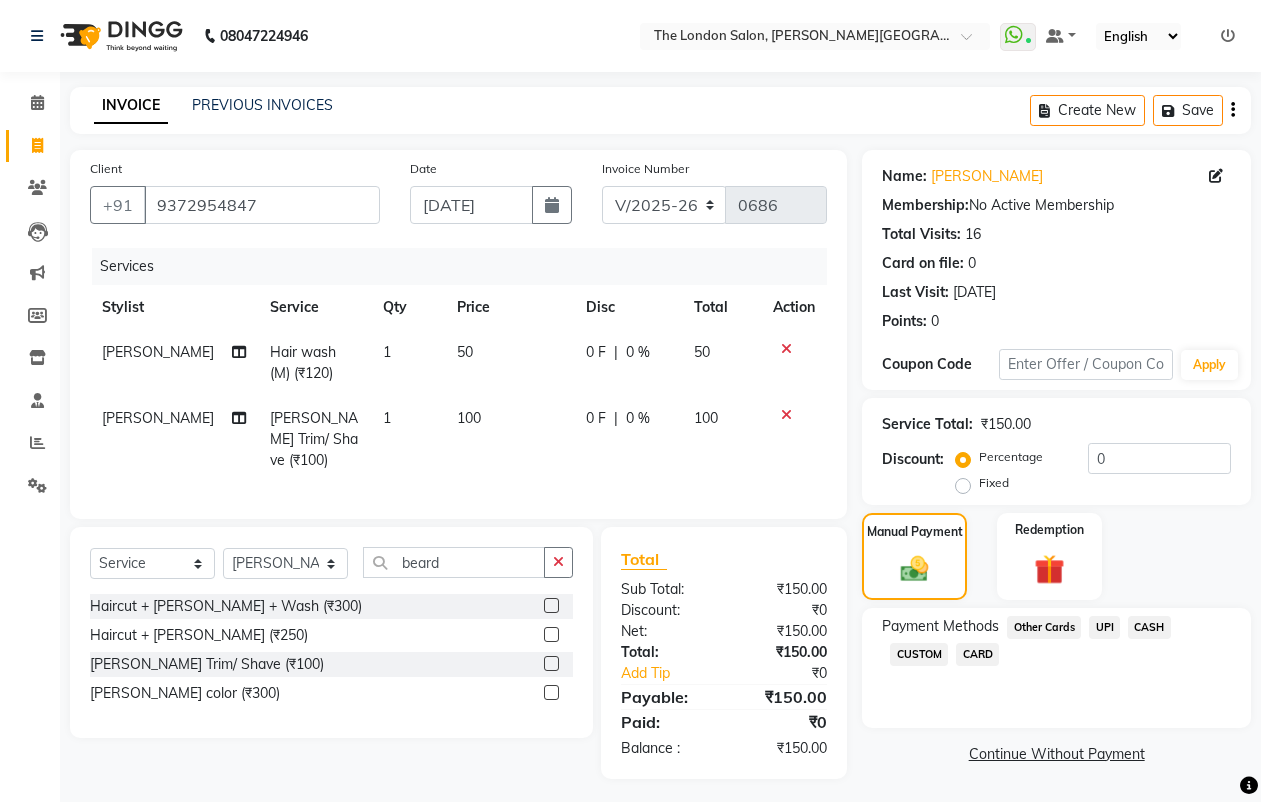 click on "UPI" 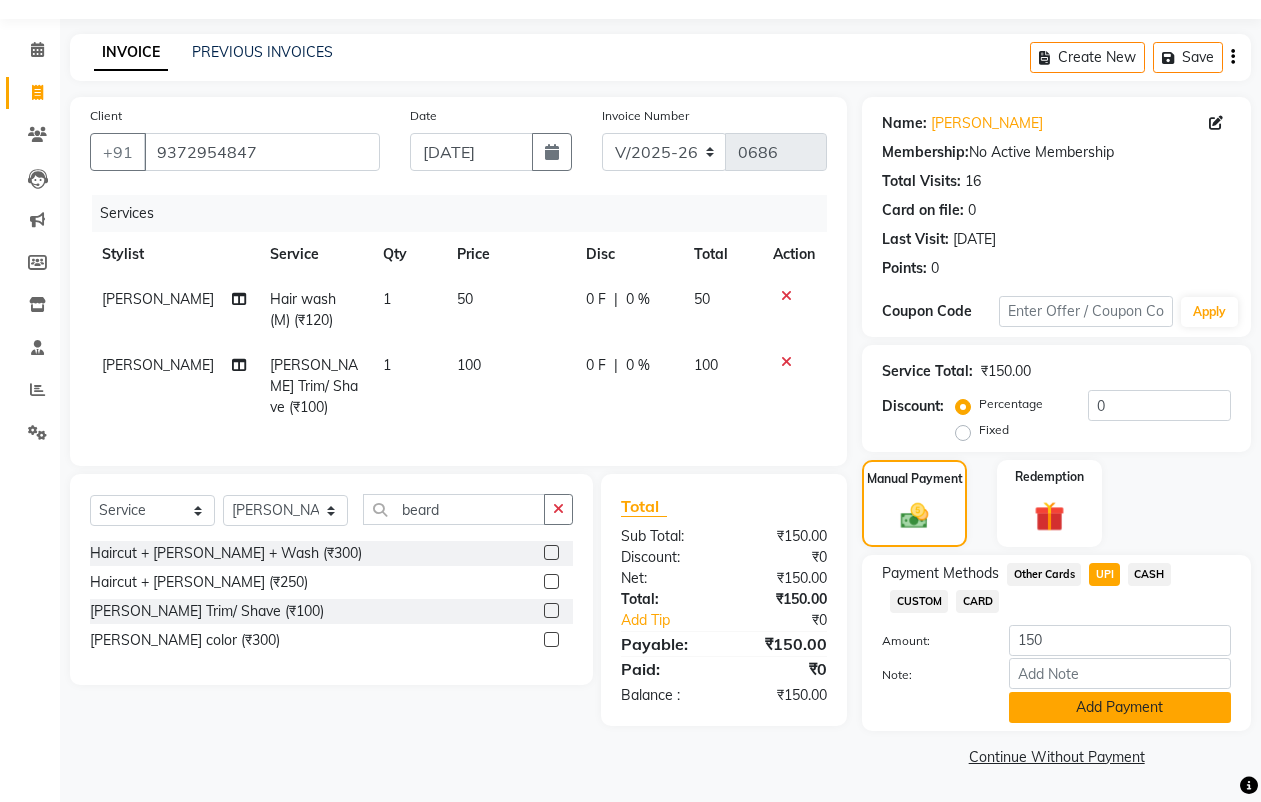 click on "Add Payment" 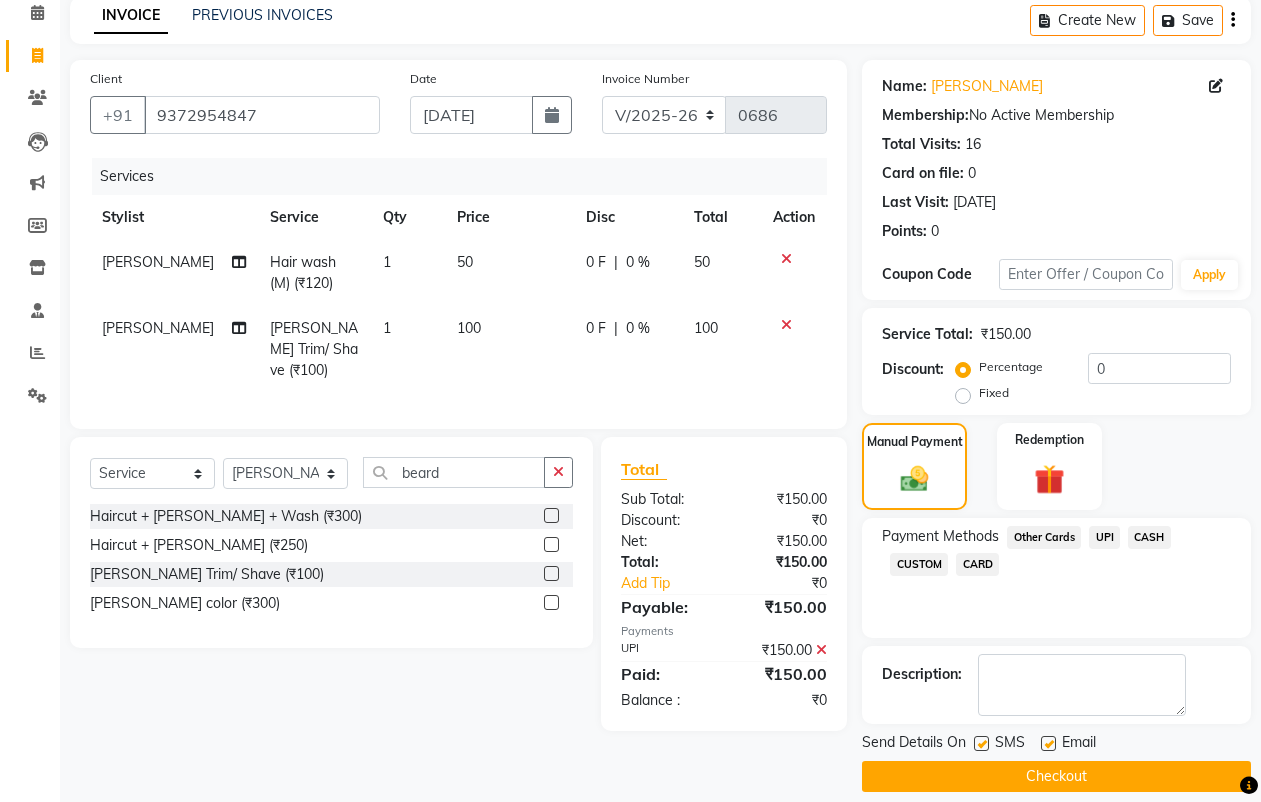 scroll, scrollTop: 110, scrollLeft: 0, axis: vertical 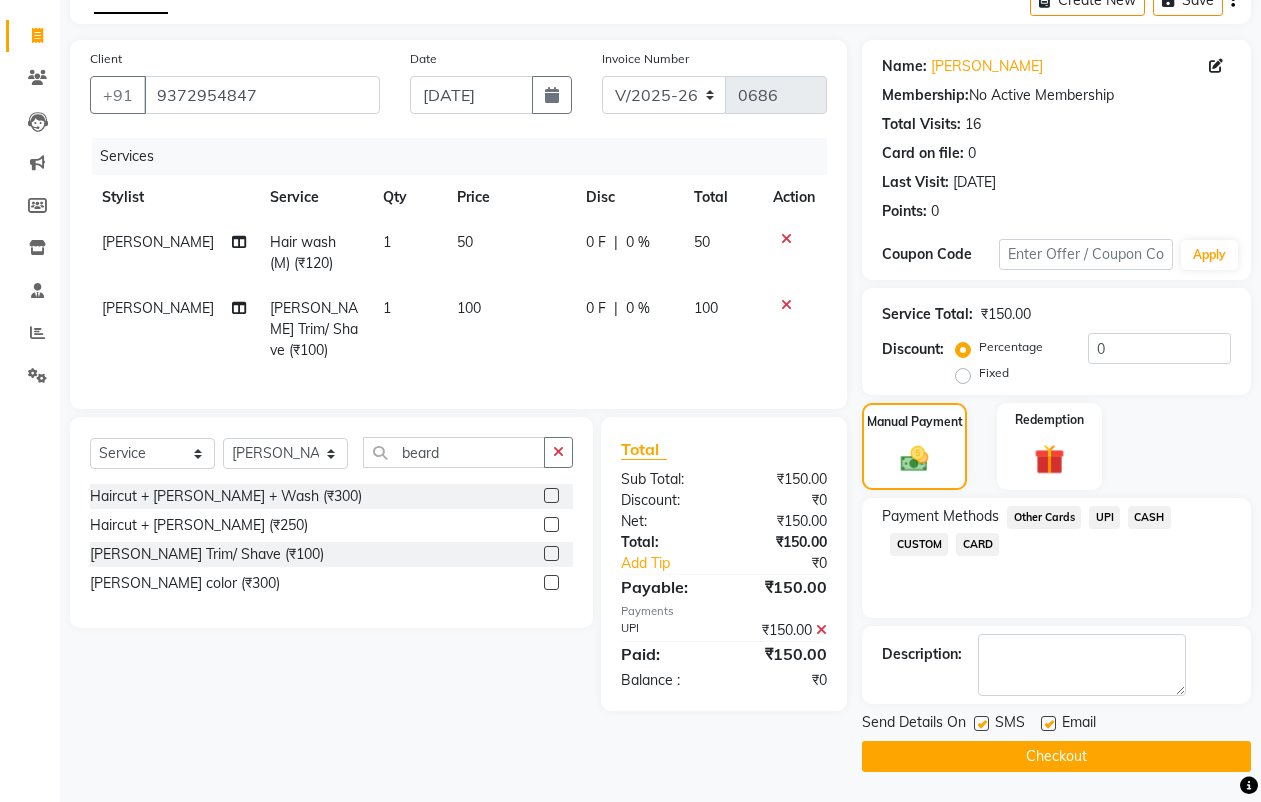click on "Checkout" 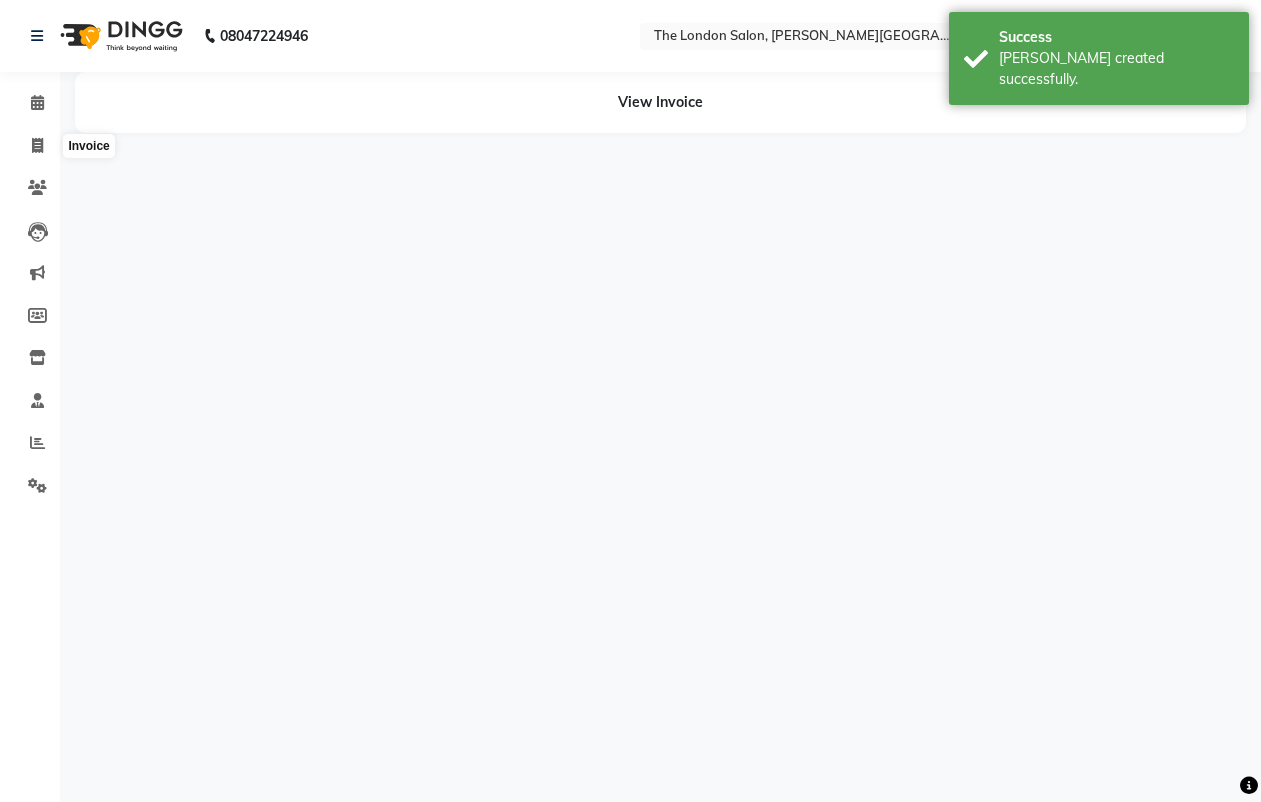 scroll, scrollTop: 0, scrollLeft: 0, axis: both 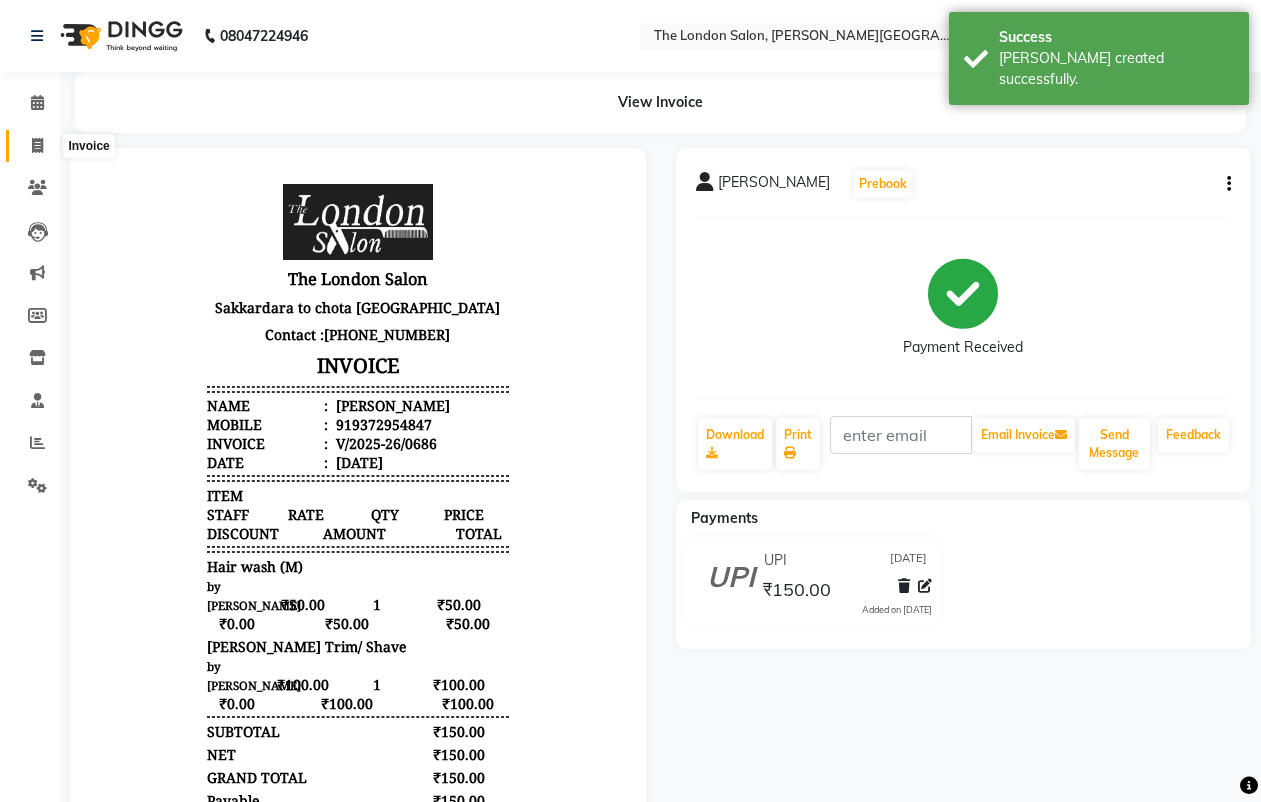 click 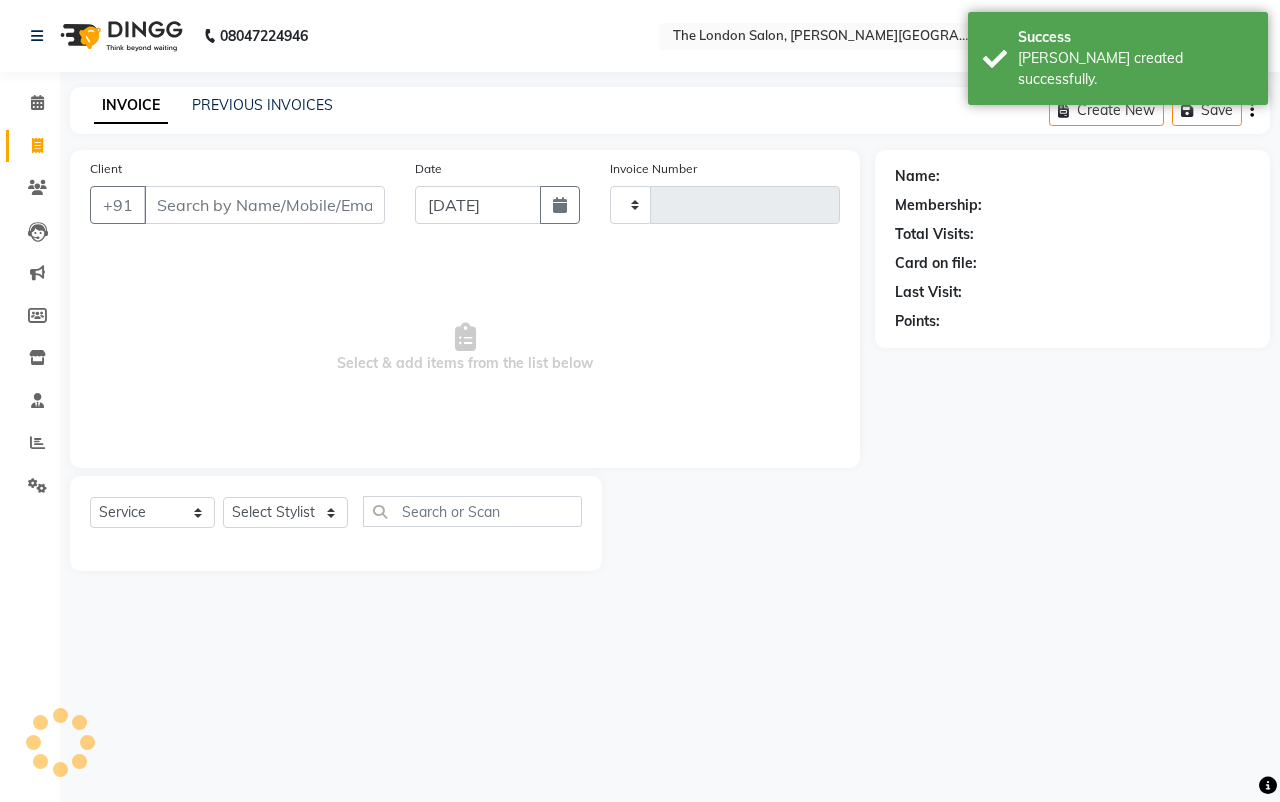 type on "0687" 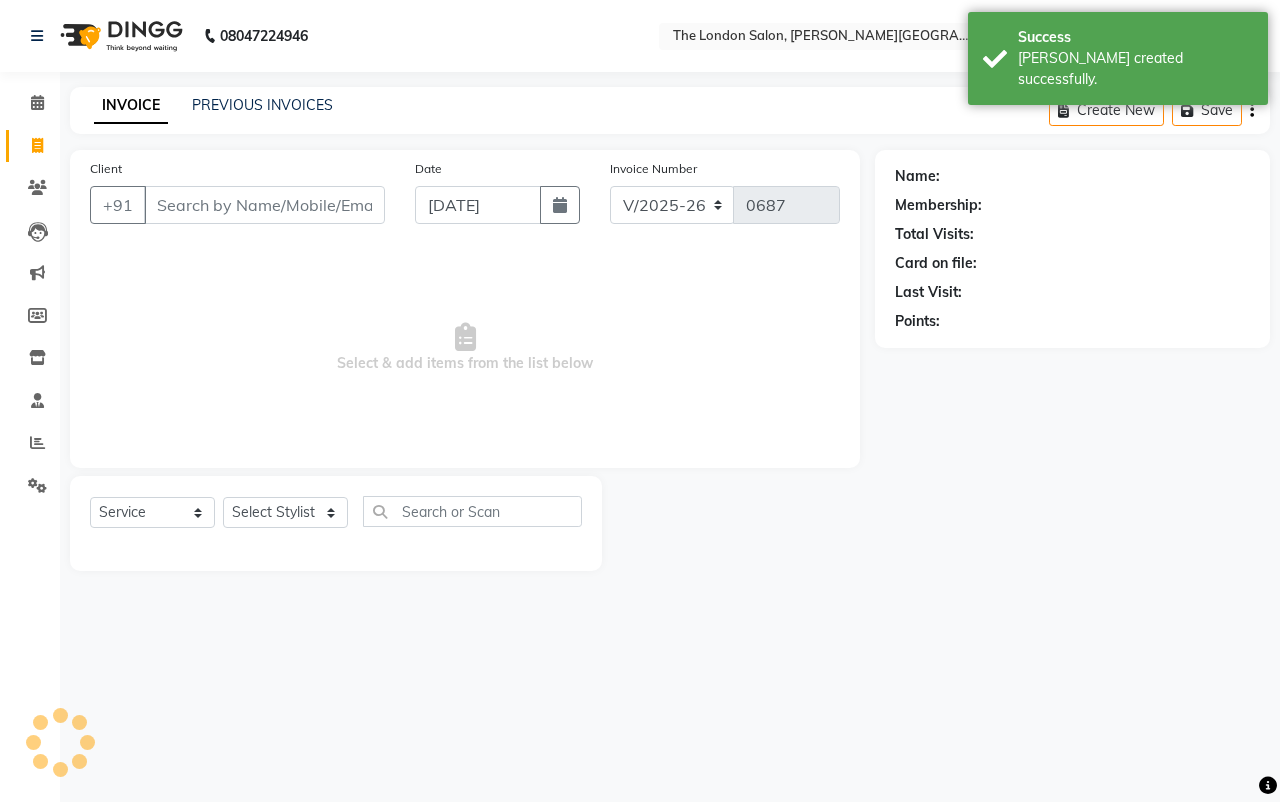 click on "Client" at bounding box center (264, 205) 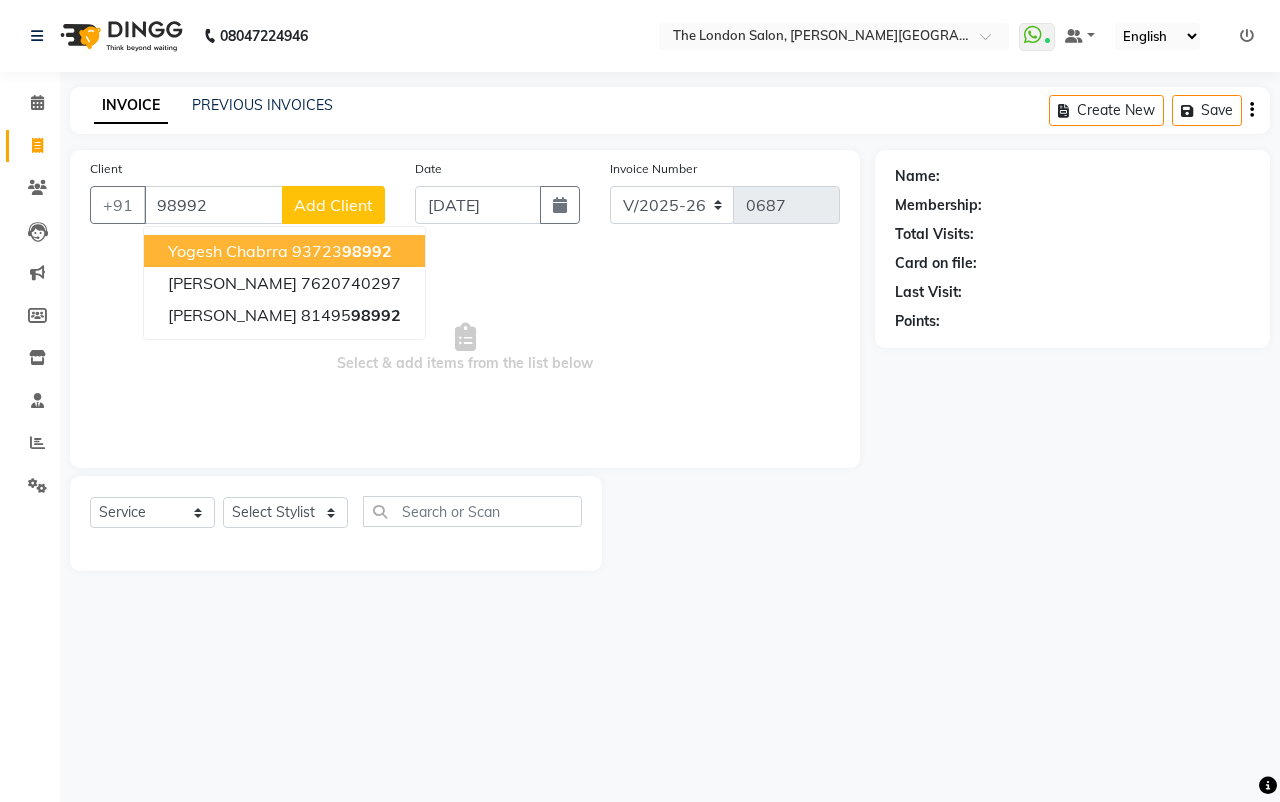 click on "98992" at bounding box center (213, 205) 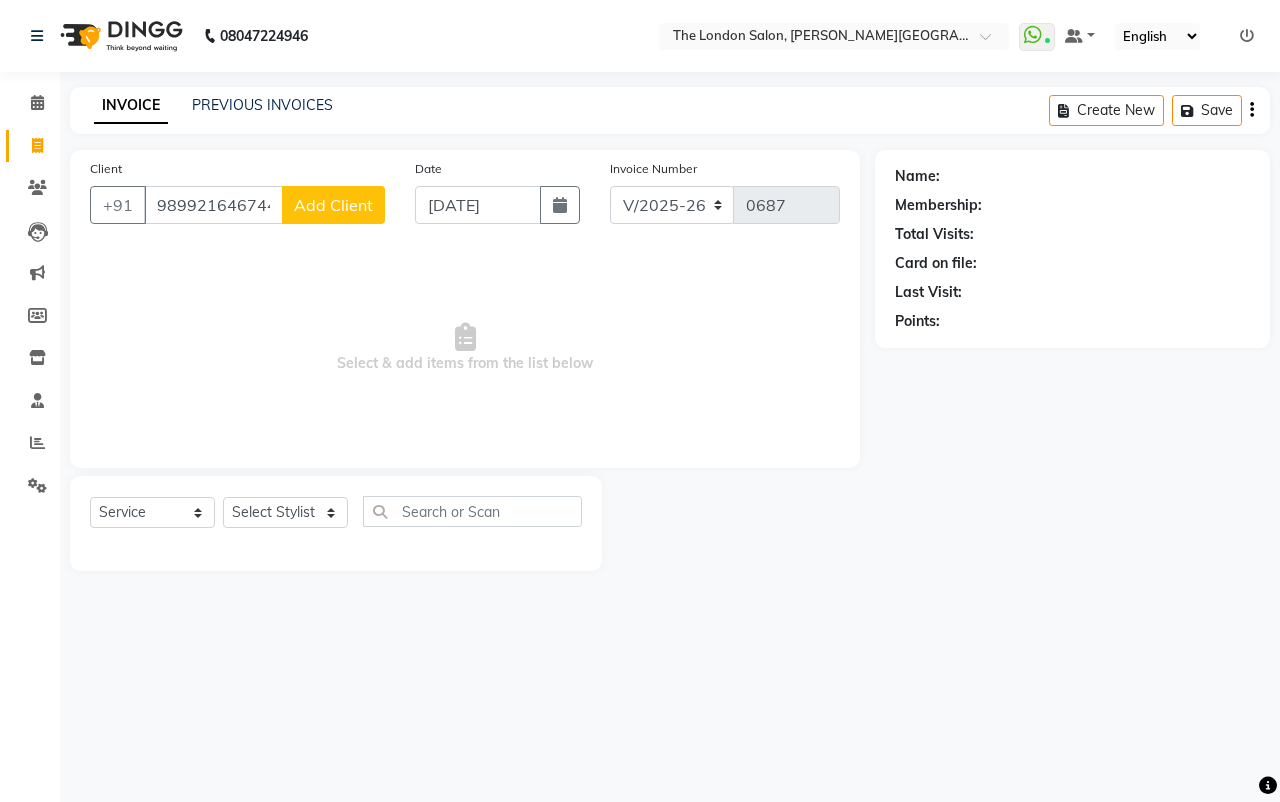 click on "989921646744" at bounding box center (213, 205) 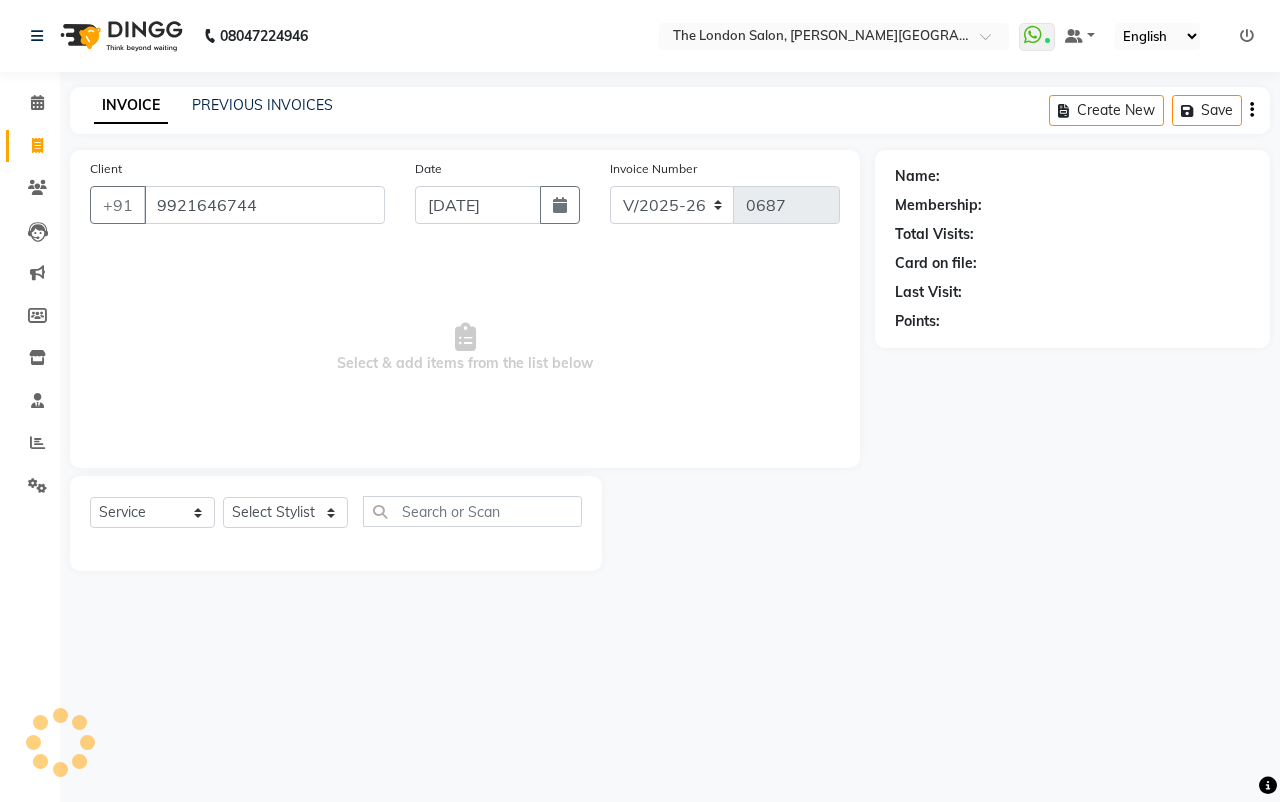 type on "9921646744" 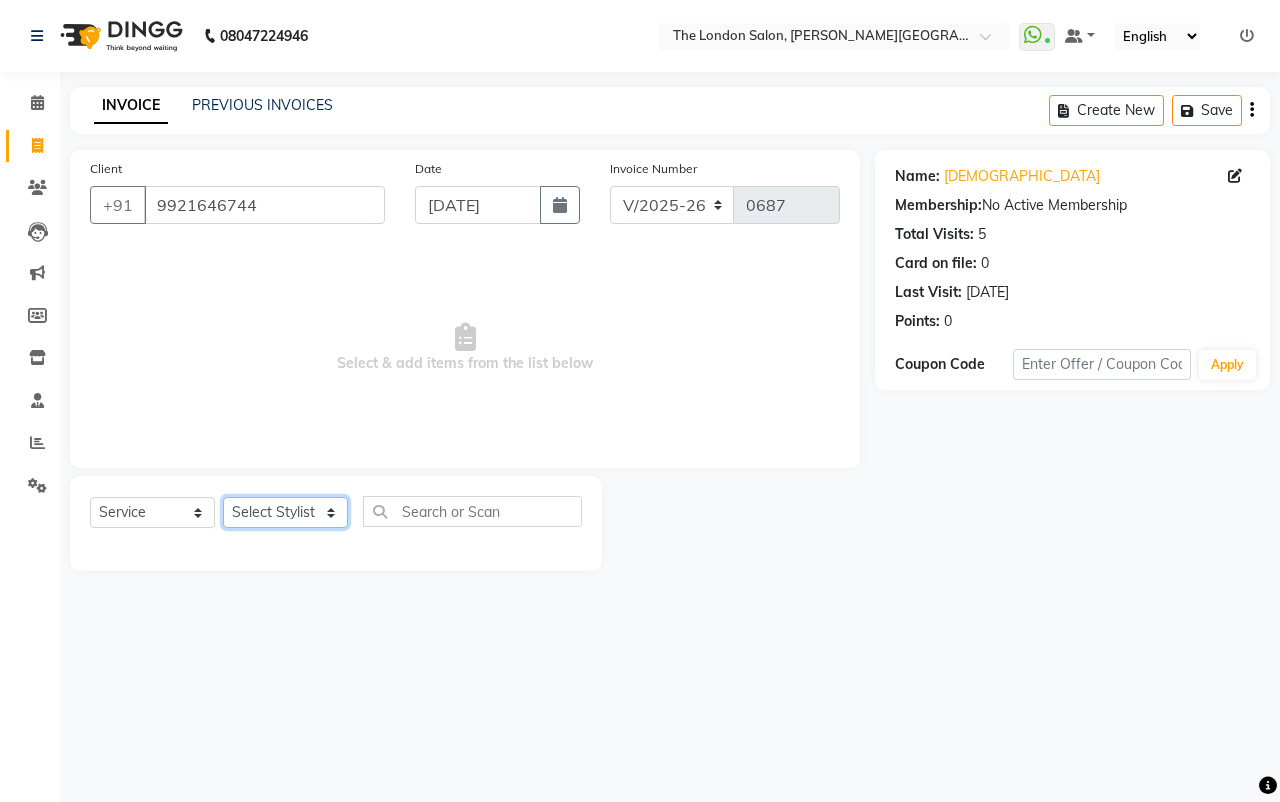 click on "Select Stylist ABHISHEK JAISWAL Akash Raut Dhanesh Sen kahkasha khan megha madavi  PRAVIN ARJUN DAKAHA  rishika sanwane shital baisware" 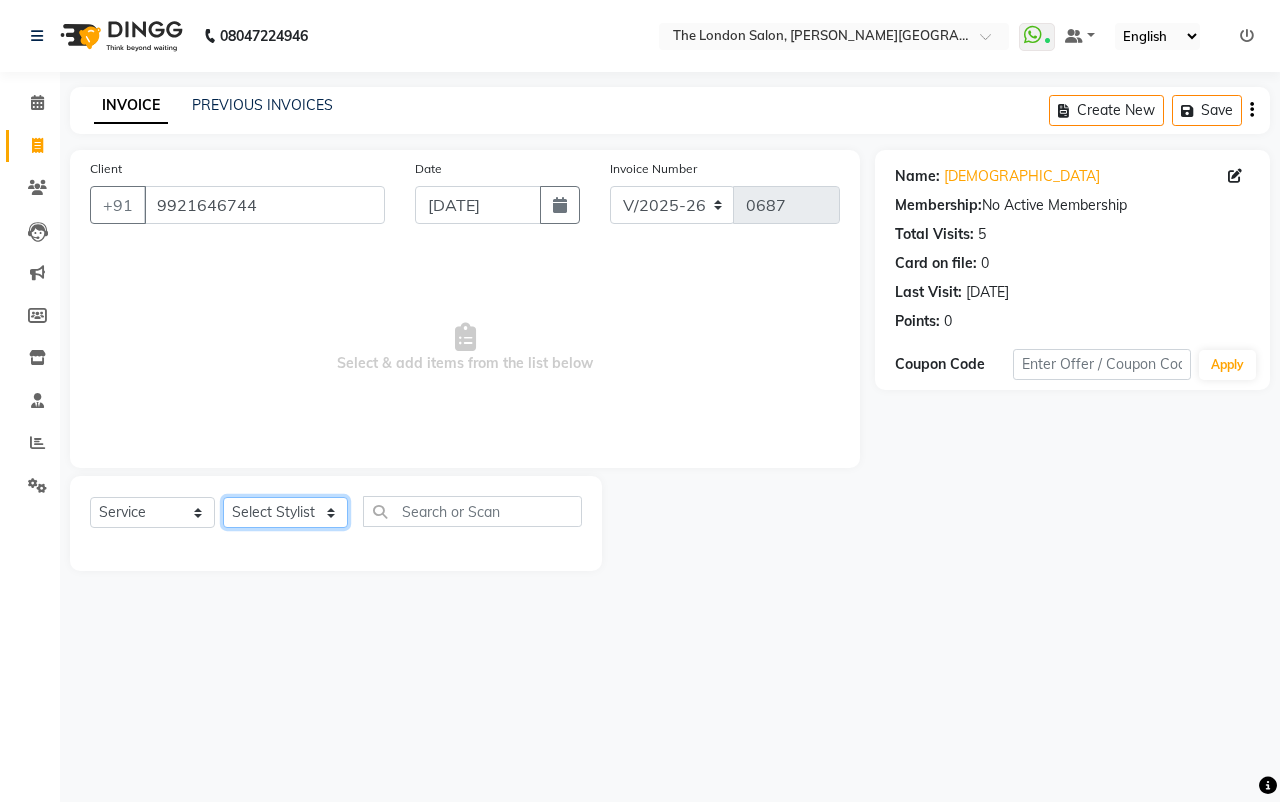 select on "66755" 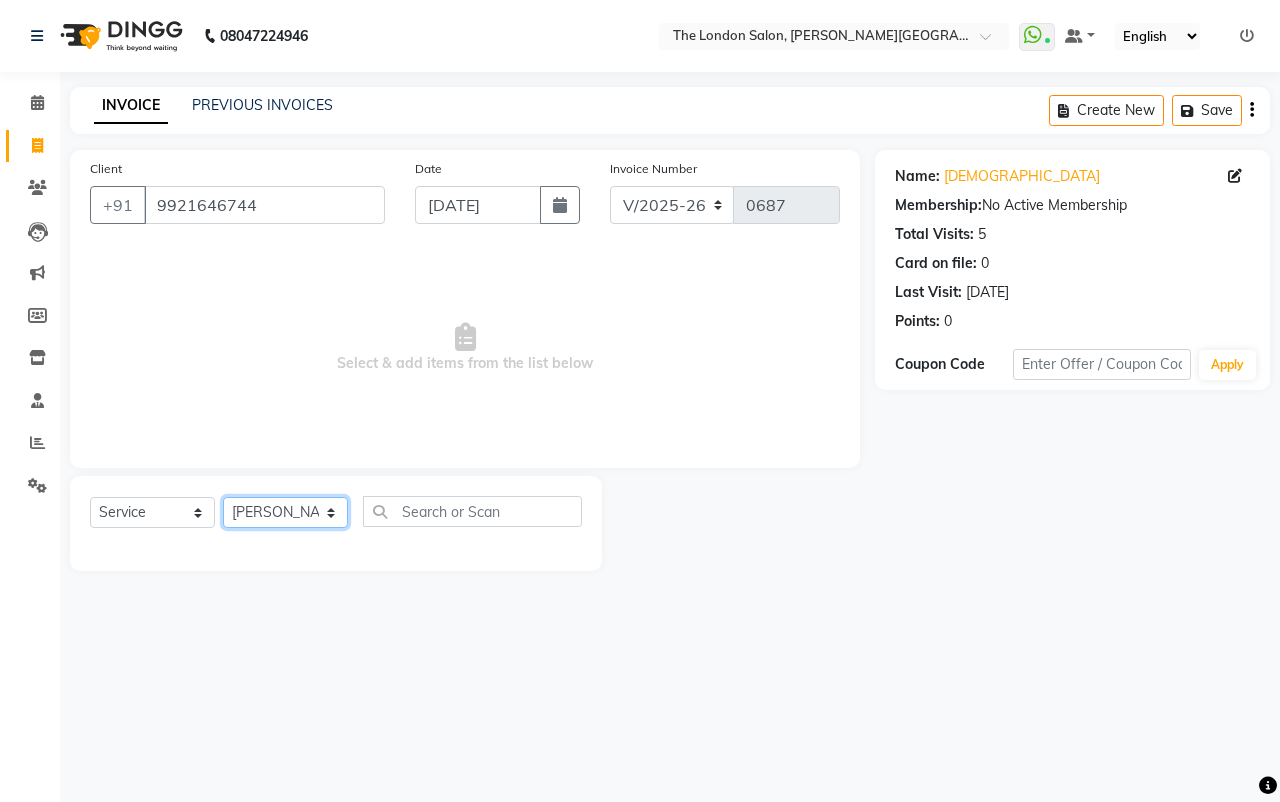click on "Select Stylist ABHISHEK JAISWAL Akash Raut Dhanesh Sen kahkasha khan megha madavi  PRAVIN ARJUN DAKAHA  rishika sanwane shital baisware" 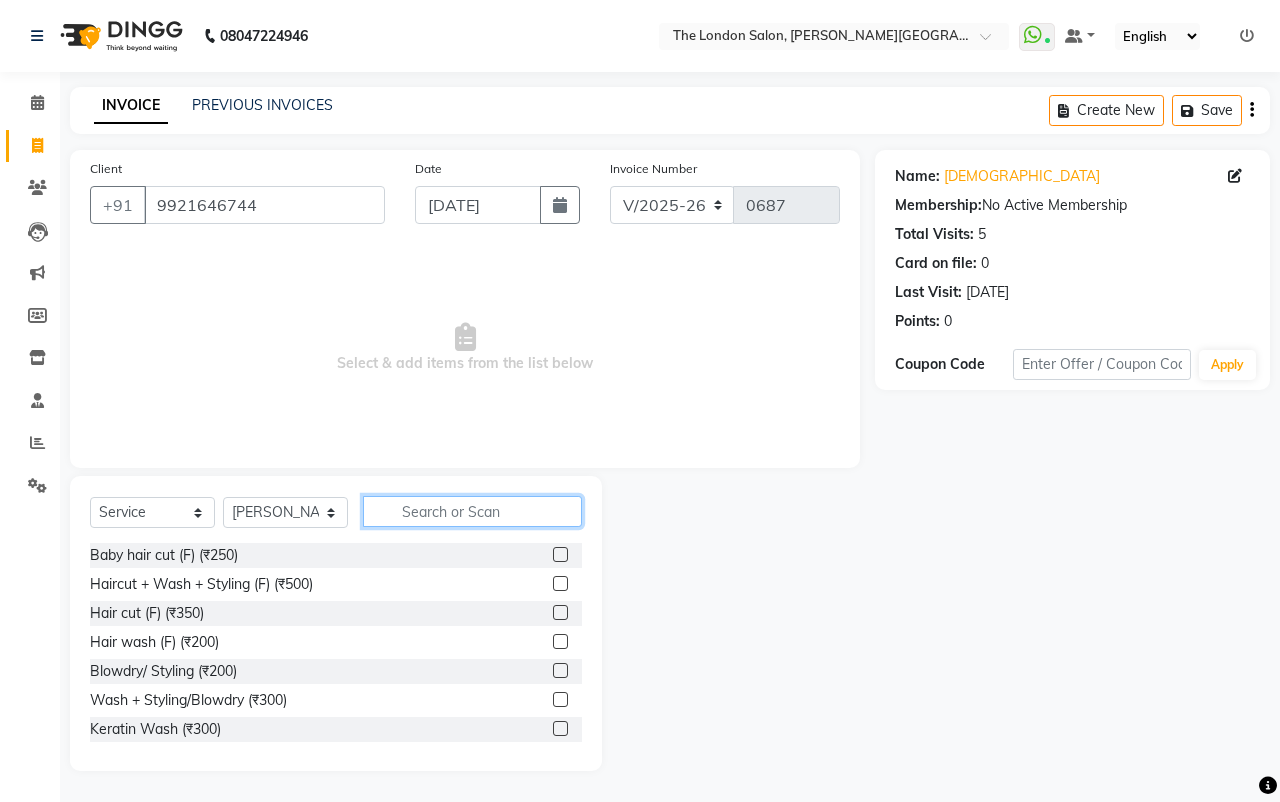 click 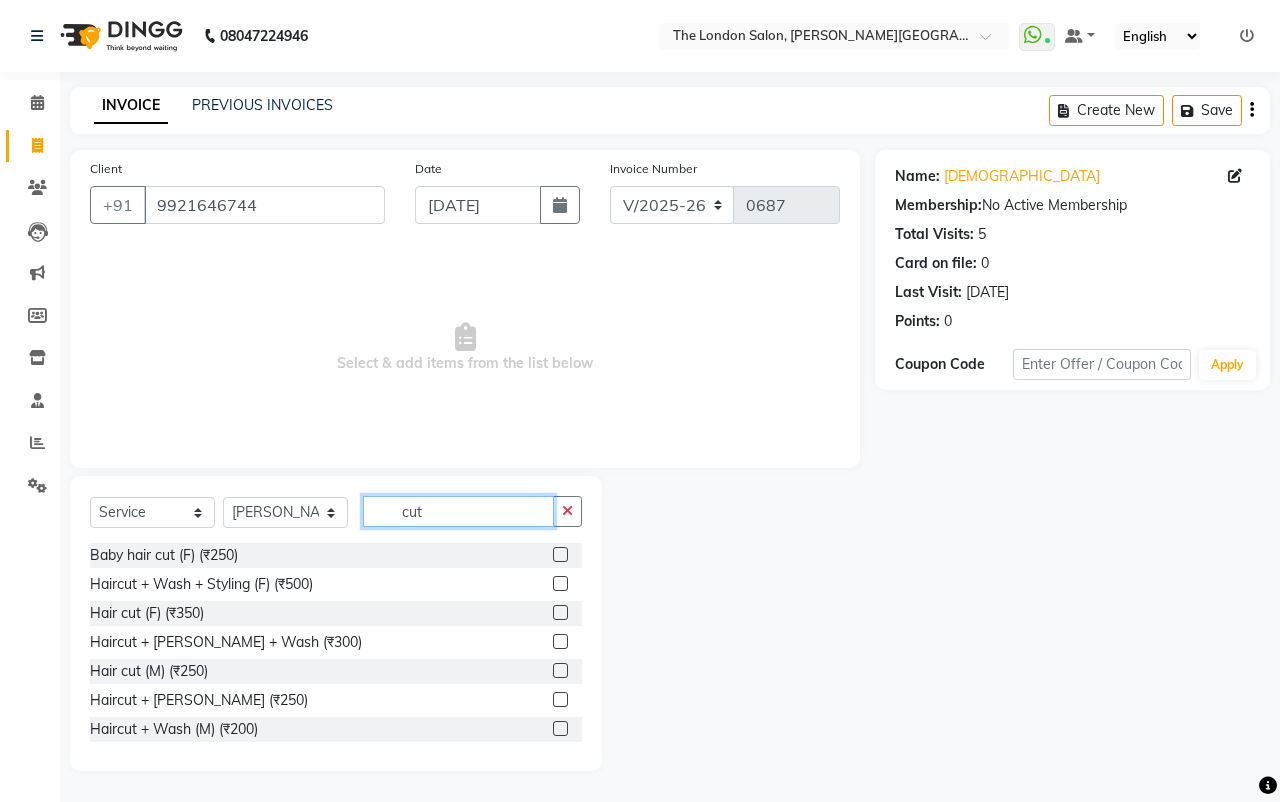 type on "cut" 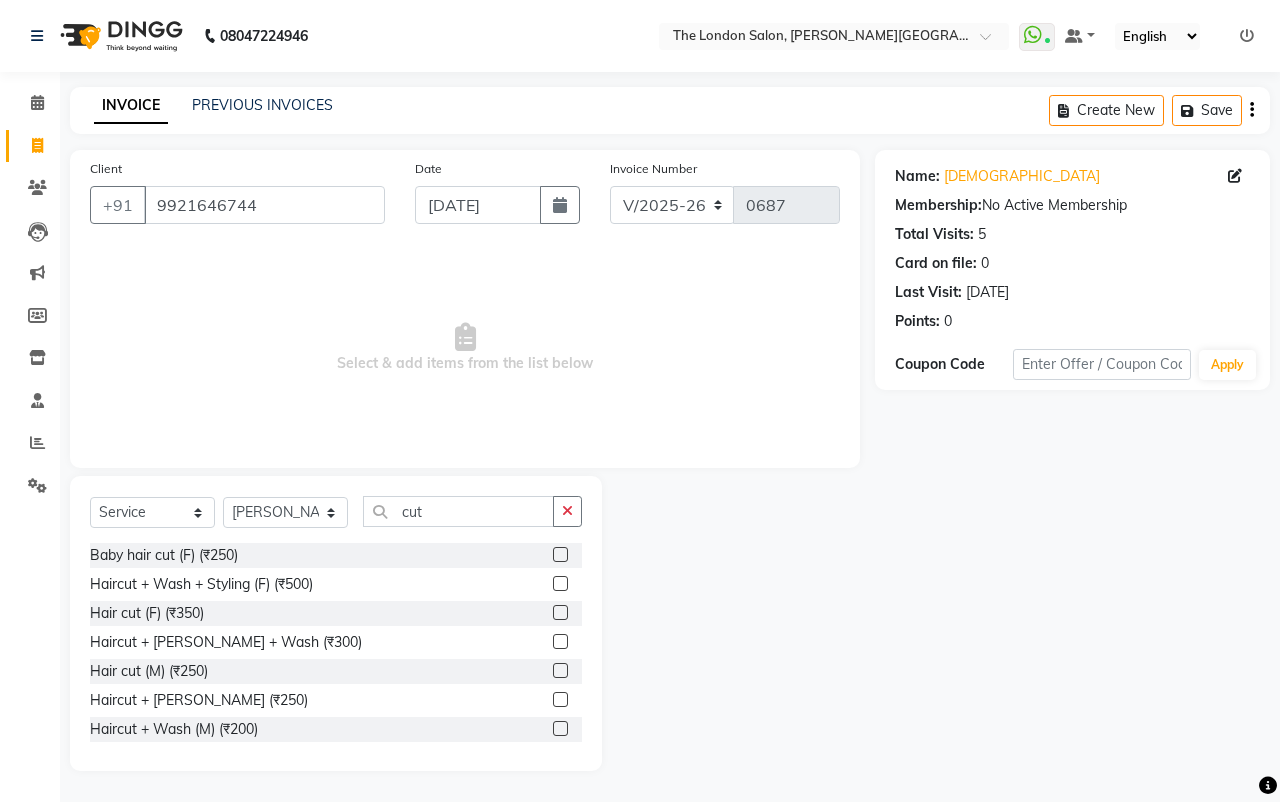 click 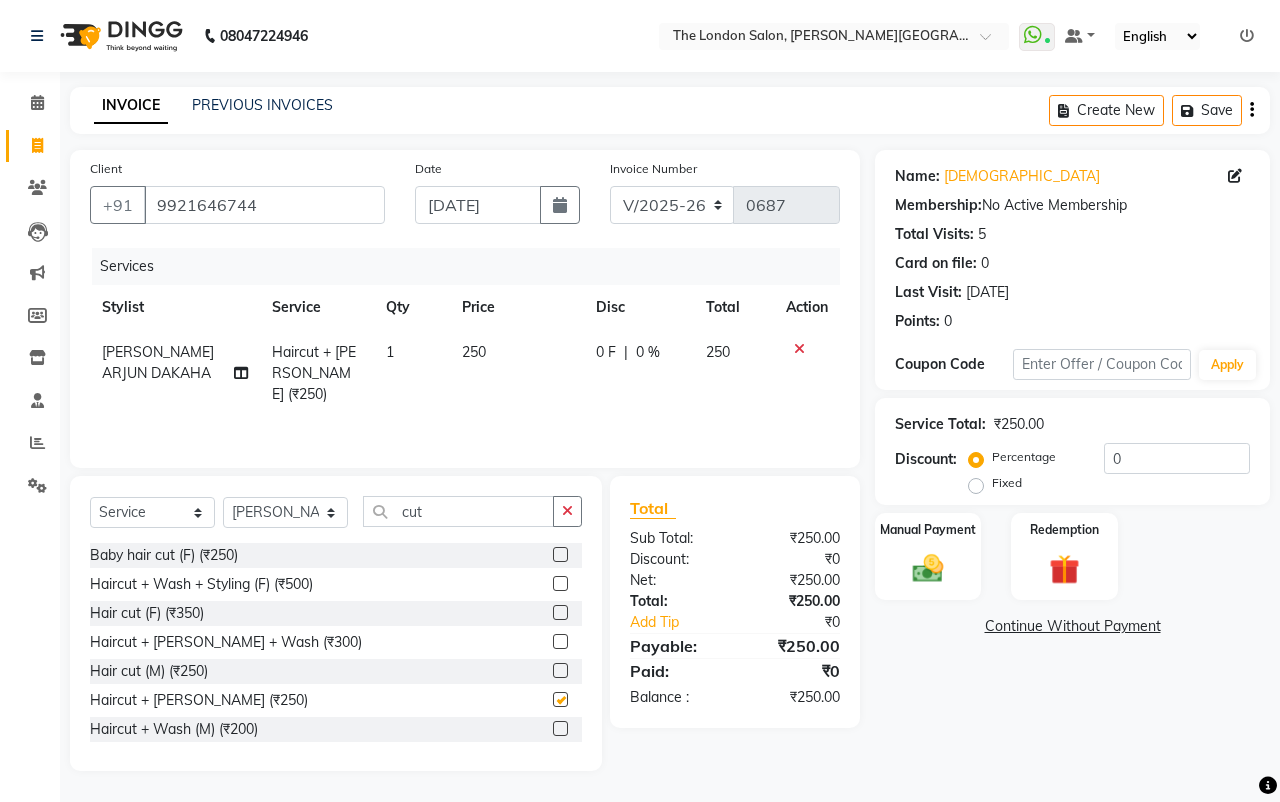 checkbox on "false" 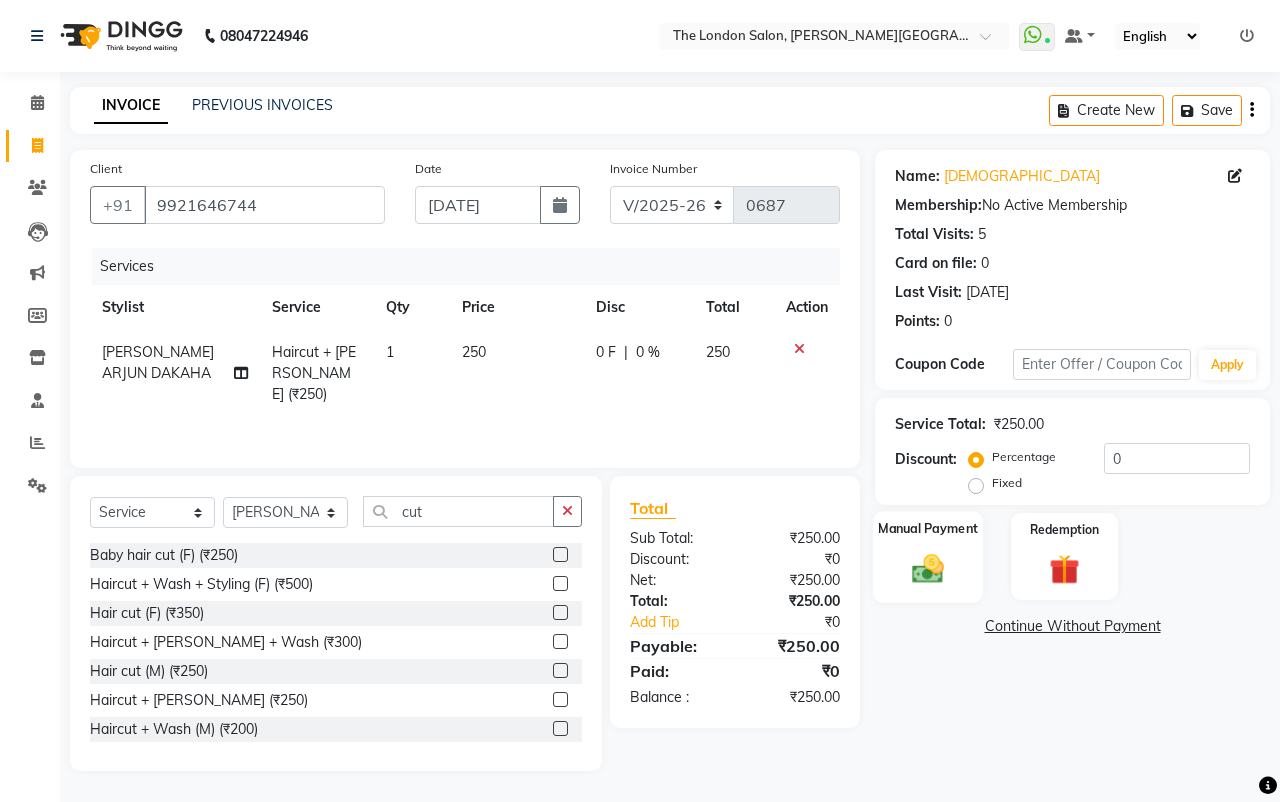 click 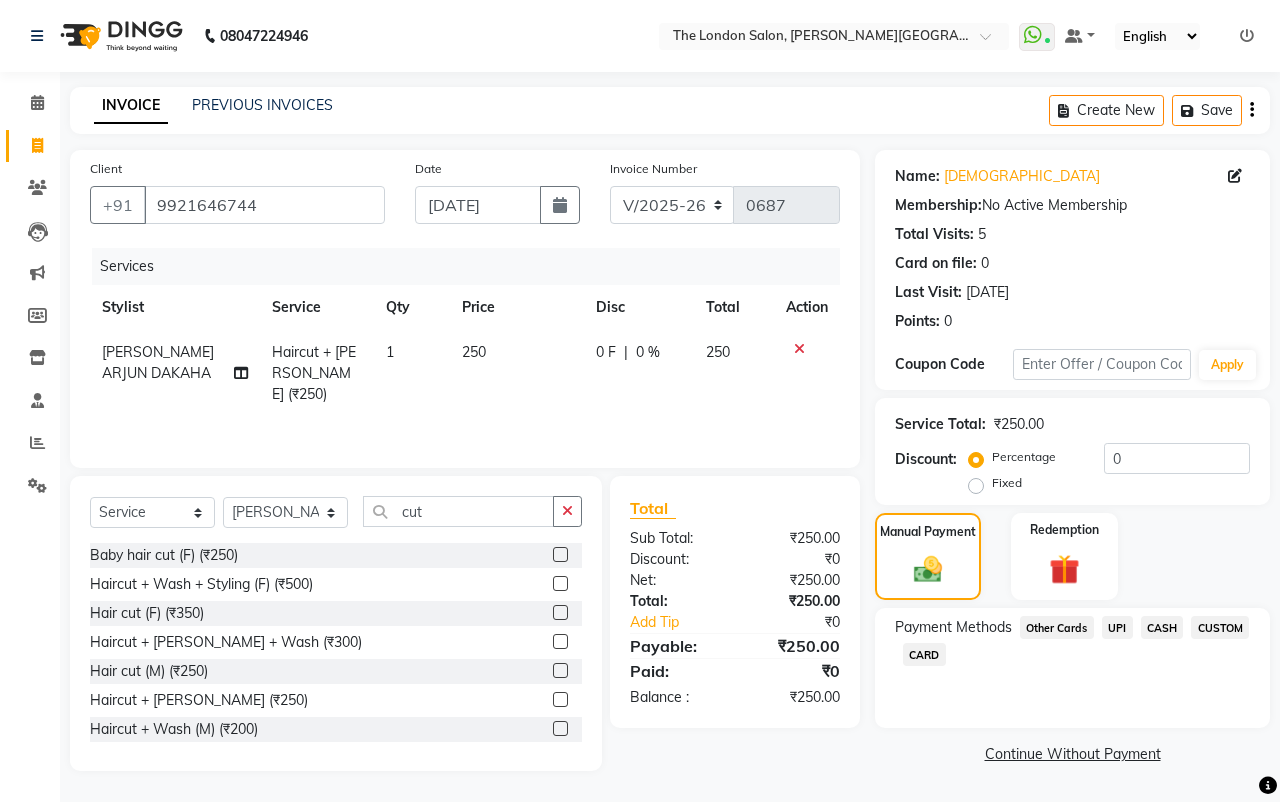 click on "UPI" 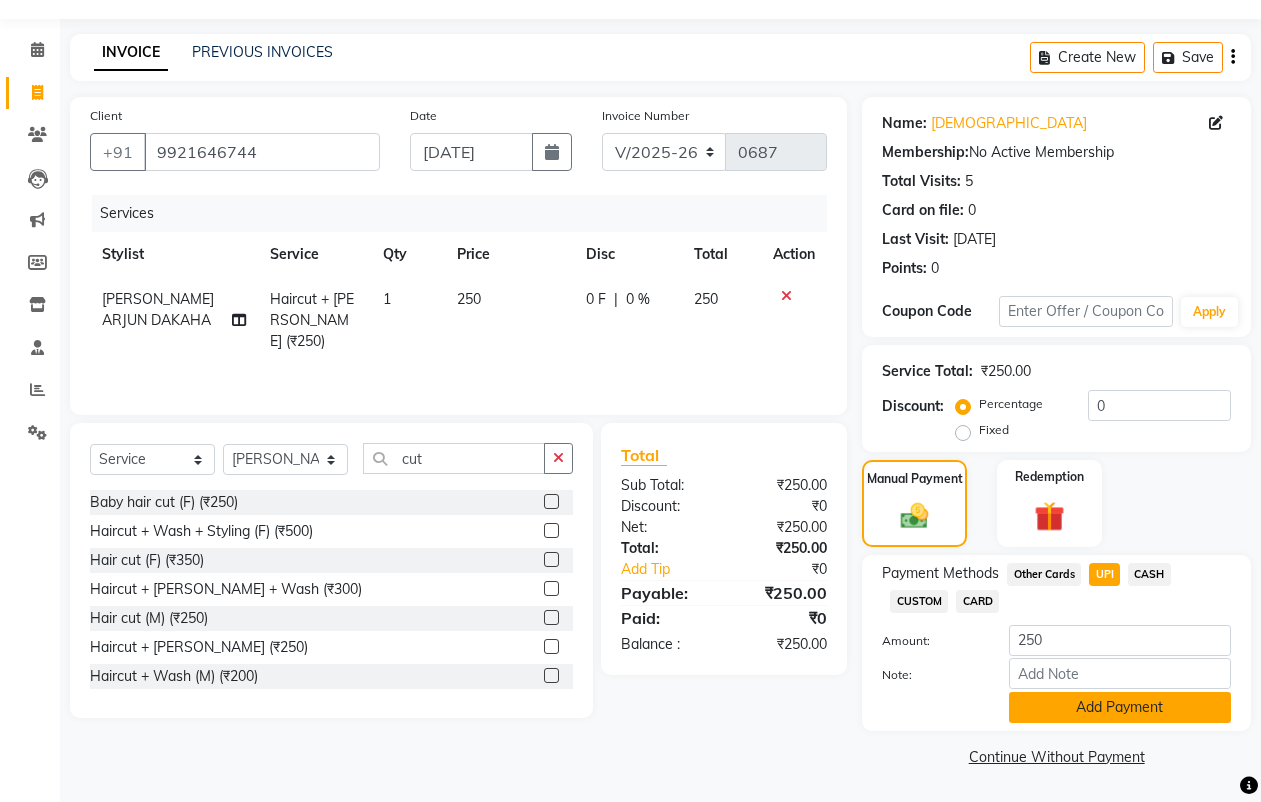 click on "Add Payment" 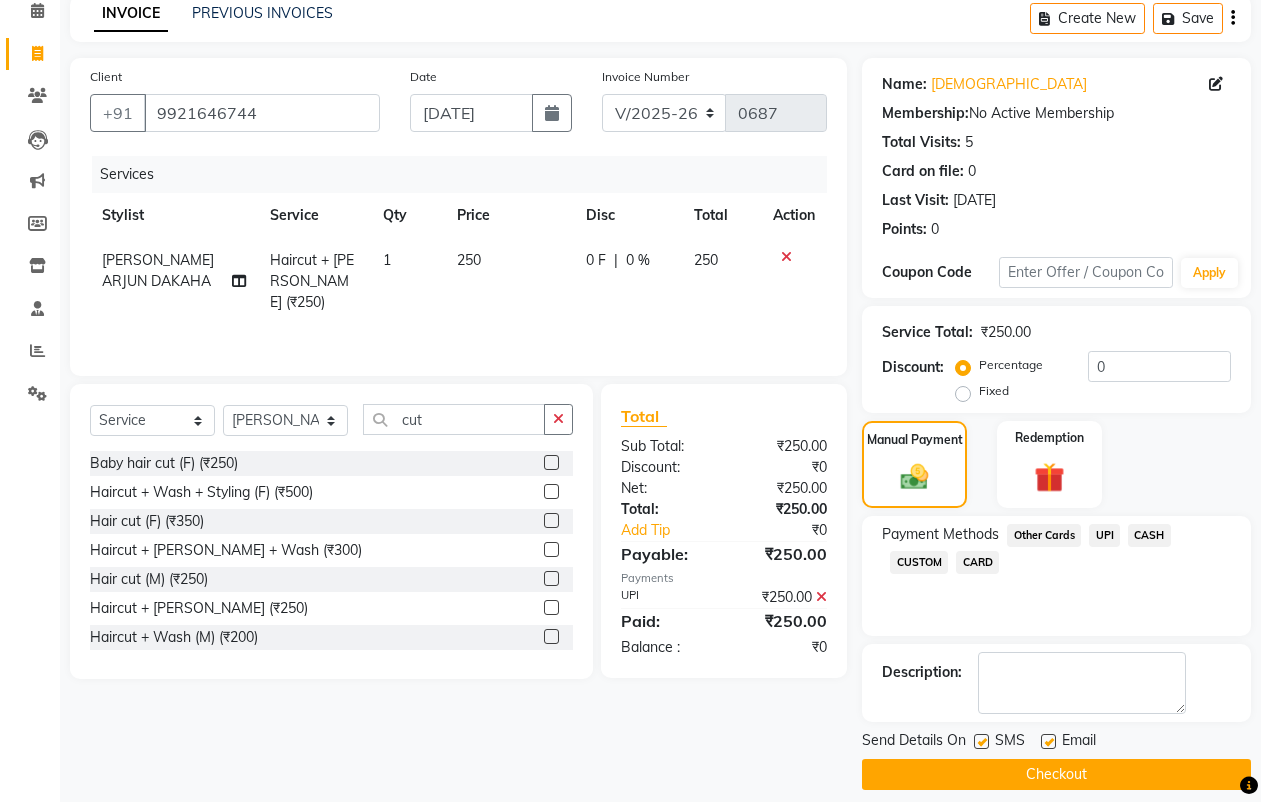 scroll, scrollTop: 110, scrollLeft: 0, axis: vertical 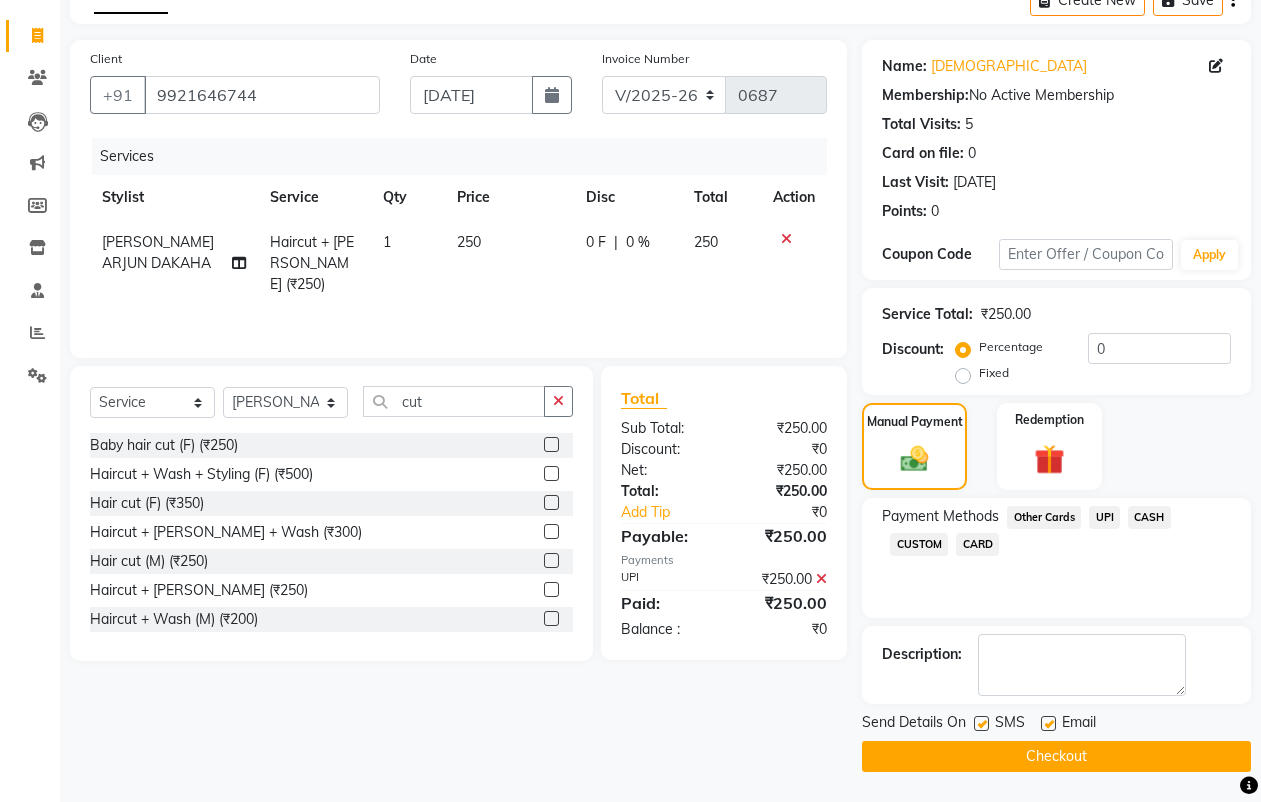 click on "Checkout" 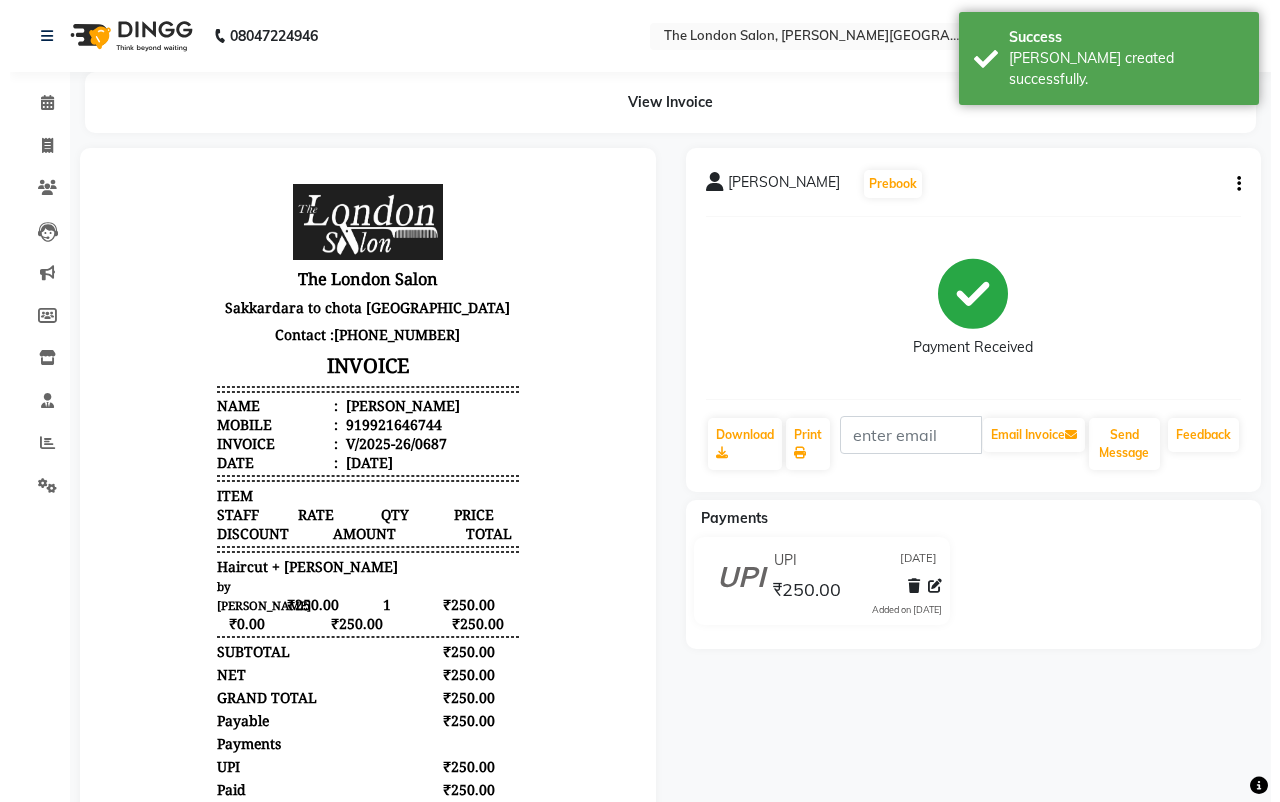 scroll, scrollTop: 0, scrollLeft: 0, axis: both 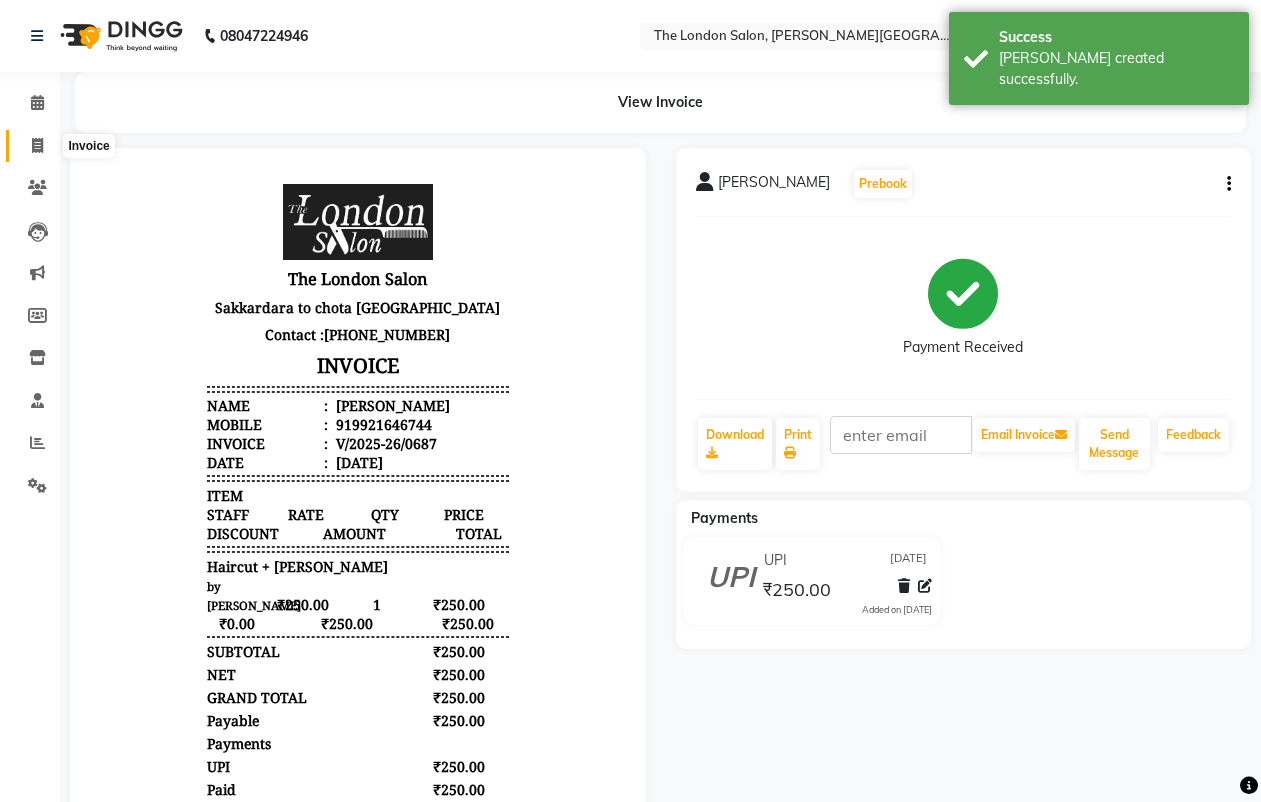 click 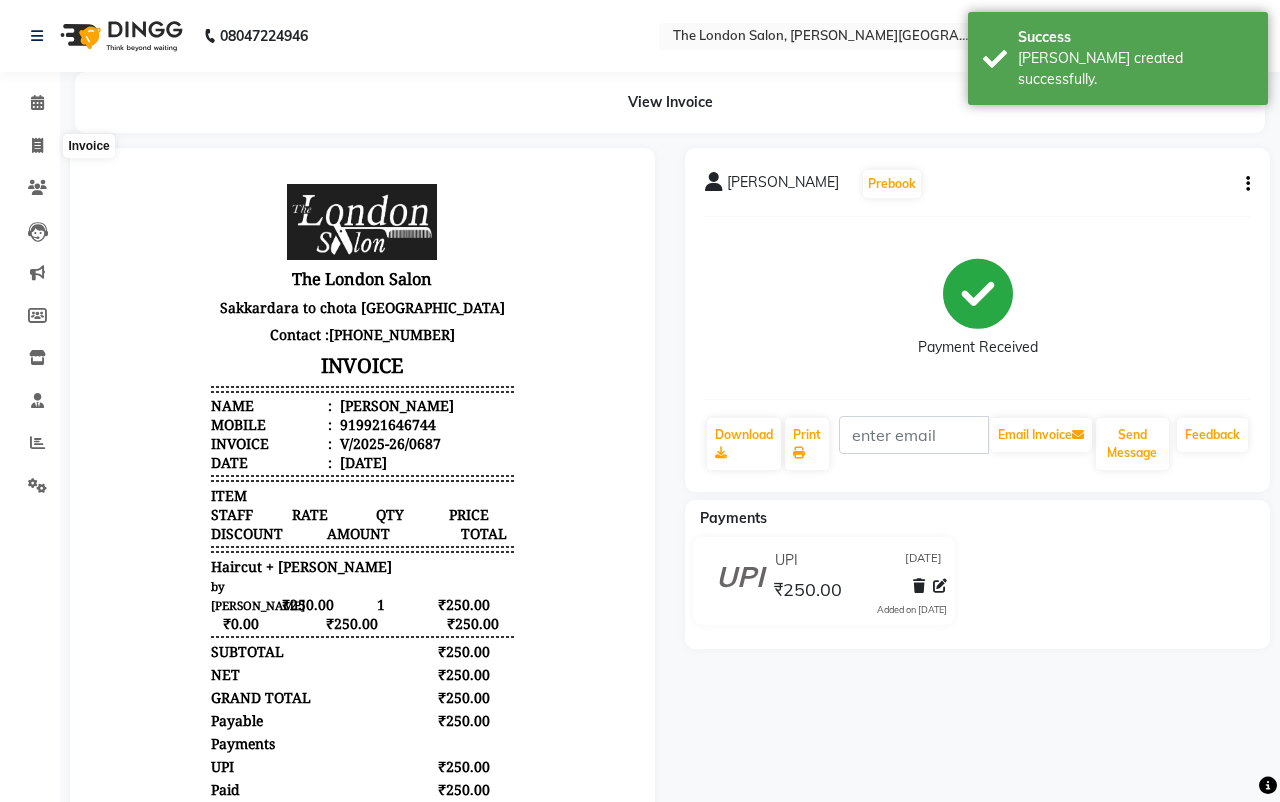 select on "service" 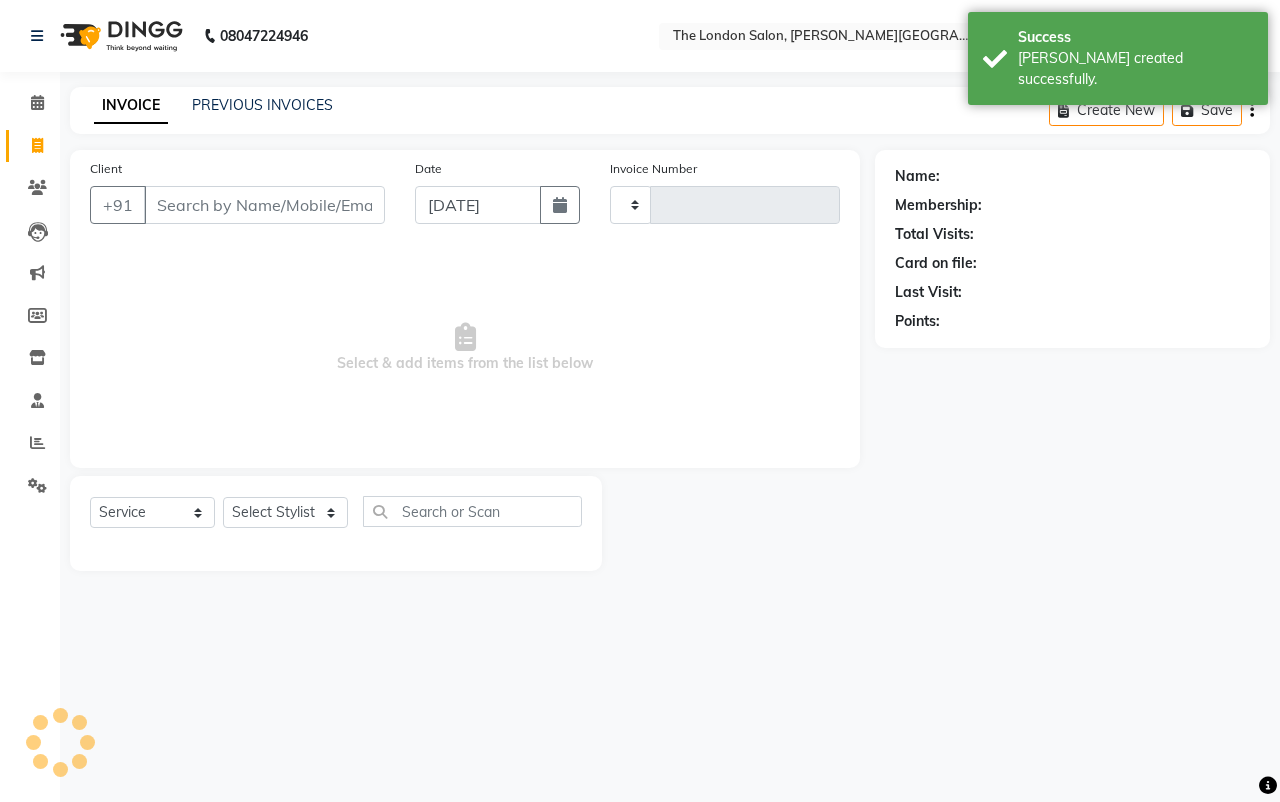 type on "0688" 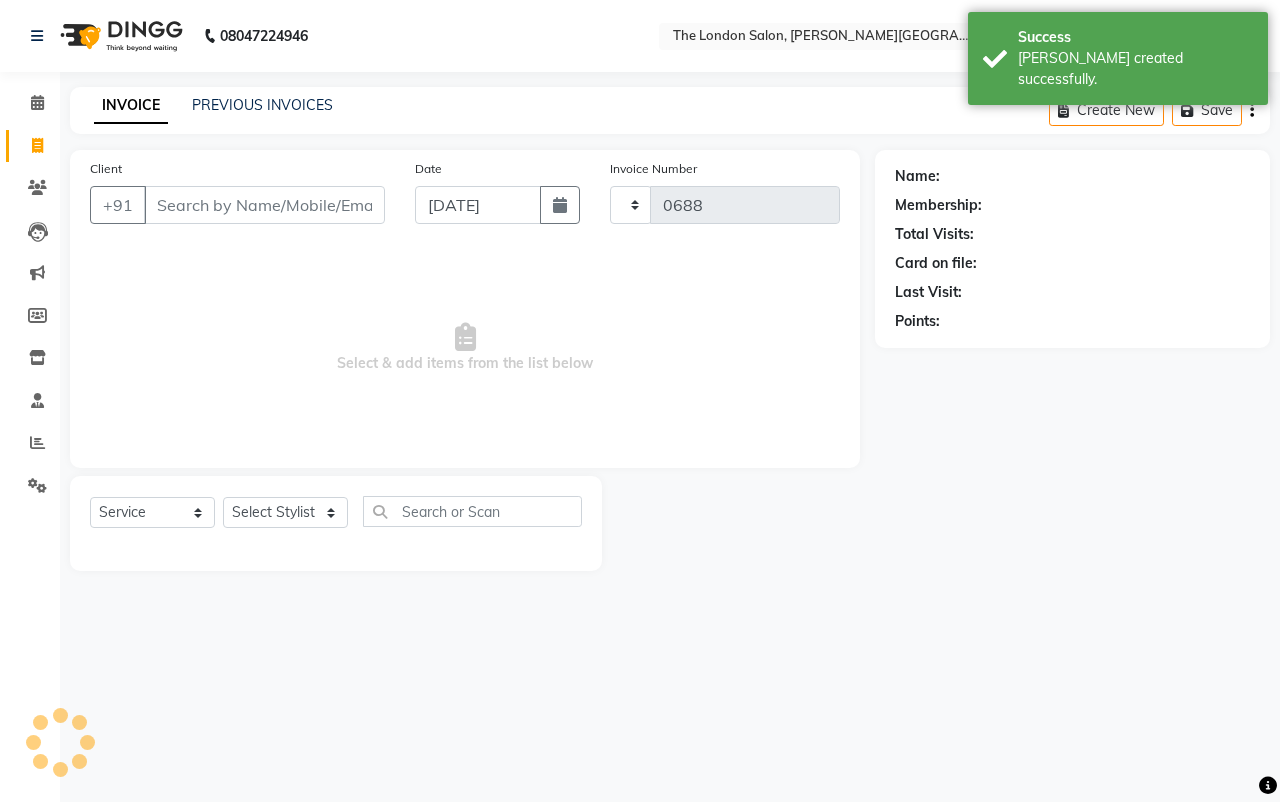 select on "4682" 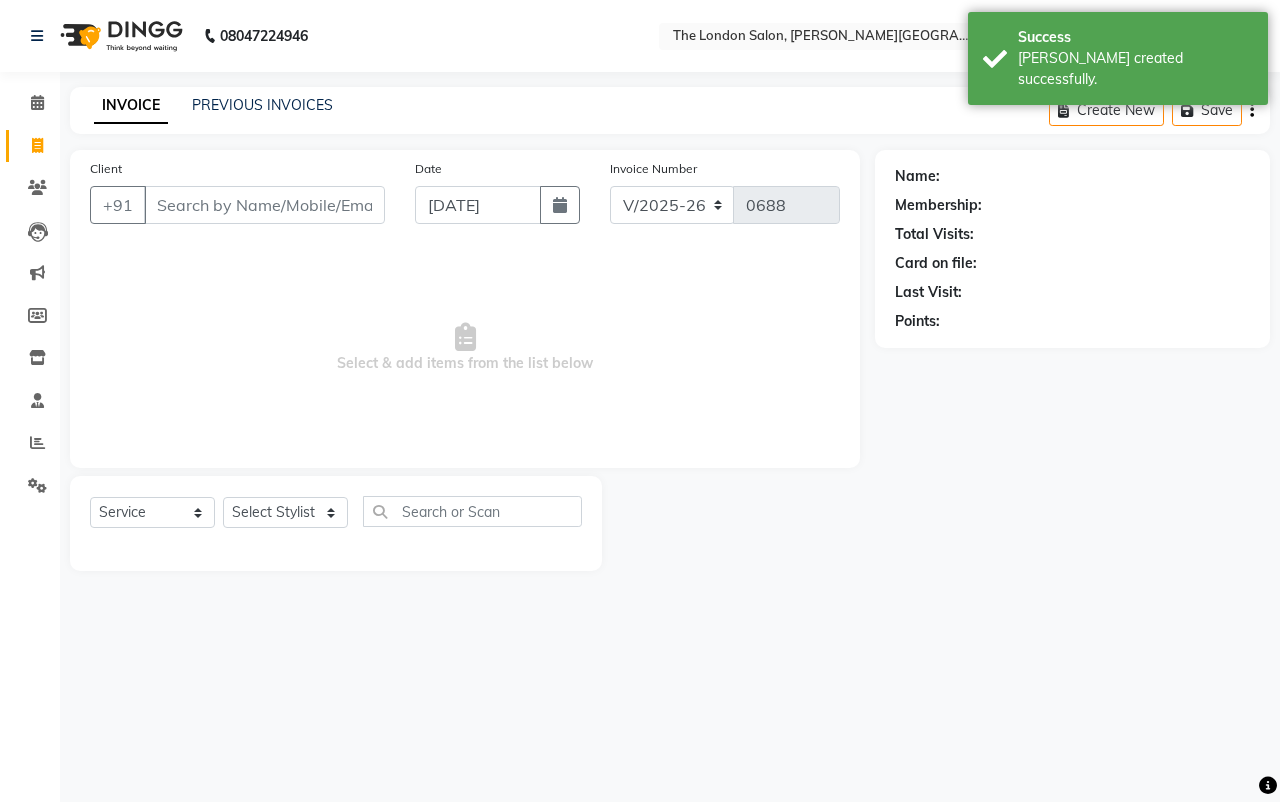 click on "Client" at bounding box center (264, 205) 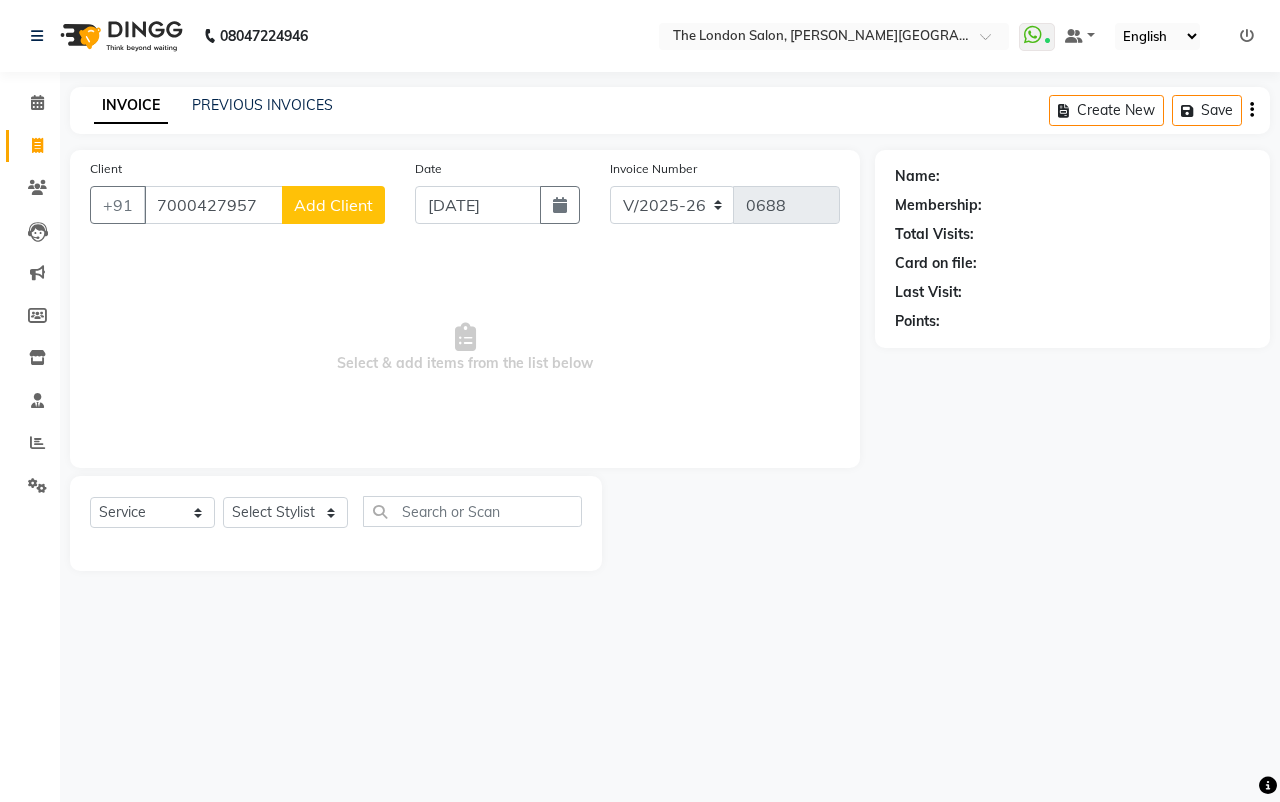 type on "7000427957" 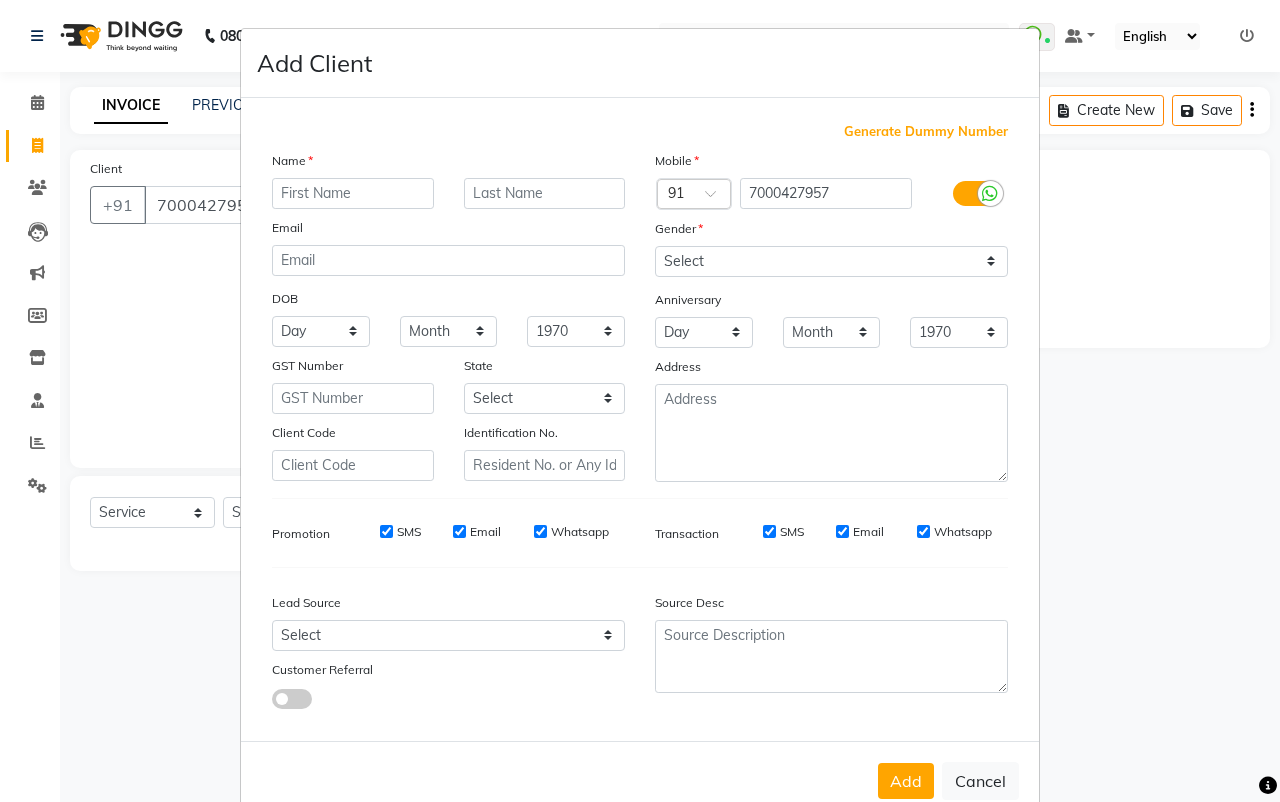 click at bounding box center [353, 193] 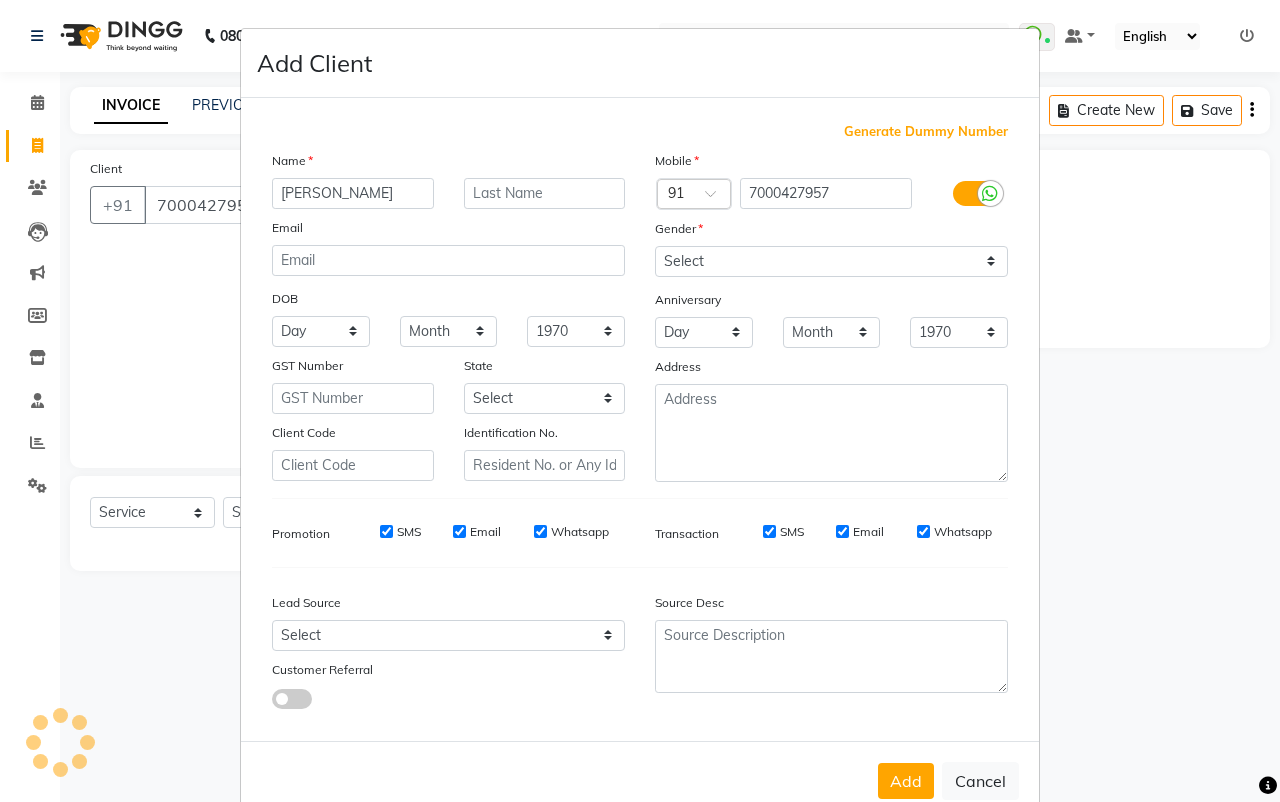 type on "anupal" 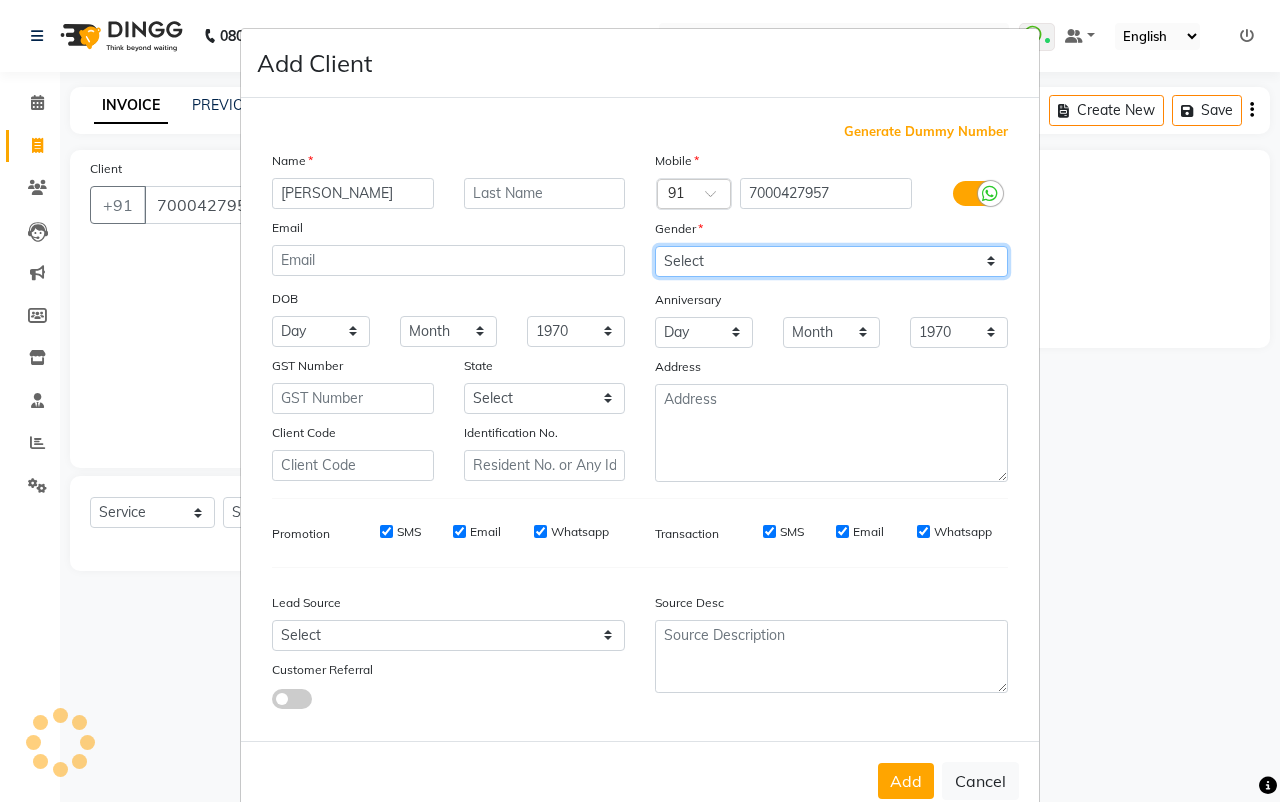click on "Select Male Female Other Prefer Not To Say" at bounding box center [831, 261] 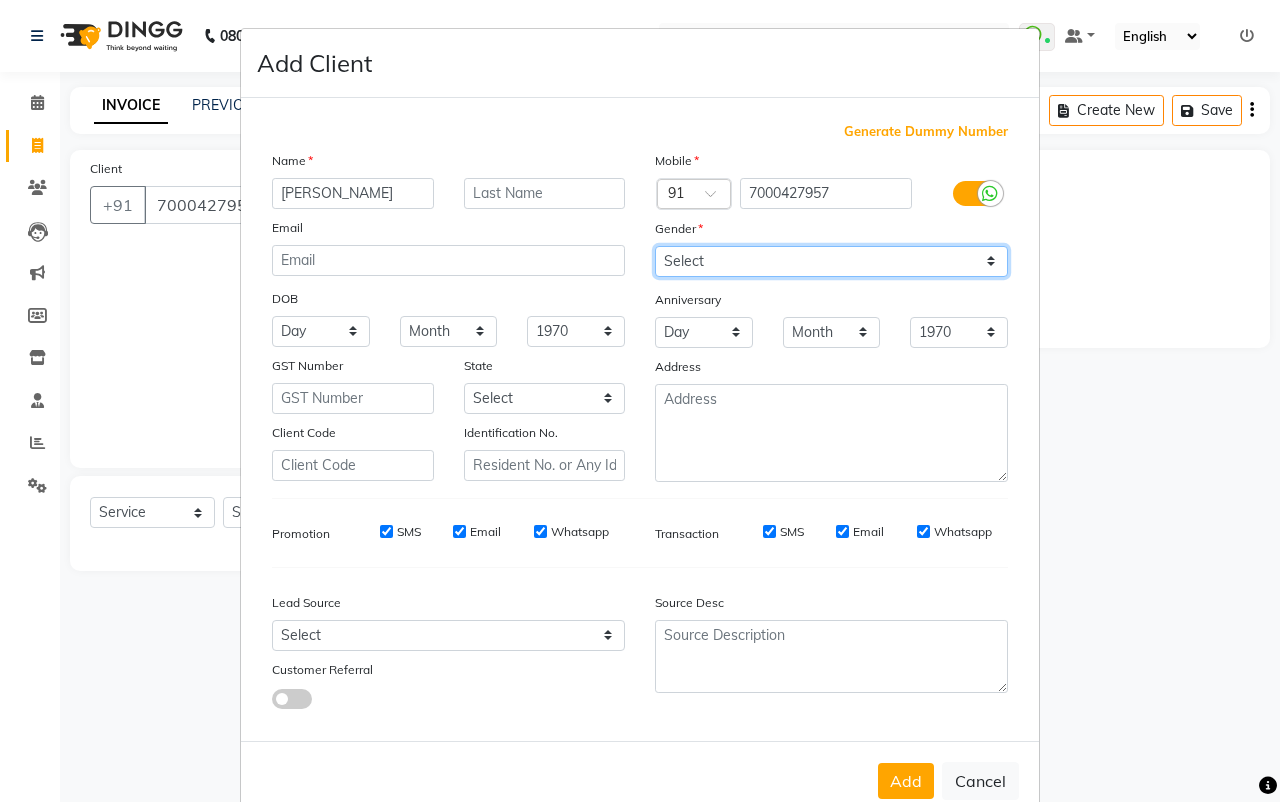 select on "male" 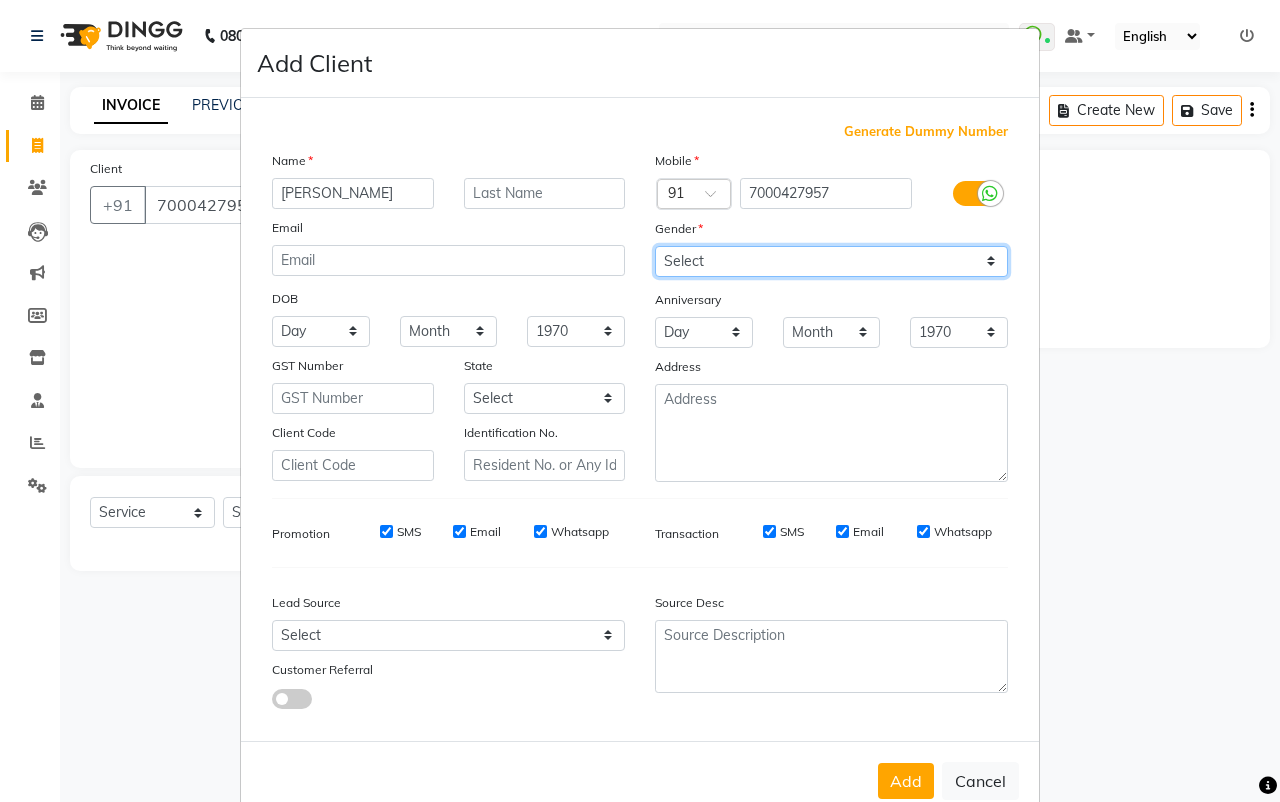 click on "Select Male Female Other Prefer Not To Say" at bounding box center (831, 261) 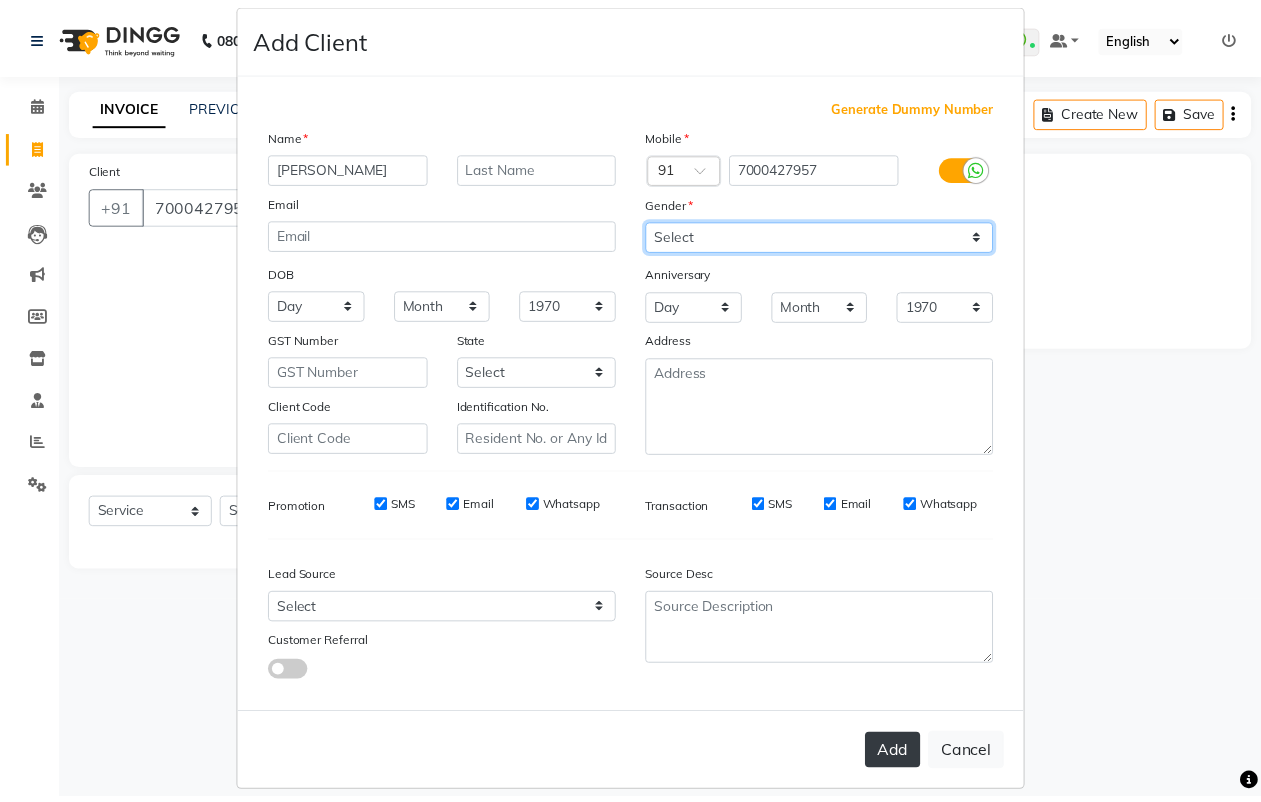 scroll, scrollTop: 47, scrollLeft: 0, axis: vertical 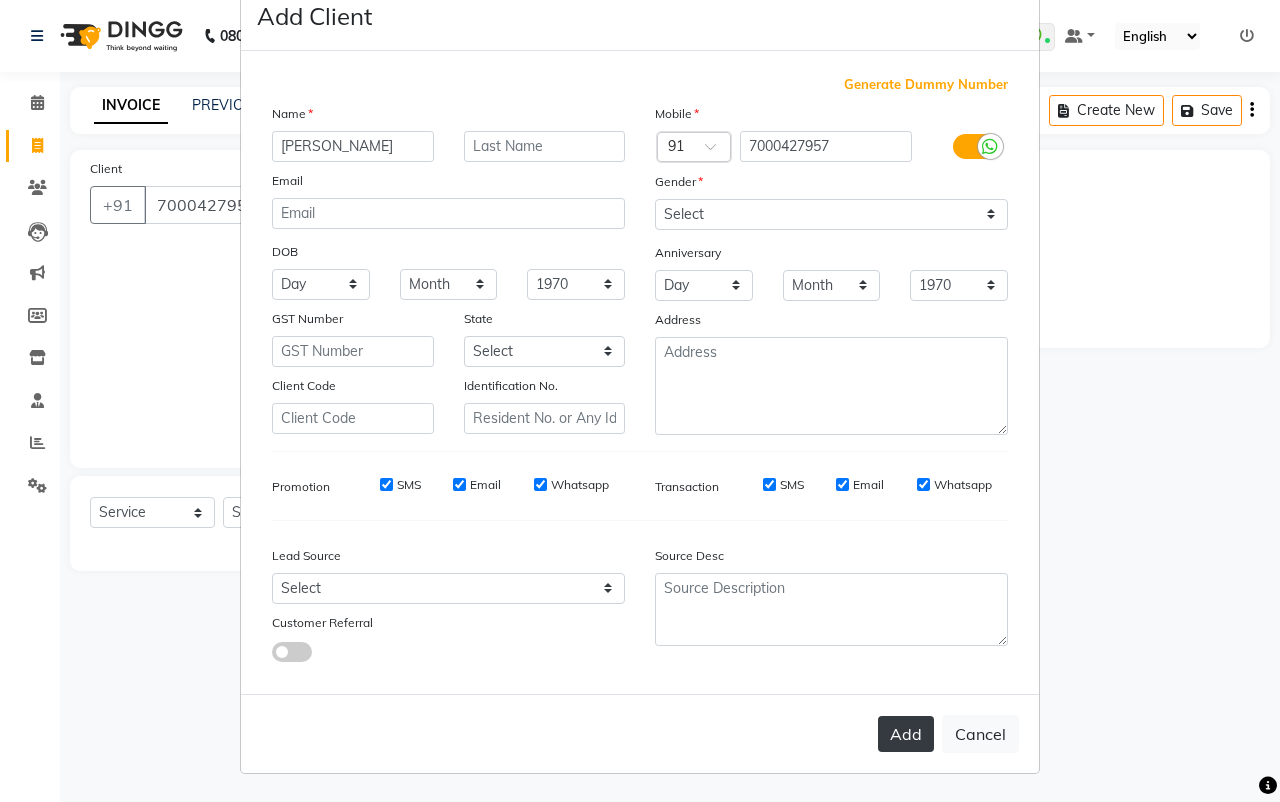 click on "Add" at bounding box center [906, 734] 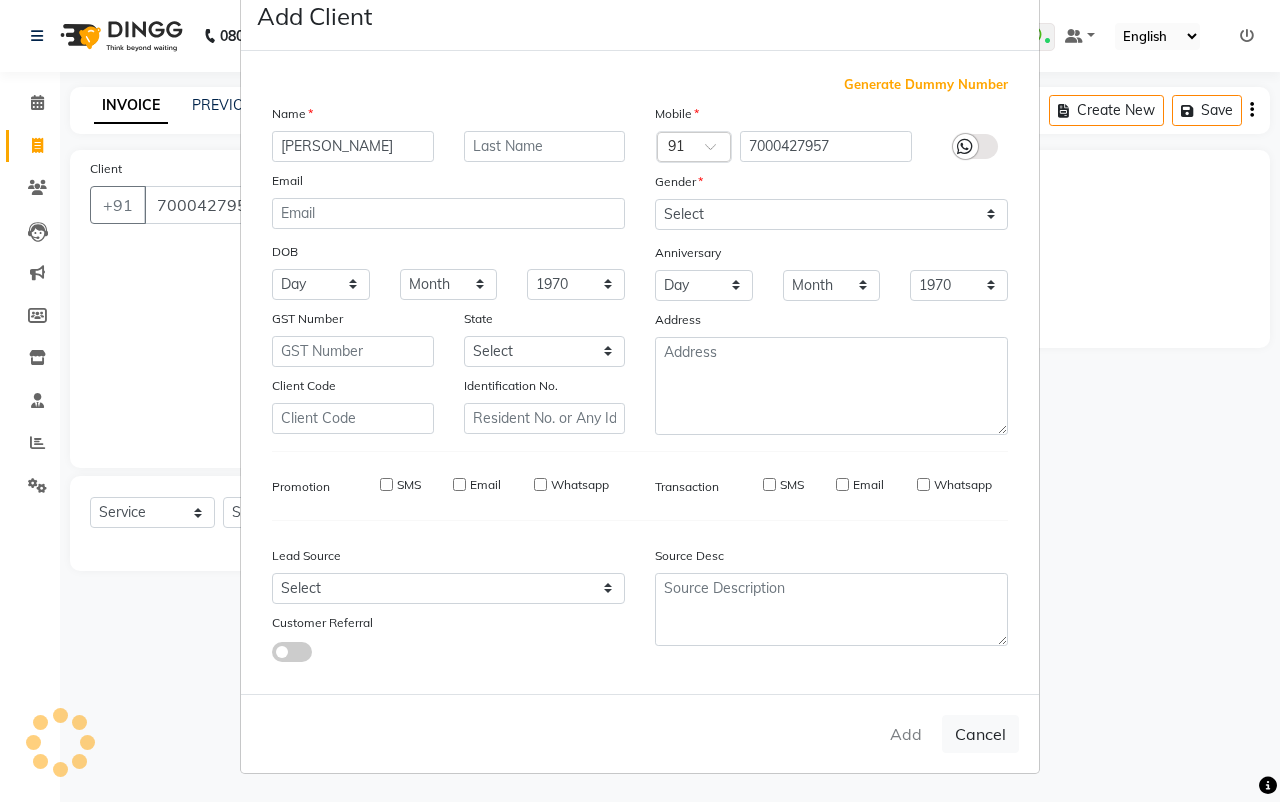 type 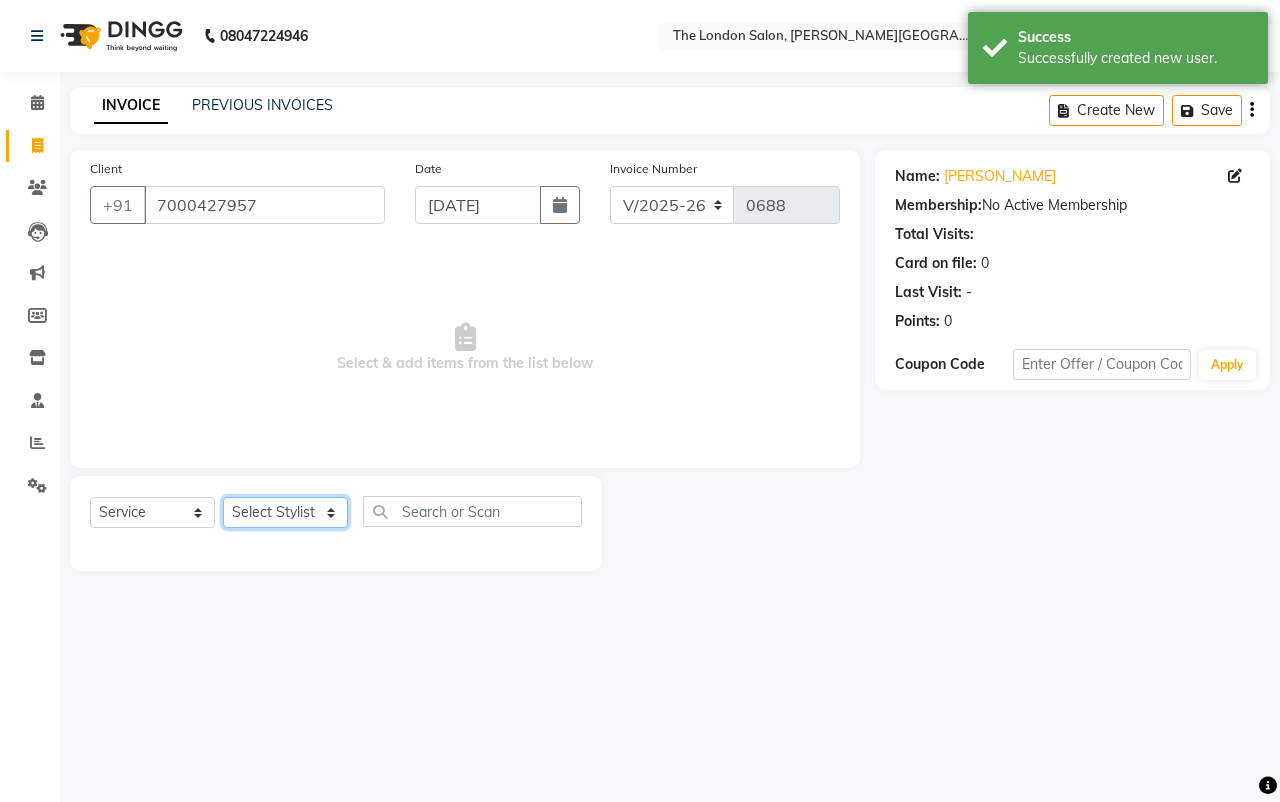 click on "Select Stylist ABHISHEK JAISWAL Akash Raut Dhanesh Sen kahkasha khan megha madavi  PRAVIN ARJUN DAKAHA  rishika sanwane shital baisware" 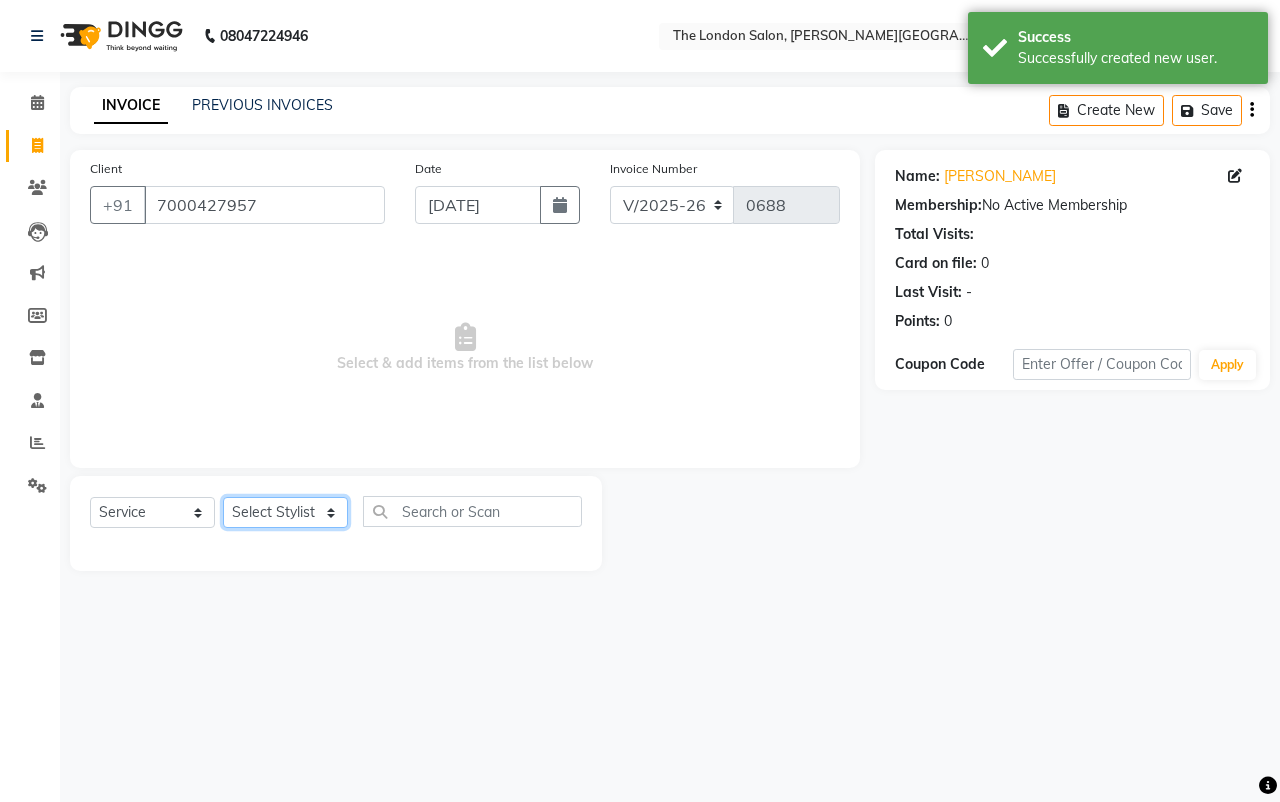 select on "49569" 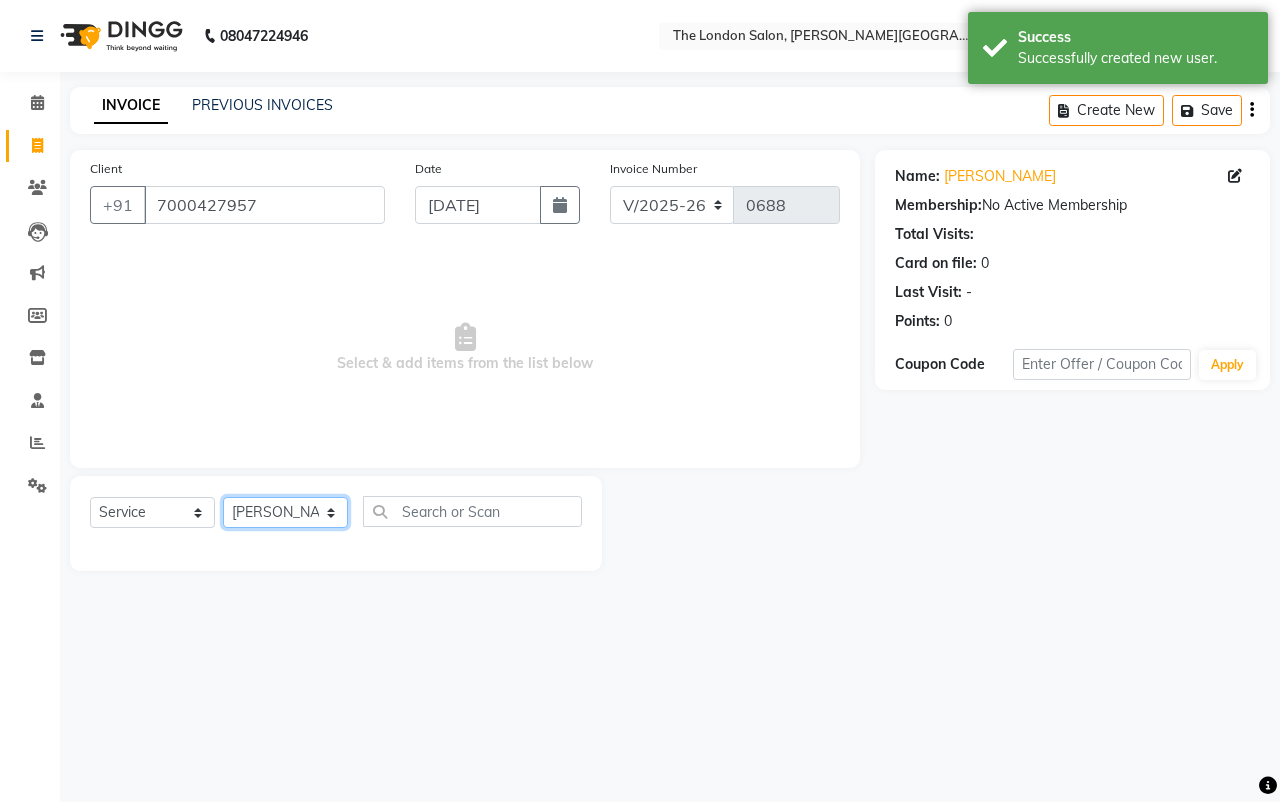 click on "Select Stylist ABHISHEK JAISWAL Akash Raut Dhanesh Sen kahkasha khan megha madavi  PRAVIN ARJUN DAKAHA  rishika sanwane shital baisware" 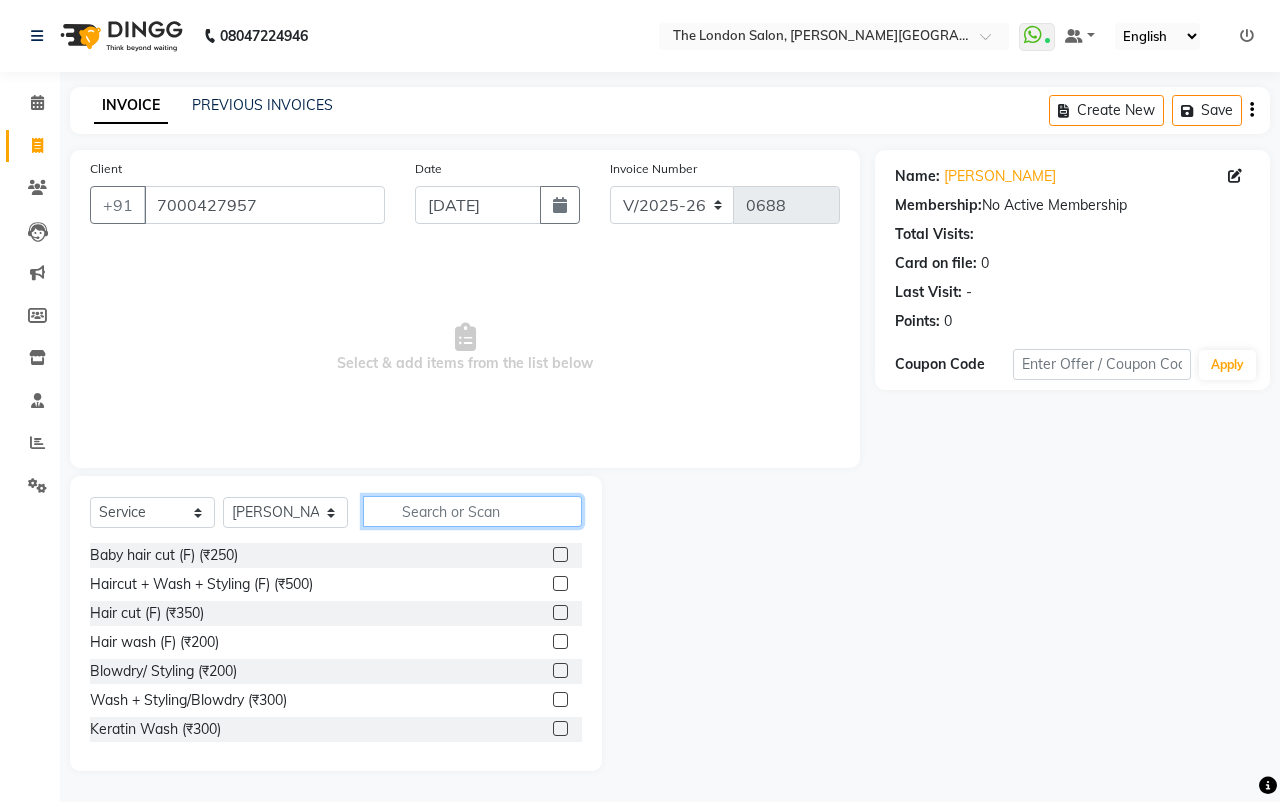 click 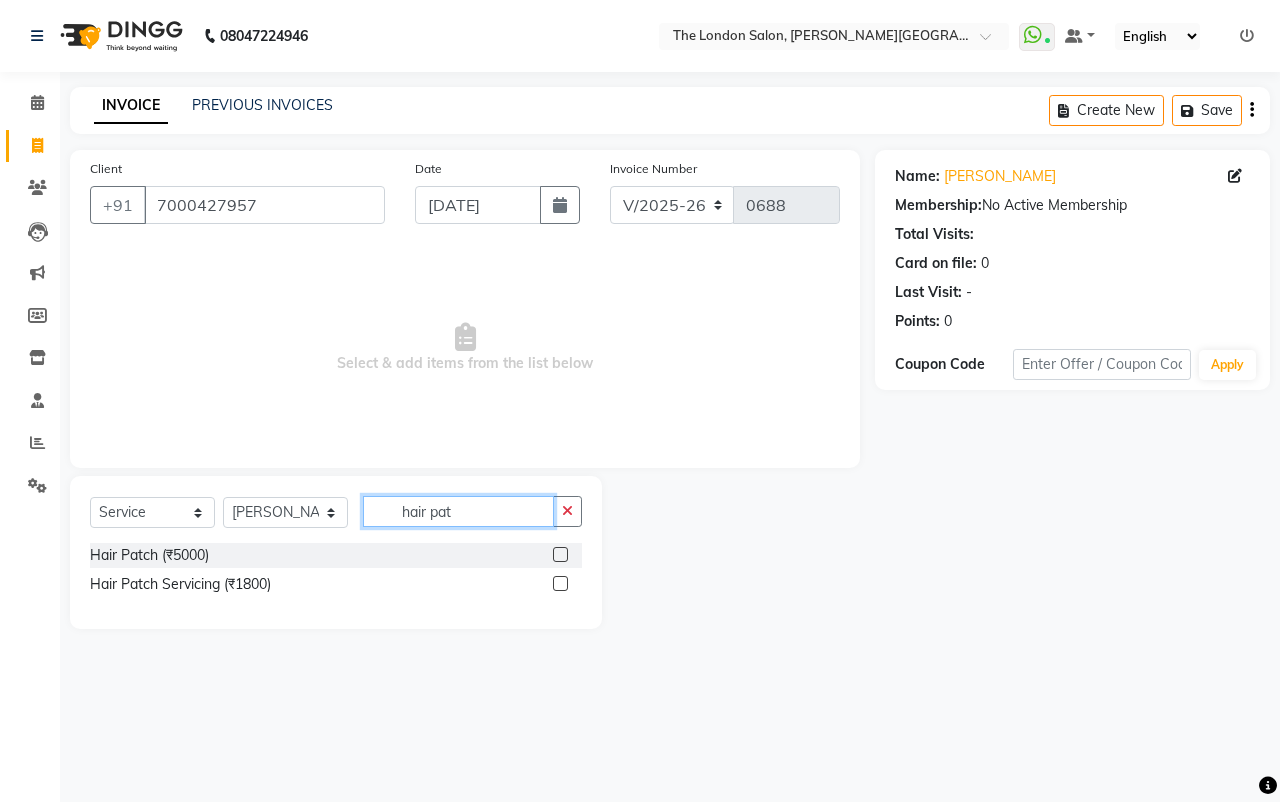 type on "hair pat" 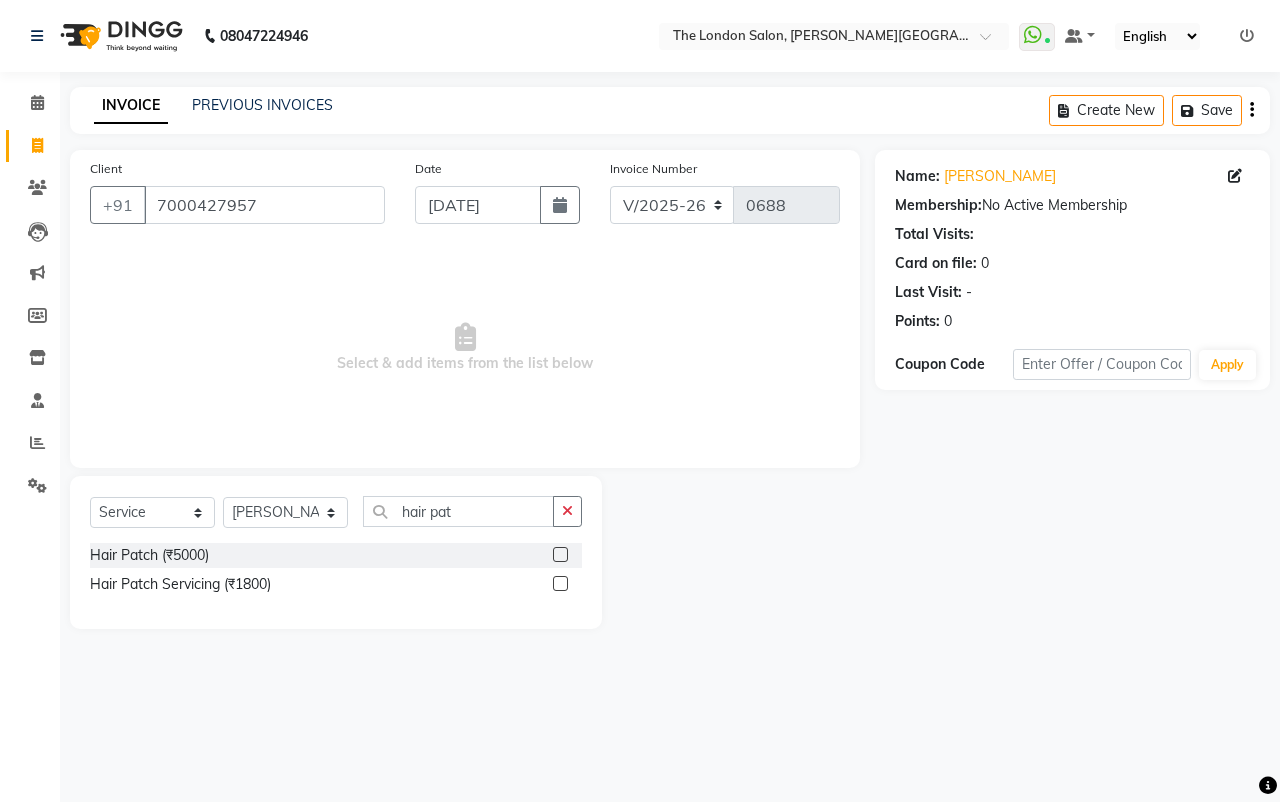 click 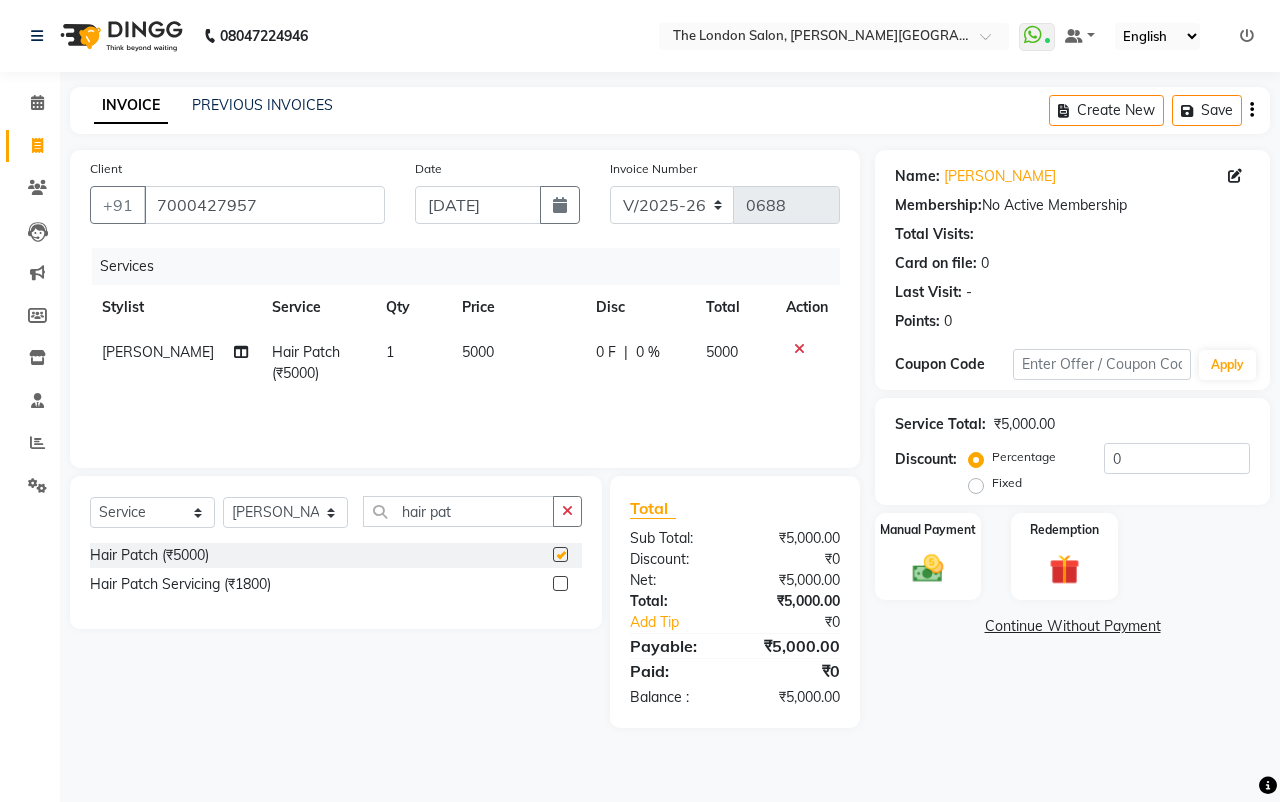checkbox on "false" 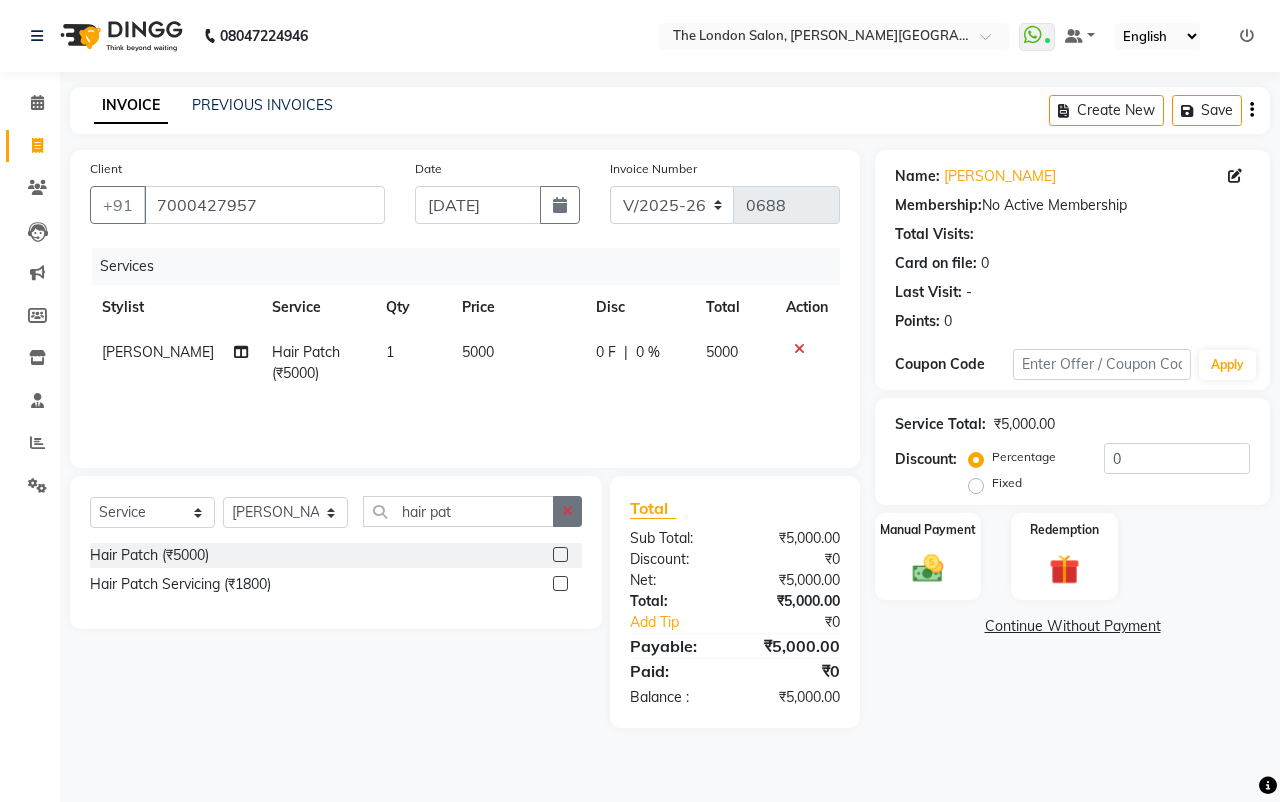 click 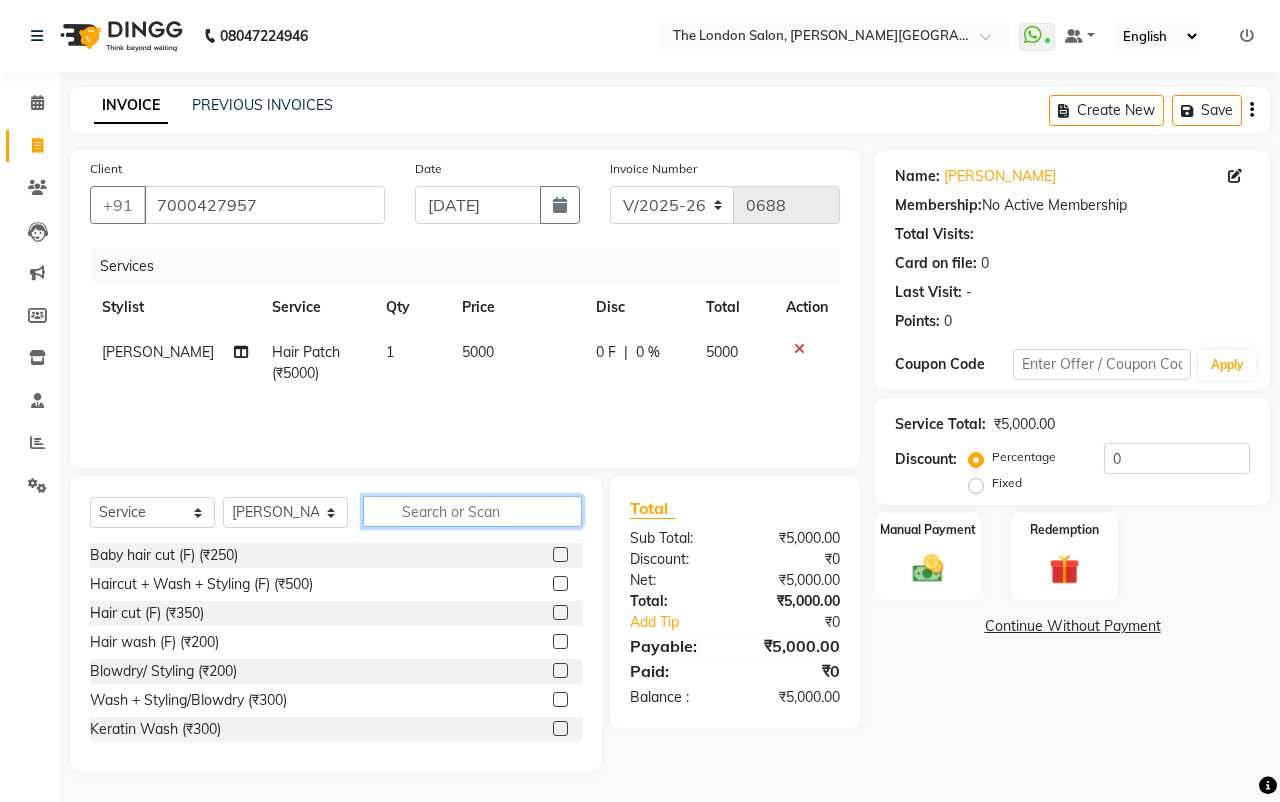 click 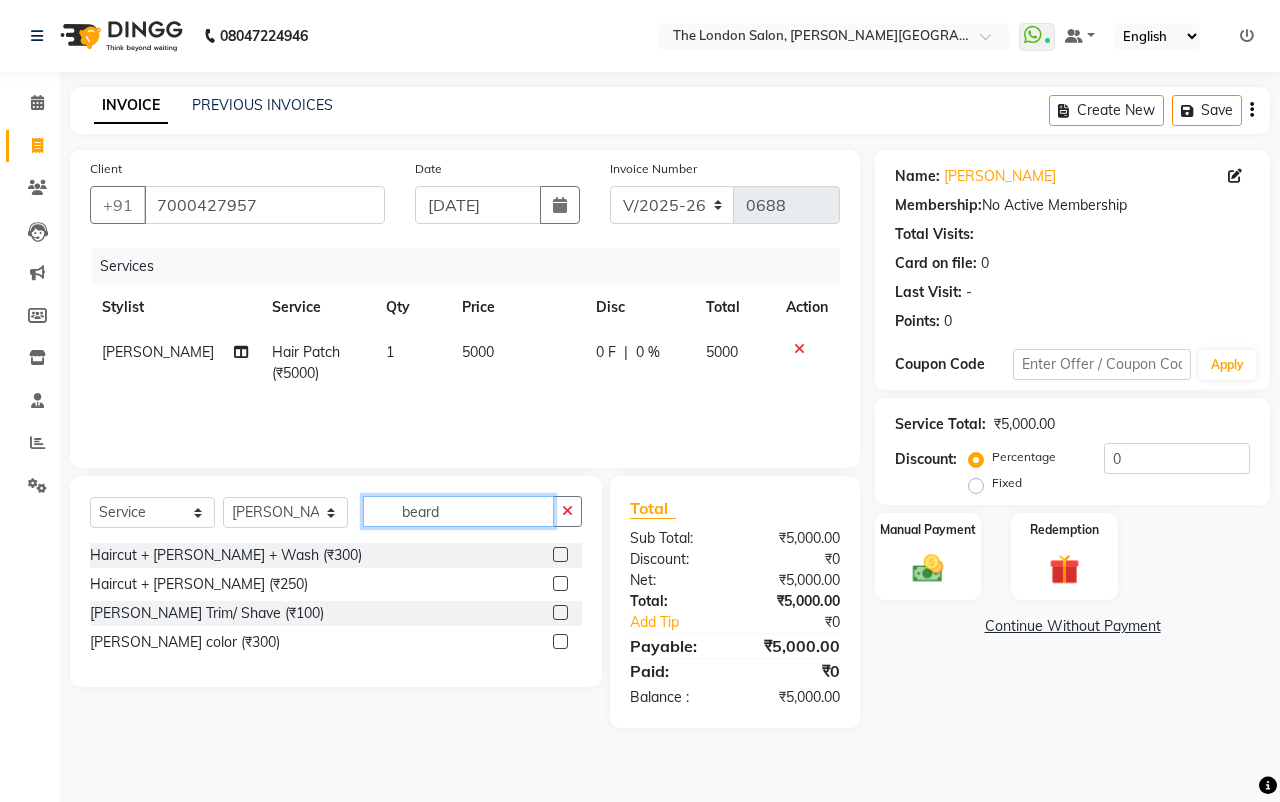 type on "beard" 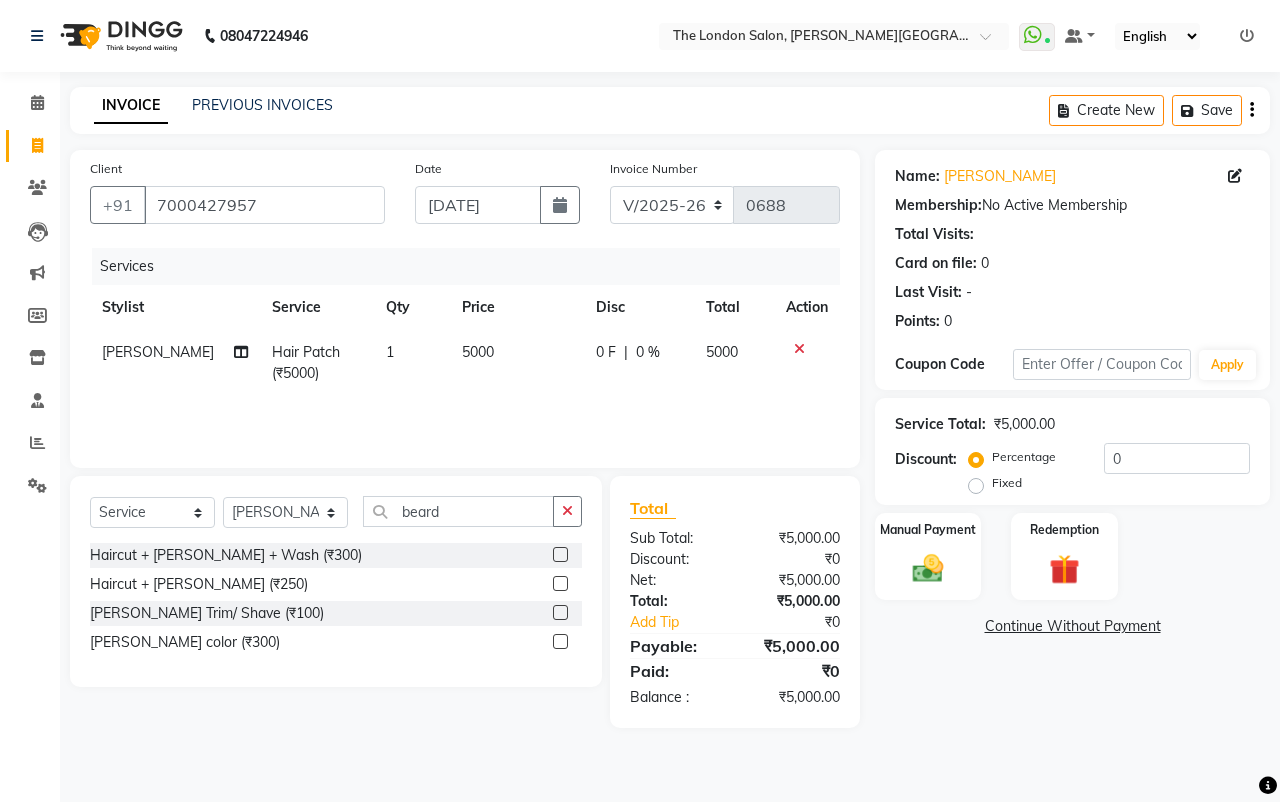 click on "Beard Trim/ Shave (₹100)" 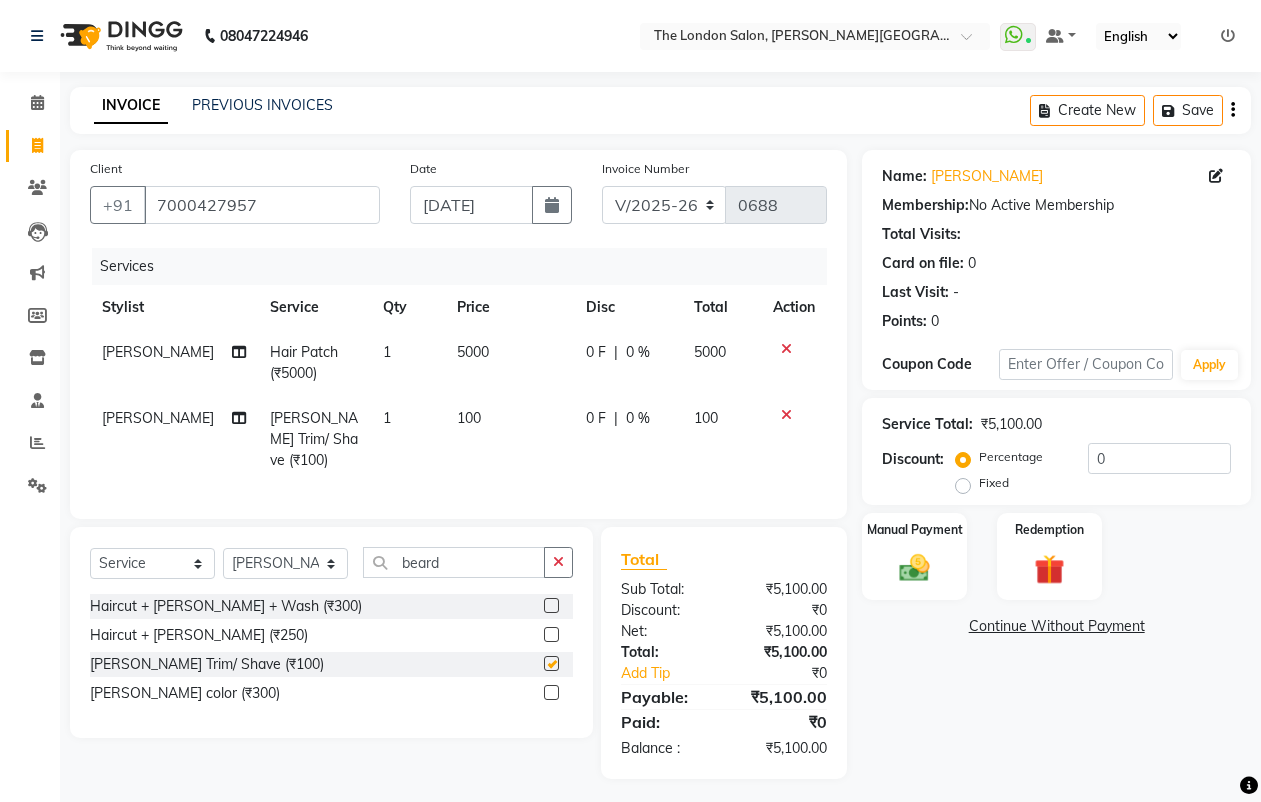 checkbox on "false" 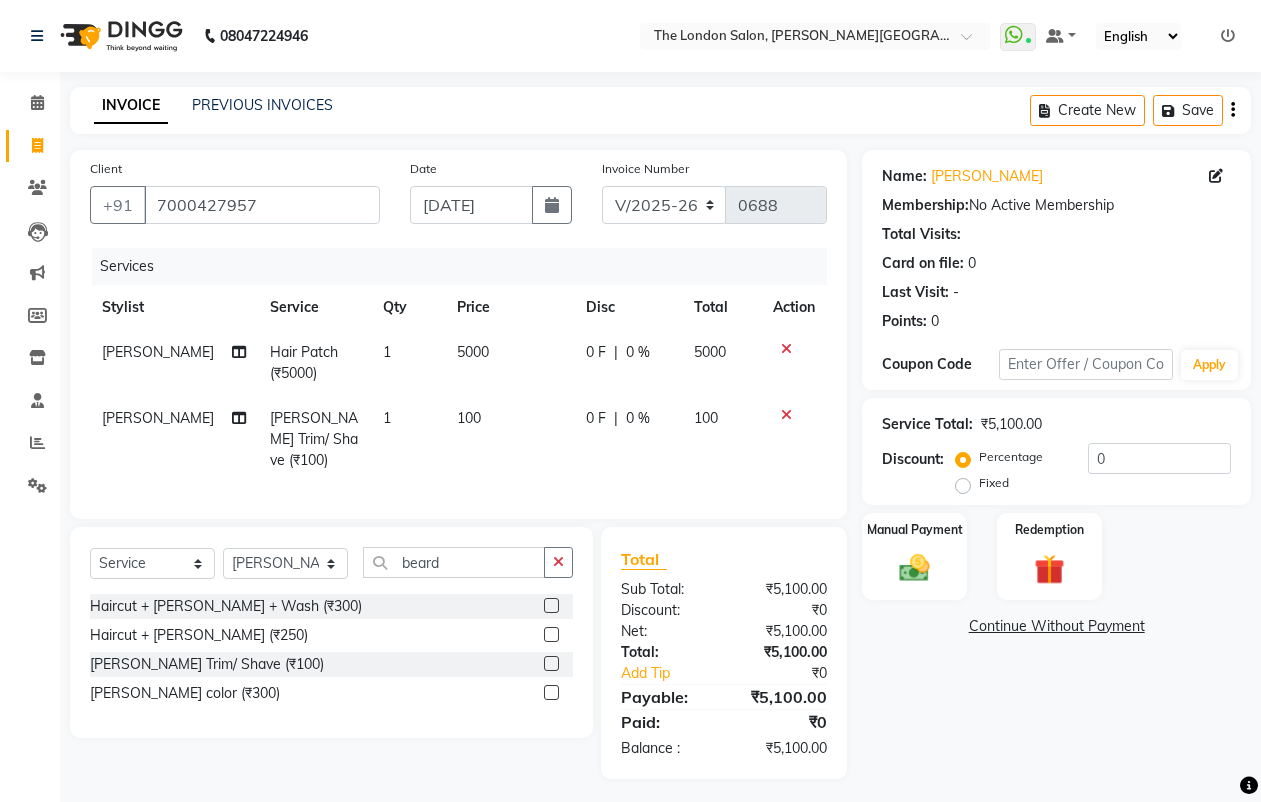 click on "5000" 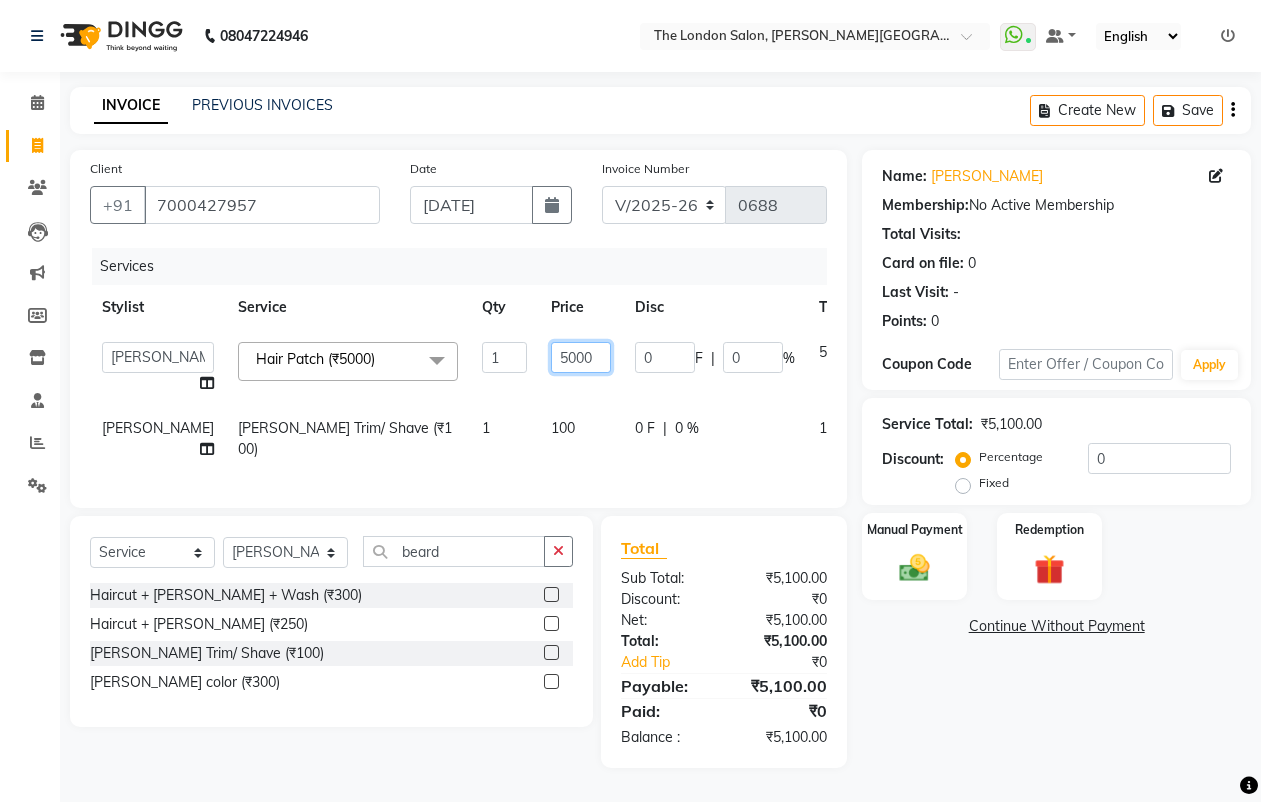 click on "5000" 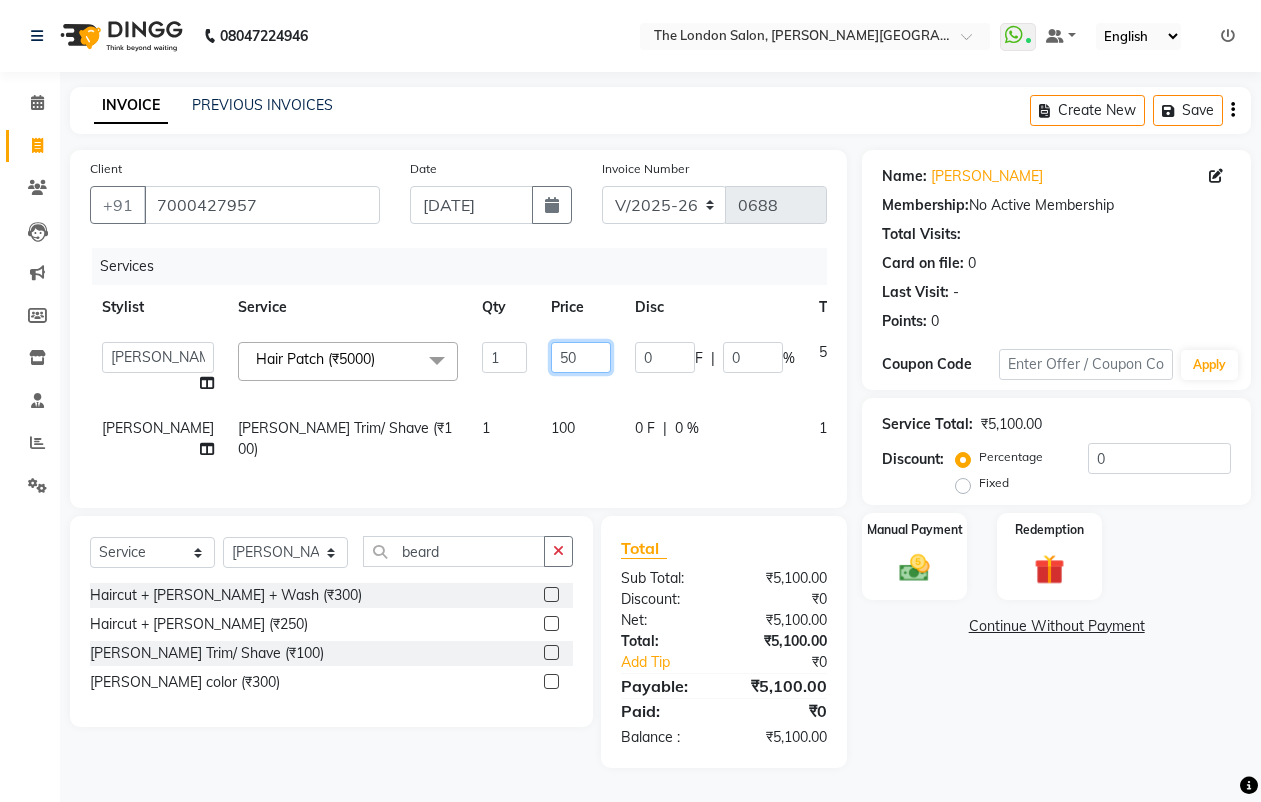type on "5" 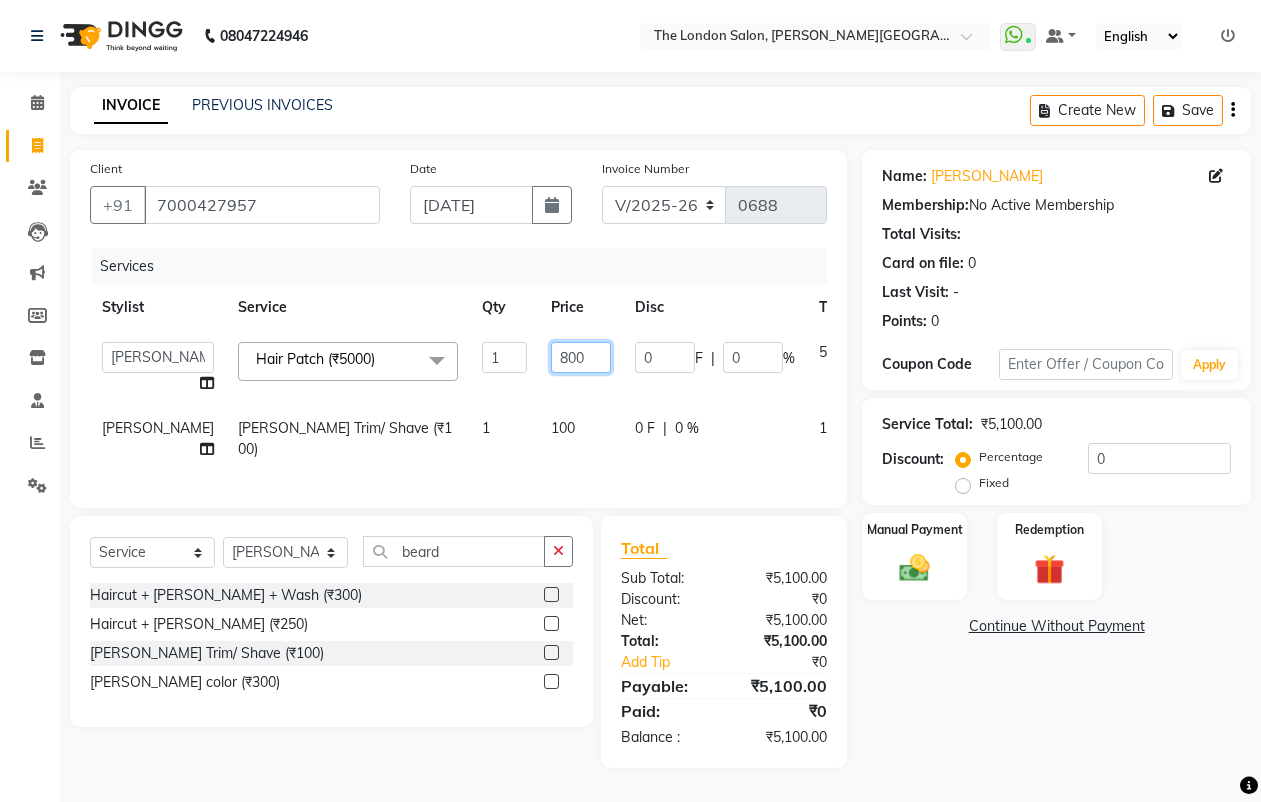 type on "8000" 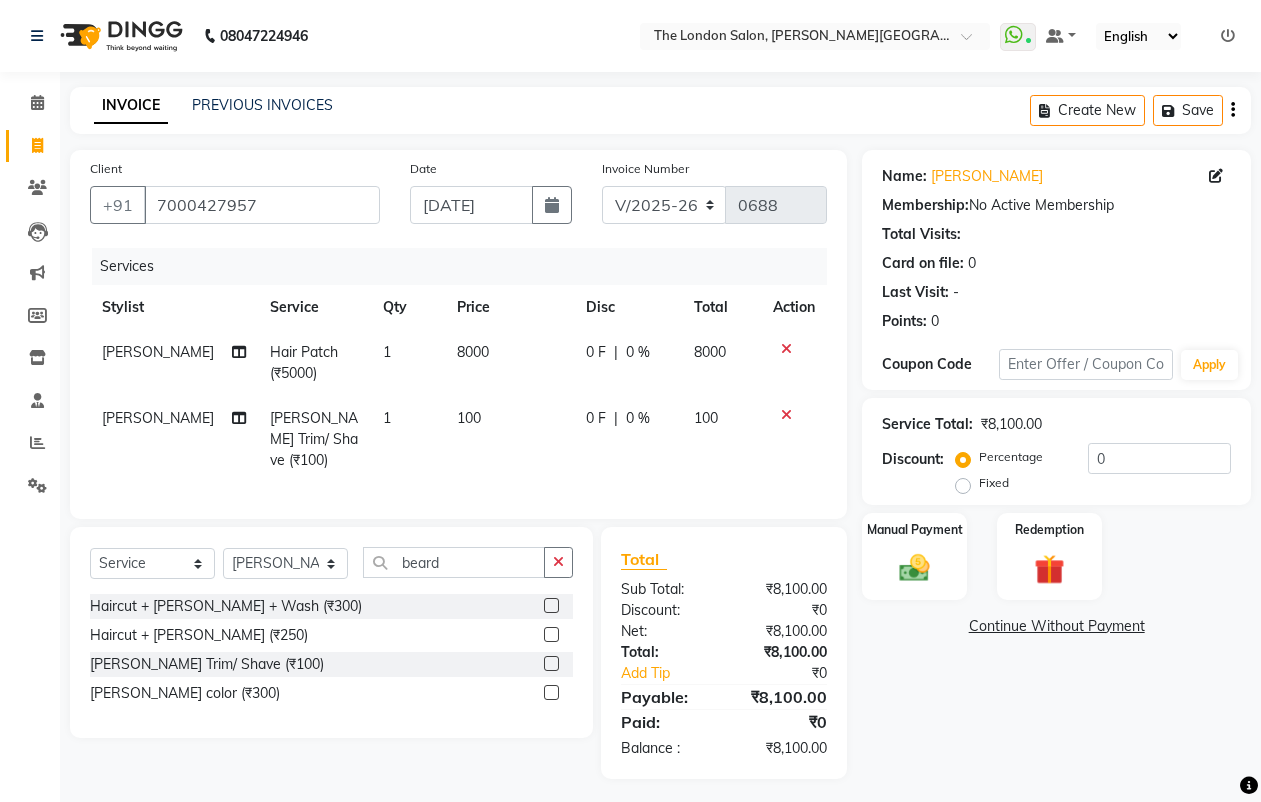 click on "Name: Anupal  Membership:  No Active Membership  Total Visits:   Card on file:  0 Last Visit:   - Points:   0  Coupon Code Apply Service Total:  ₹8,100.00  Discount:  Percentage   Fixed  0 Manual Payment Redemption  Continue Without Payment" 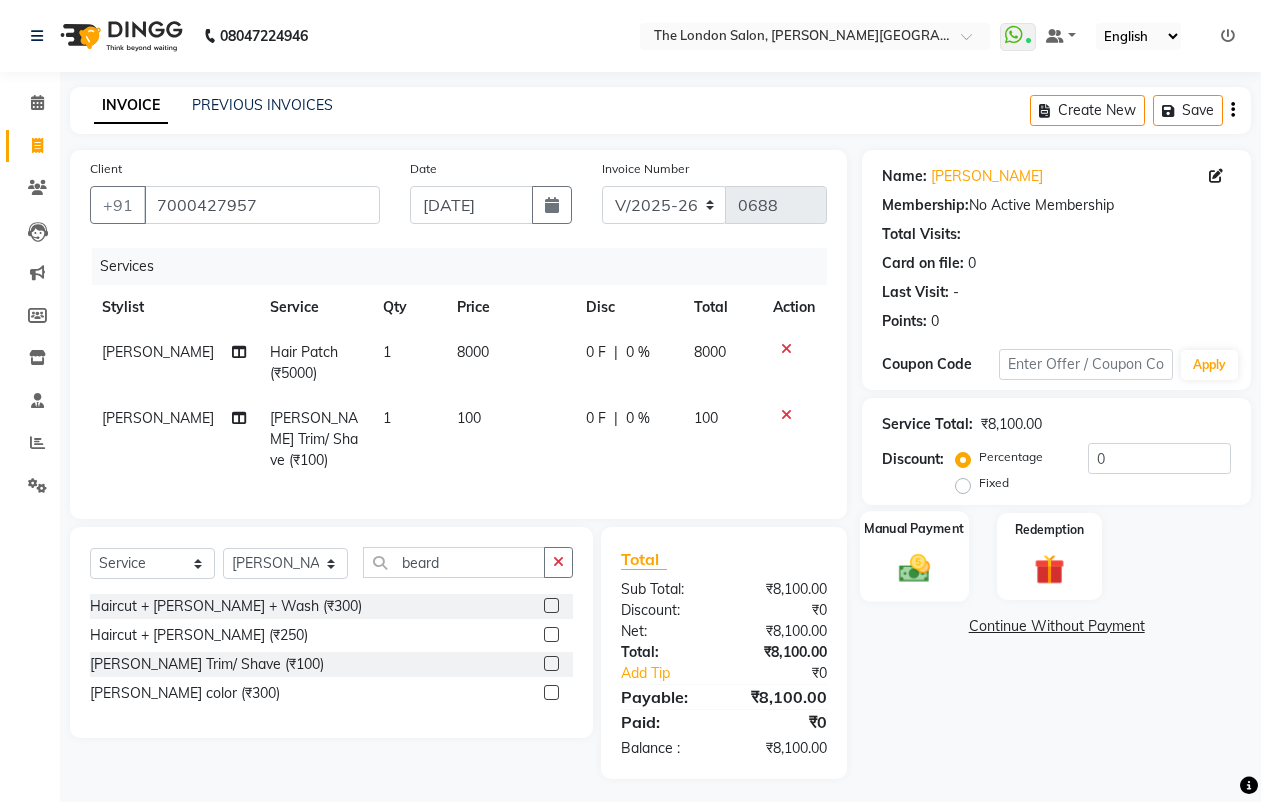 click 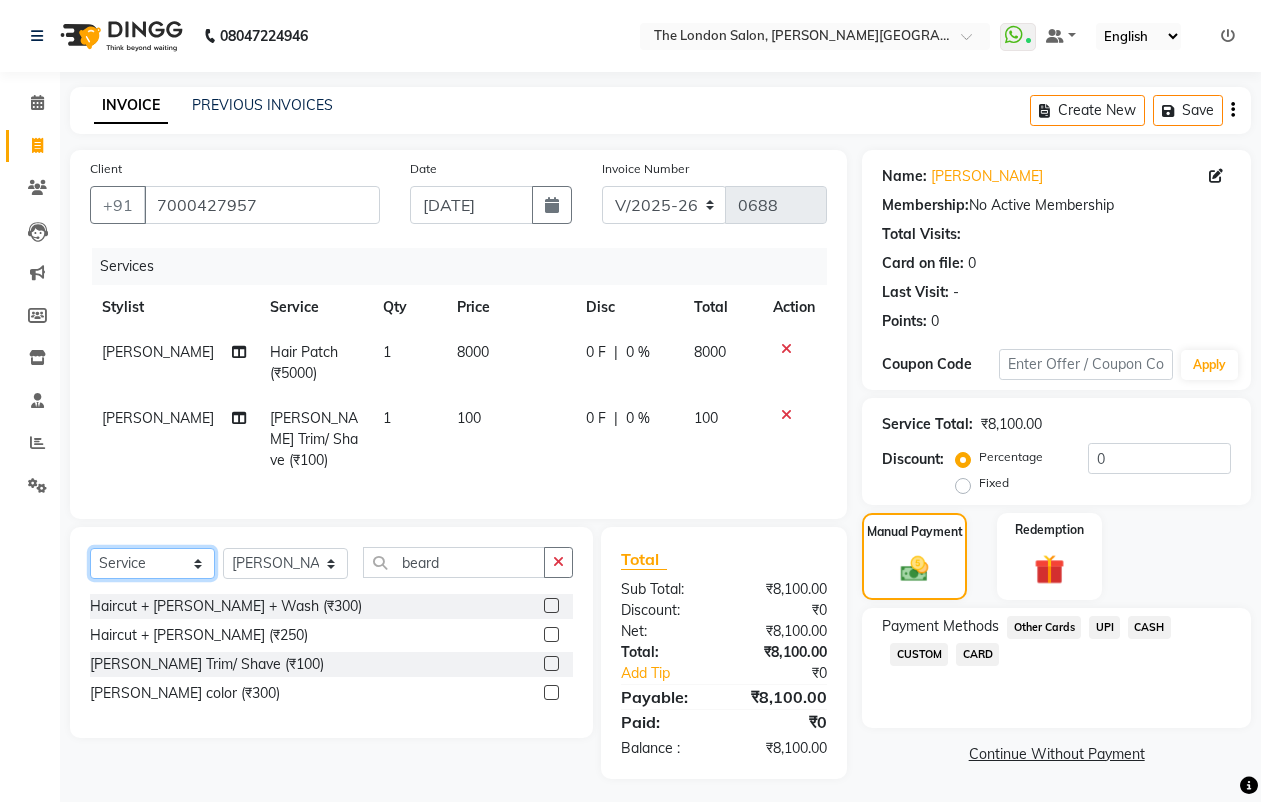 click on "Select  Service  Product  Membership  Package Voucher Prepaid Gift Card" 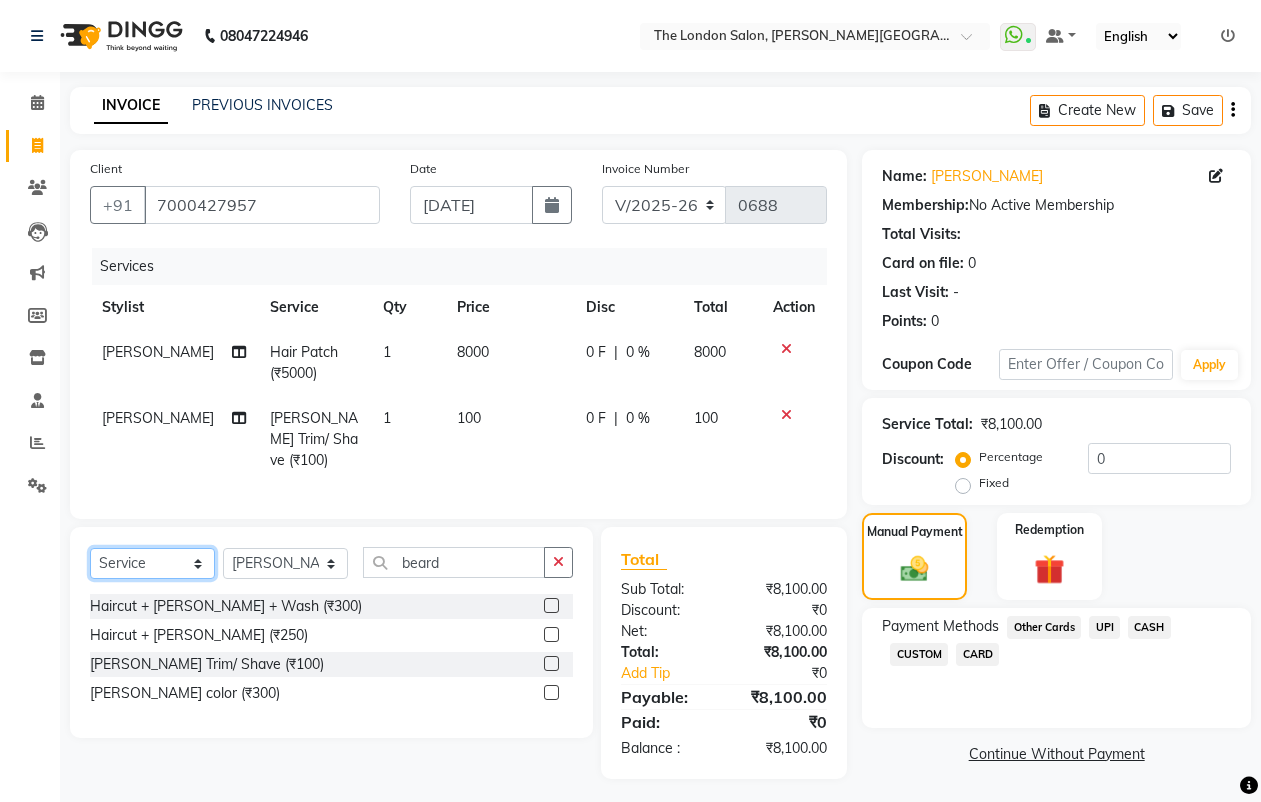 select on "product" 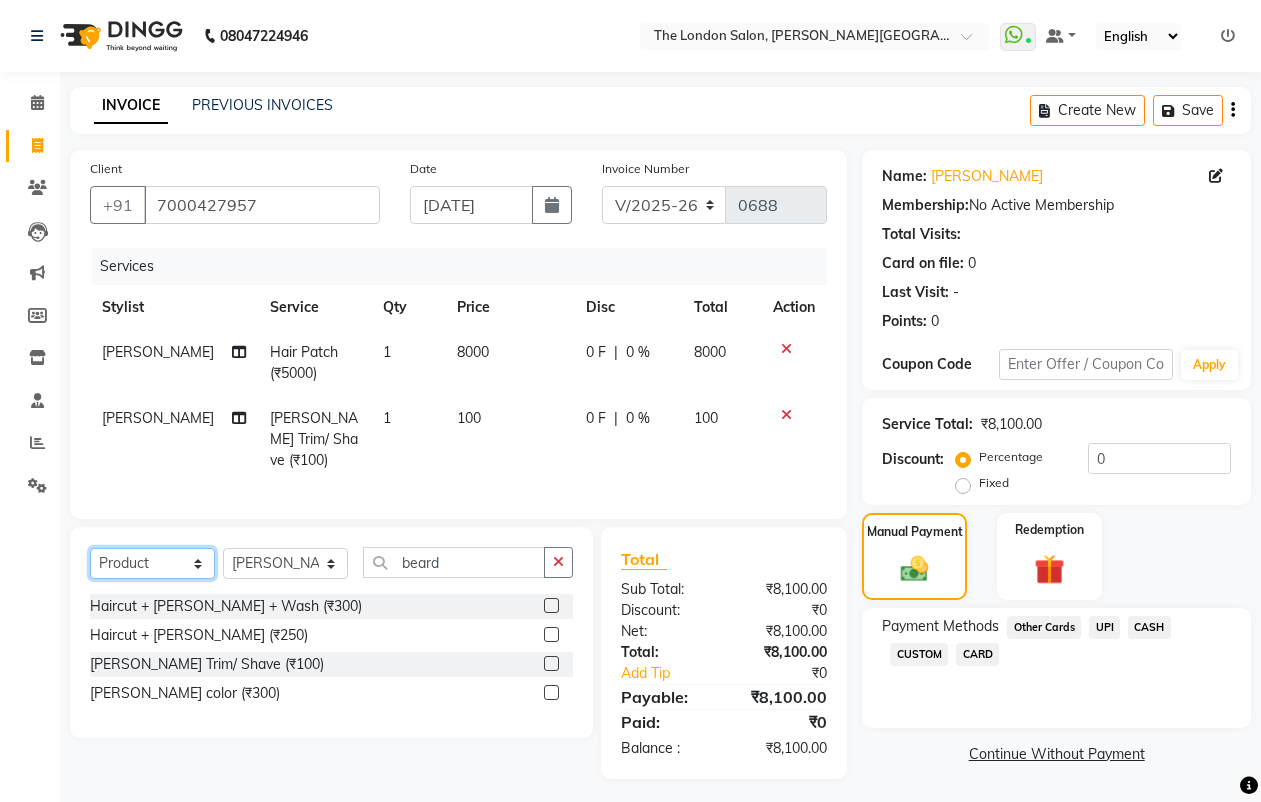 click on "Select  Service  Product  Membership  Package Voucher Prepaid Gift Card" 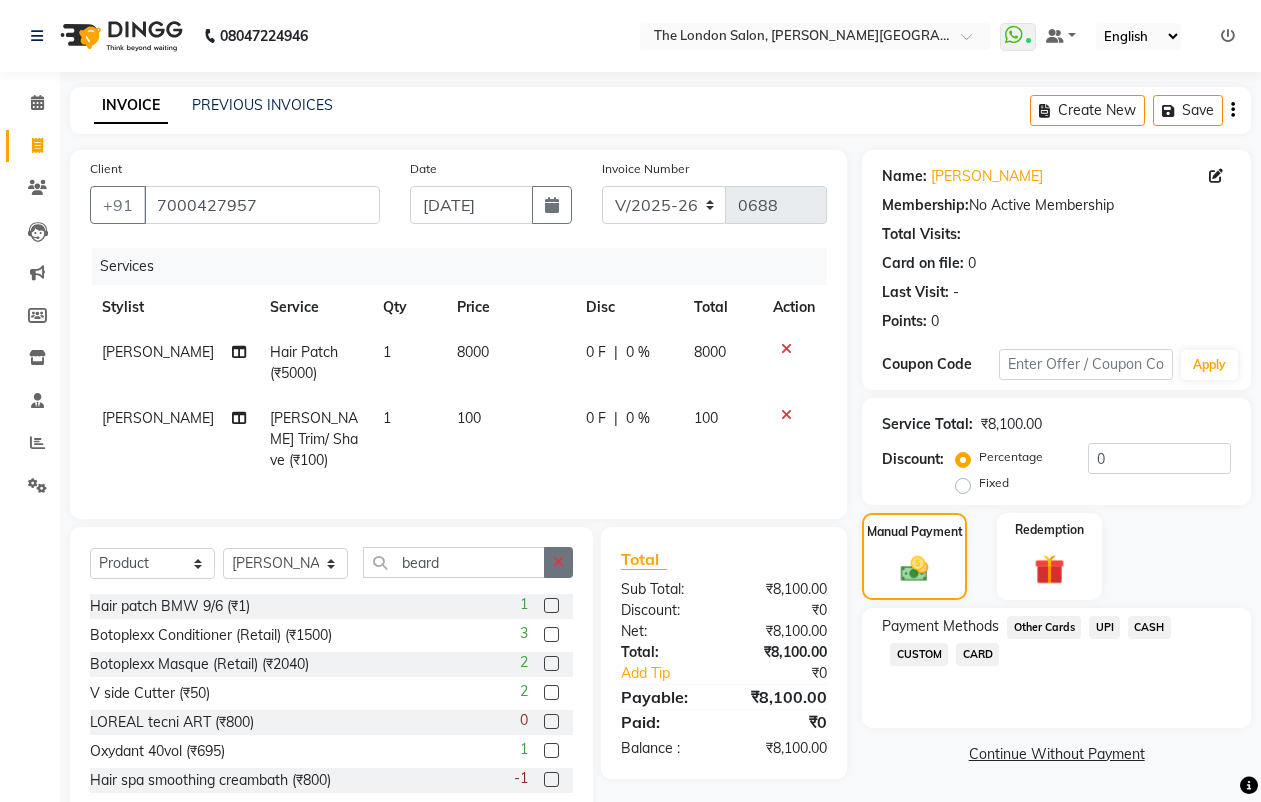 click 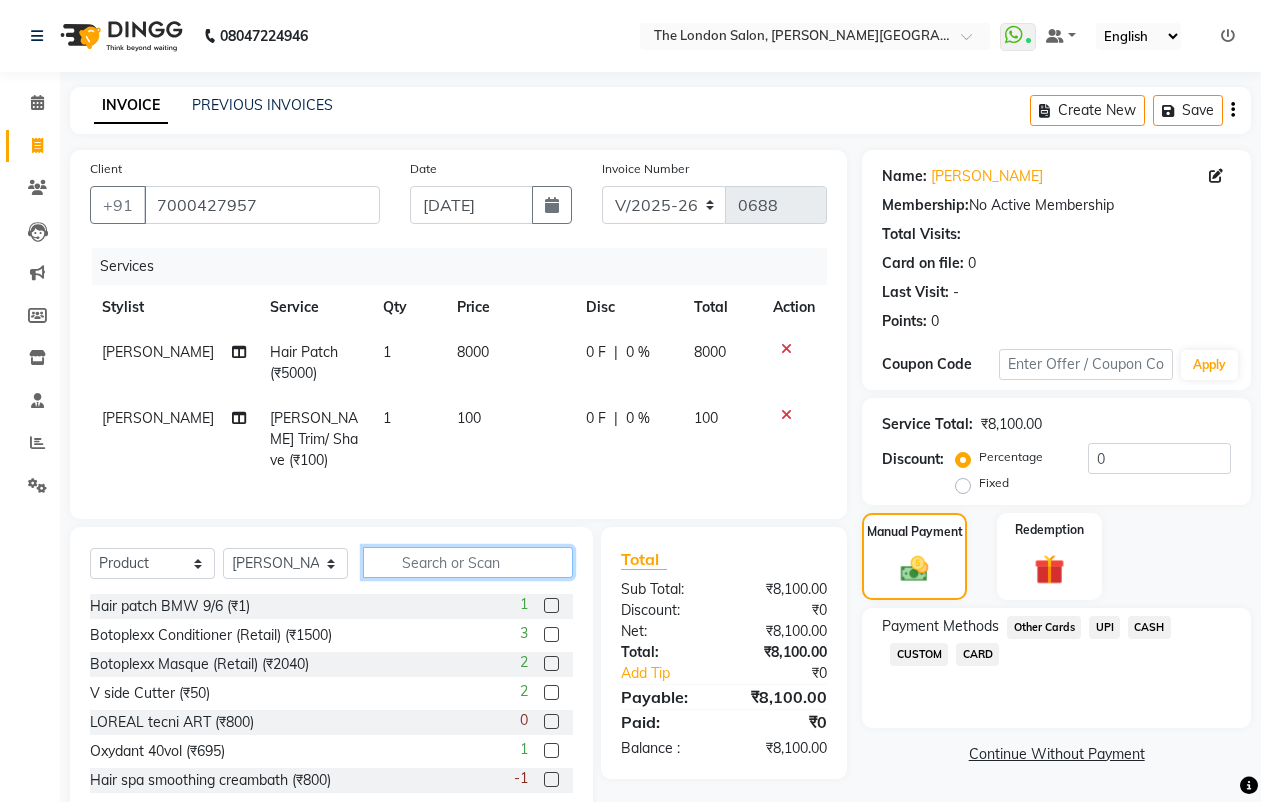 click 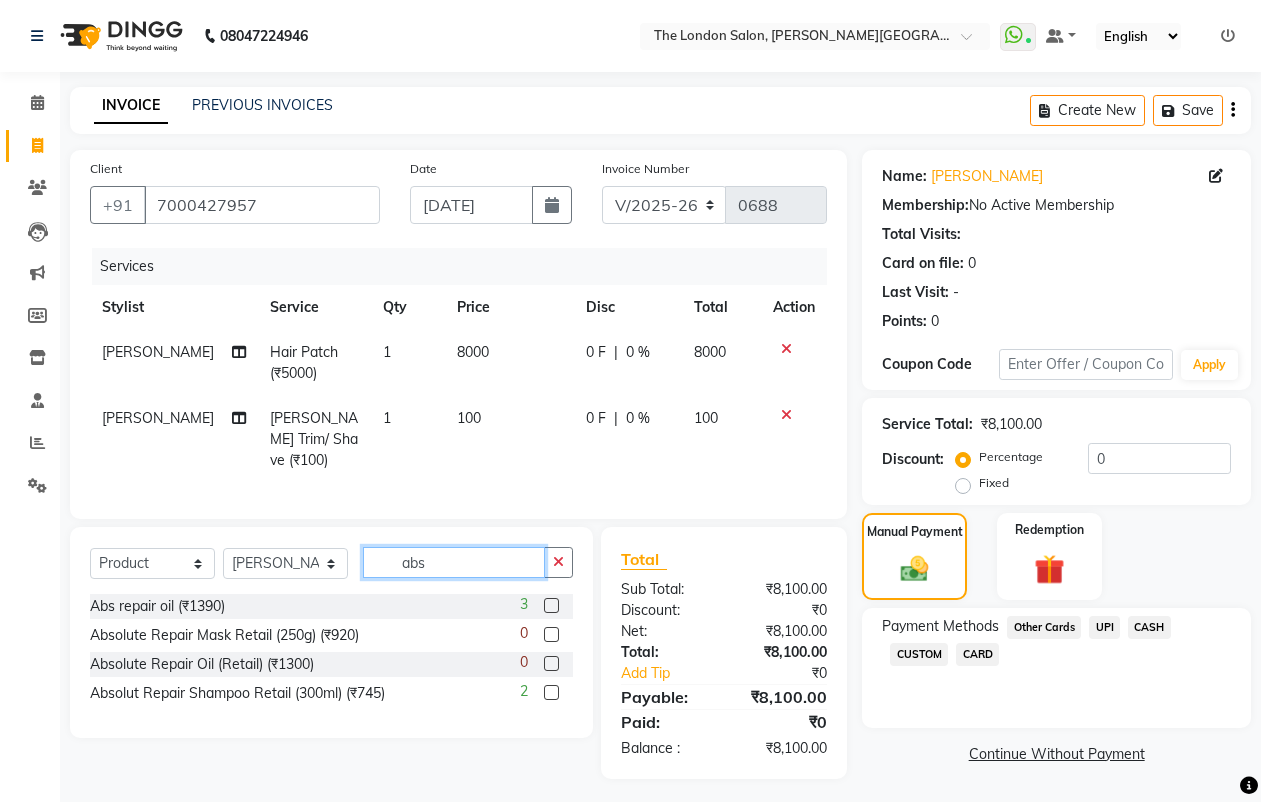type on "abs" 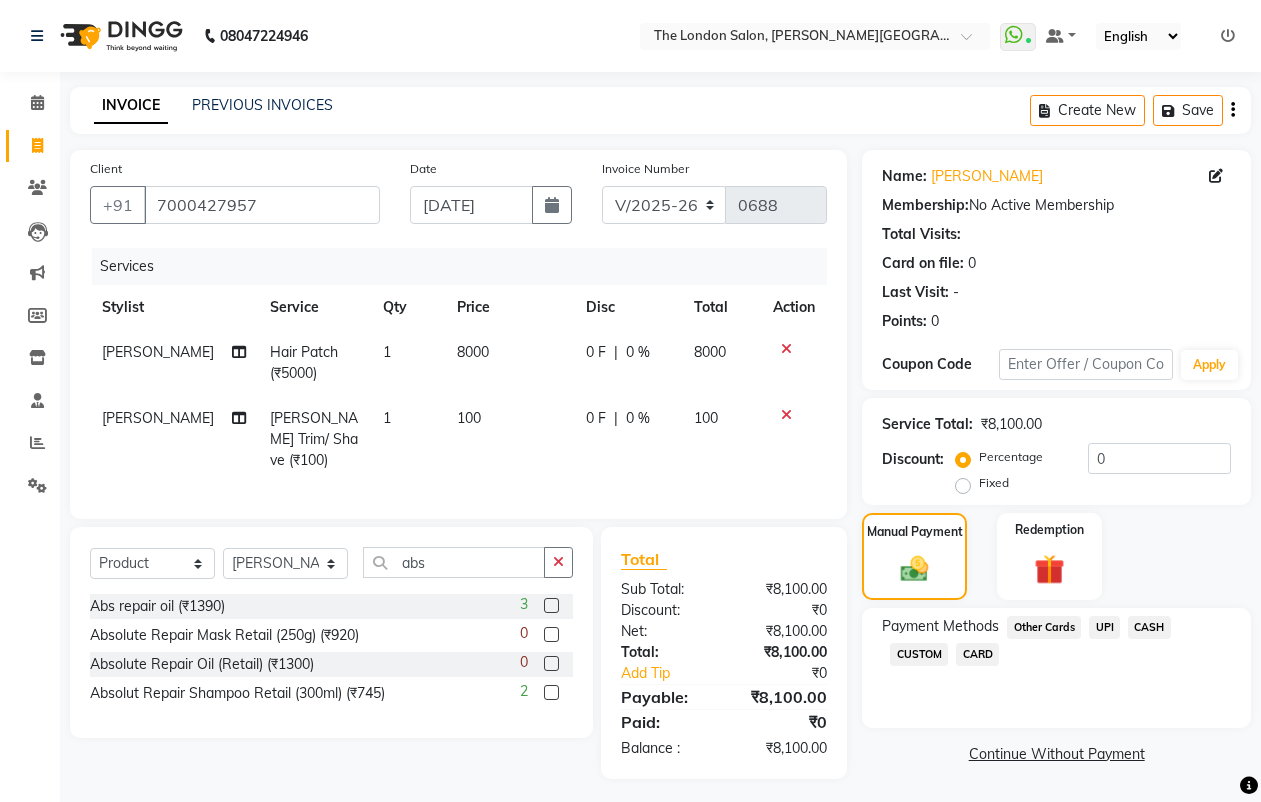 click 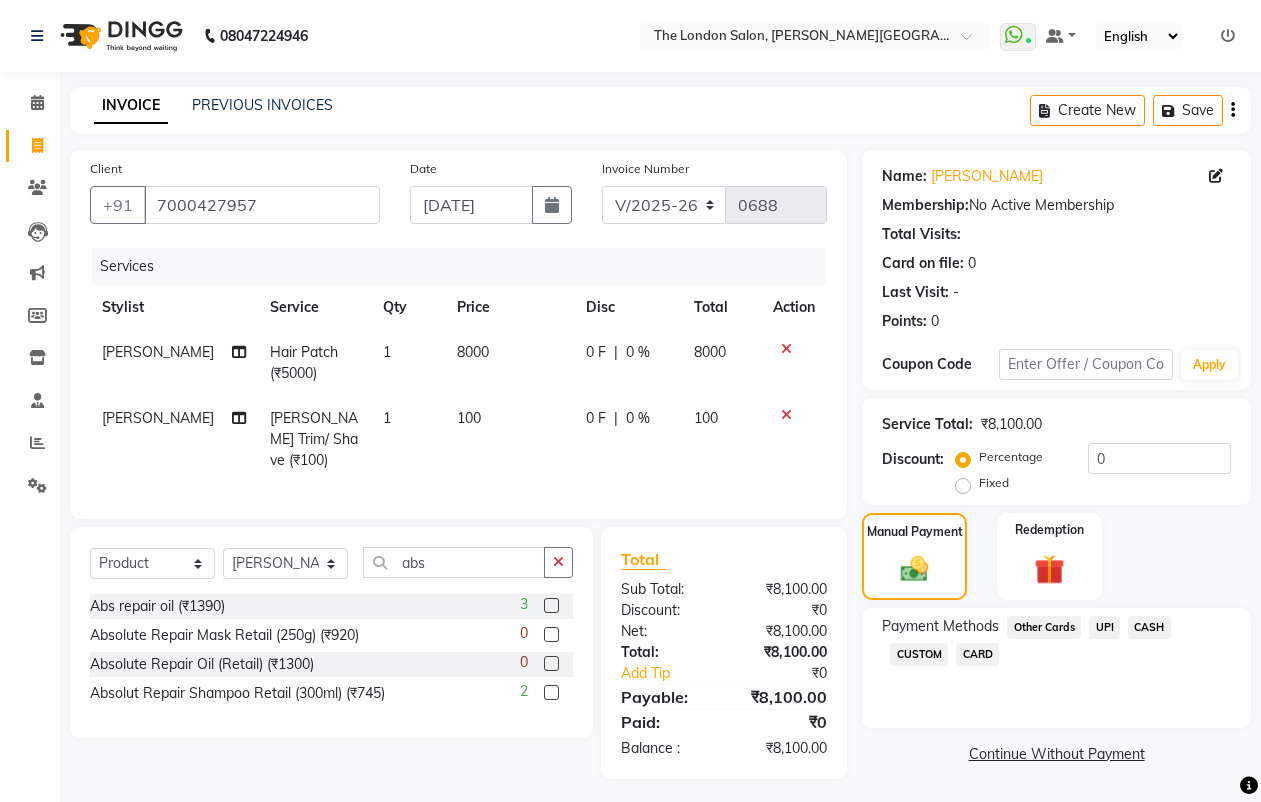 click at bounding box center [550, 693] 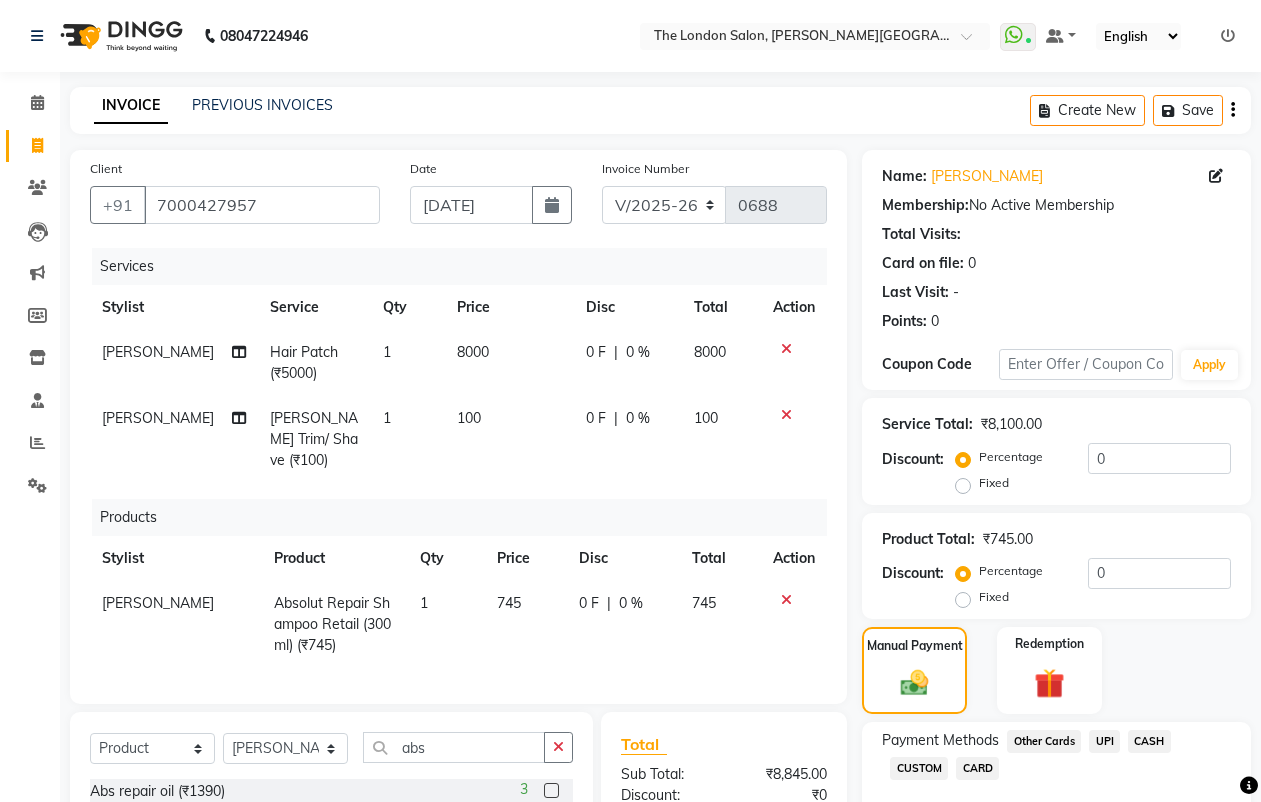 checkbox on "false" 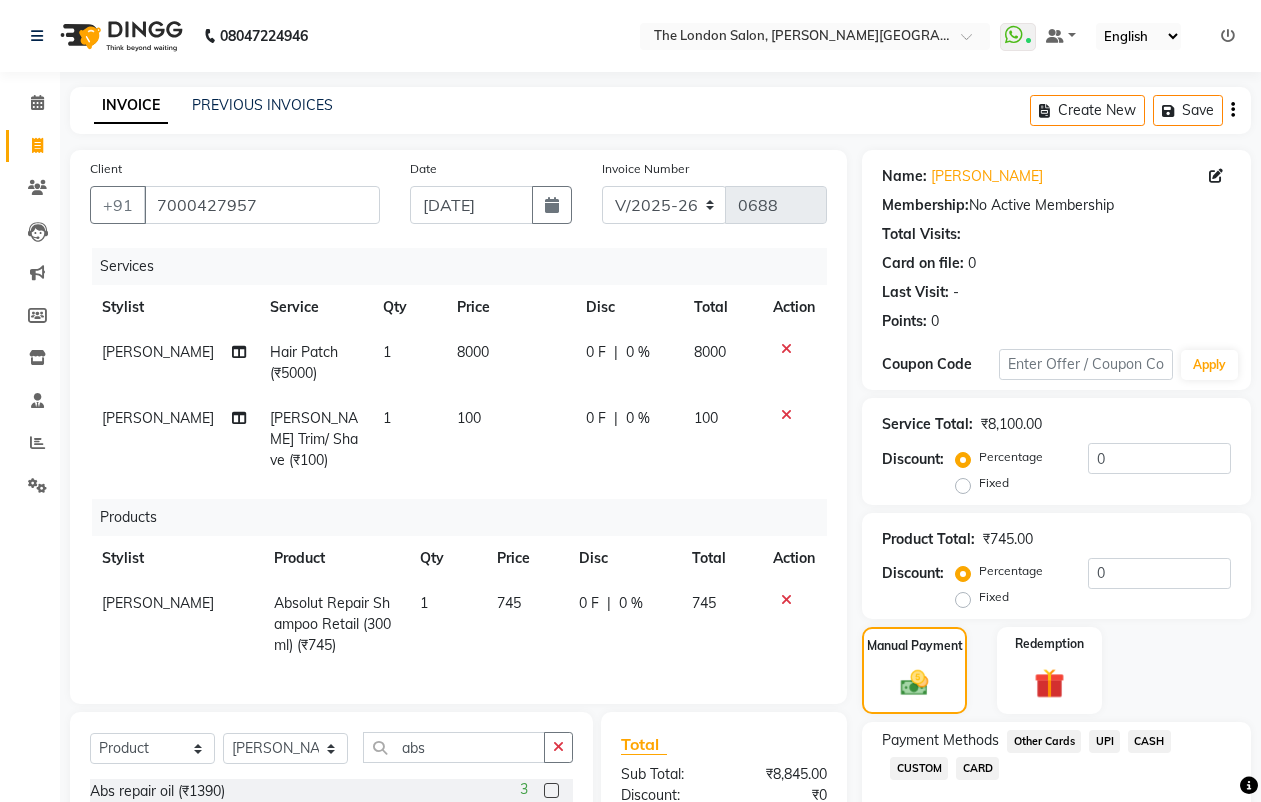 click on "745" 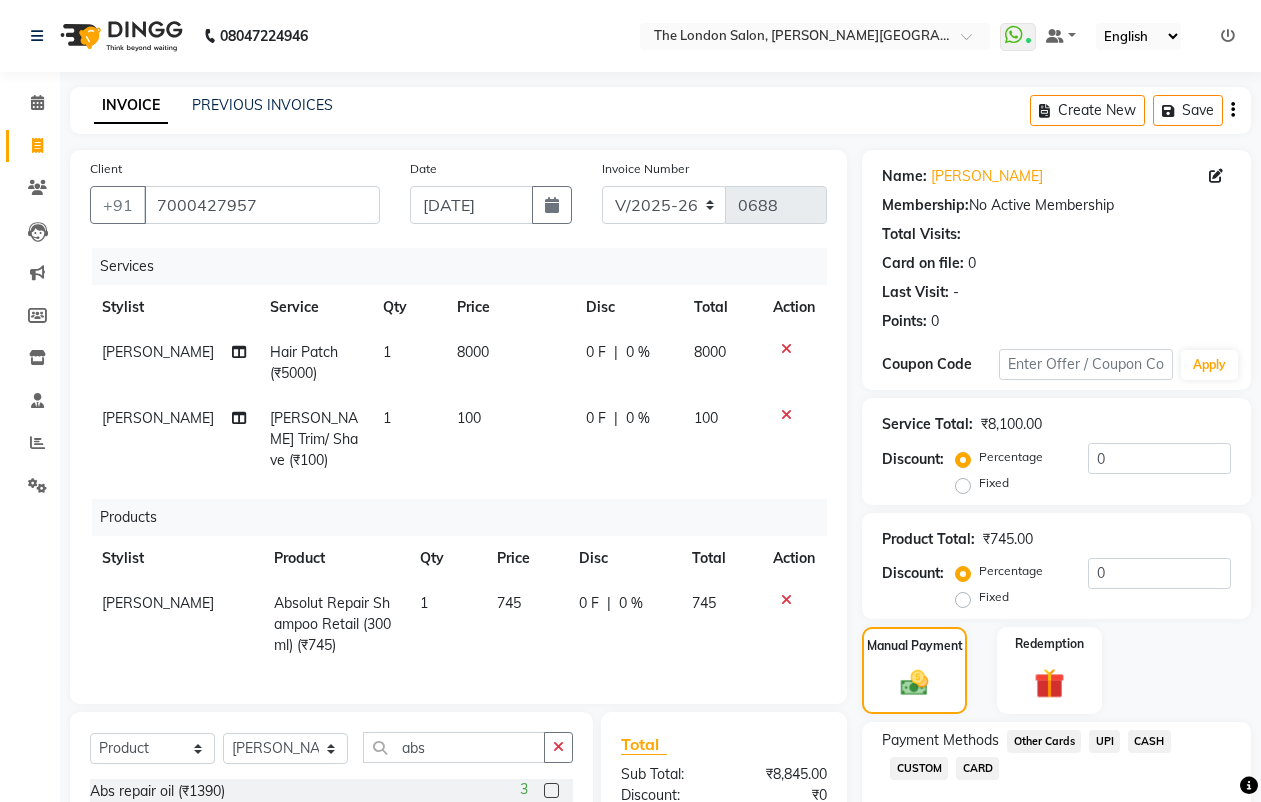 select on "49569" 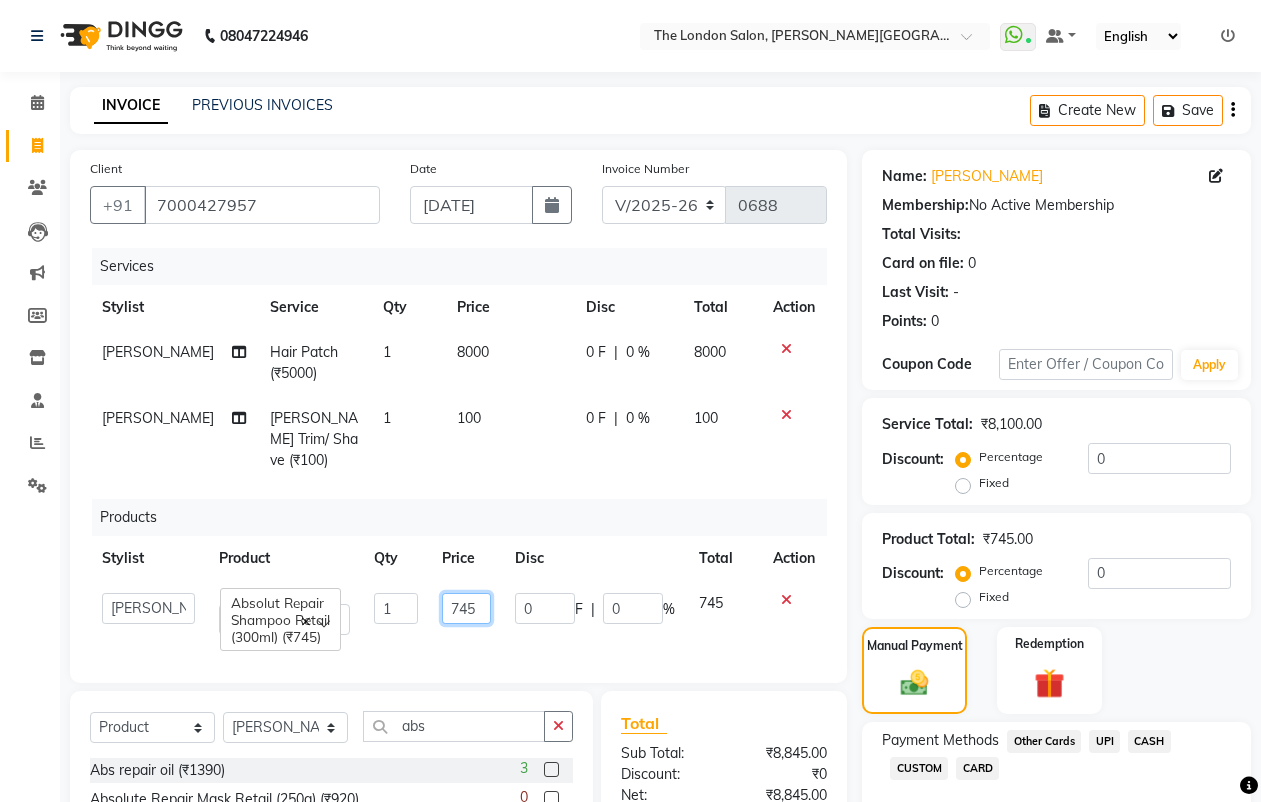 click on "745" 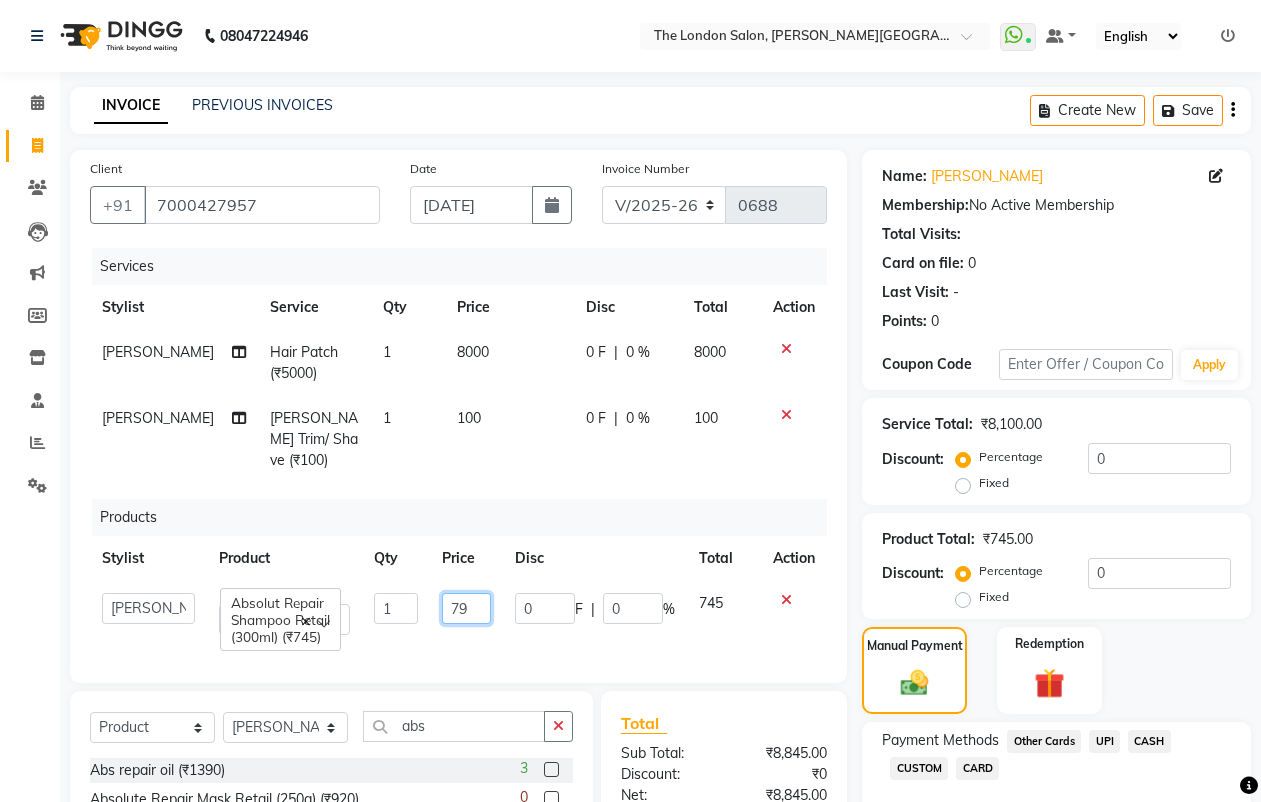 type on "790" 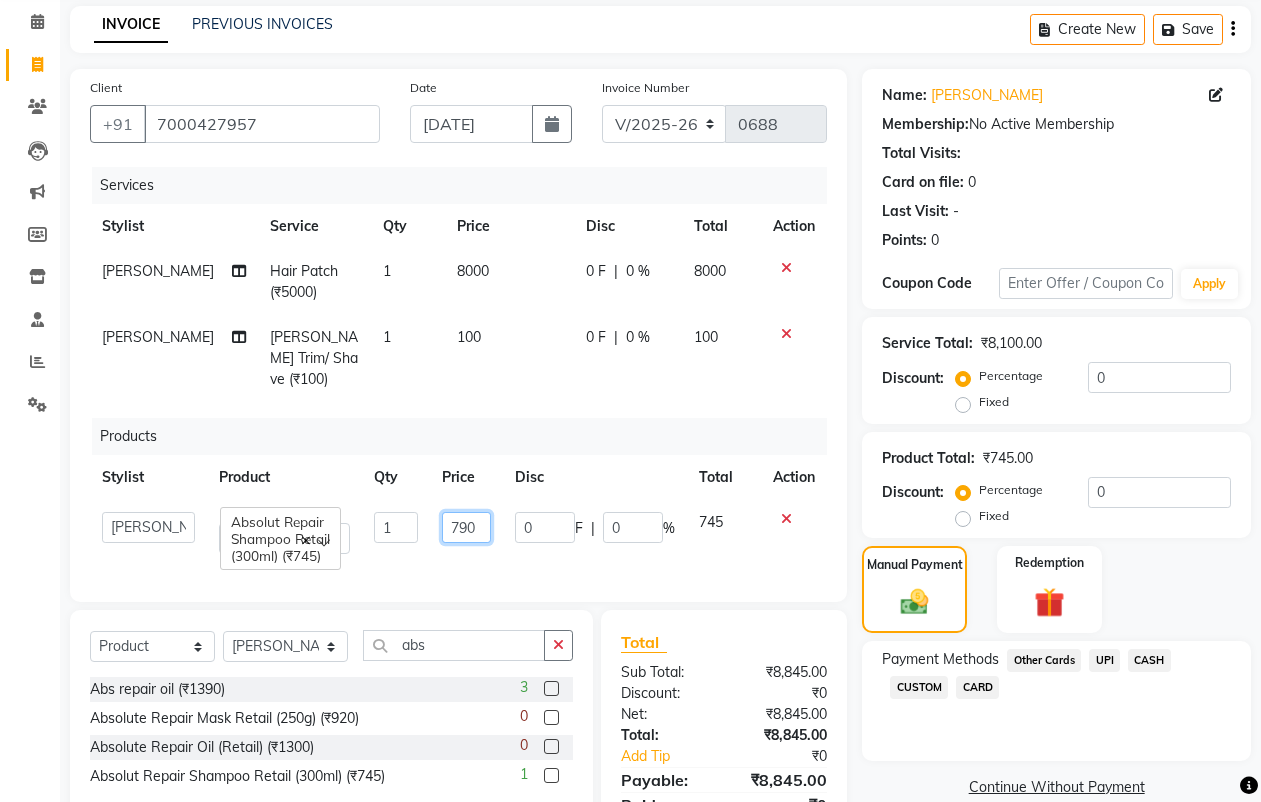 scroll, scrollTop: 177, scrollLeft: 0, axis: vertical 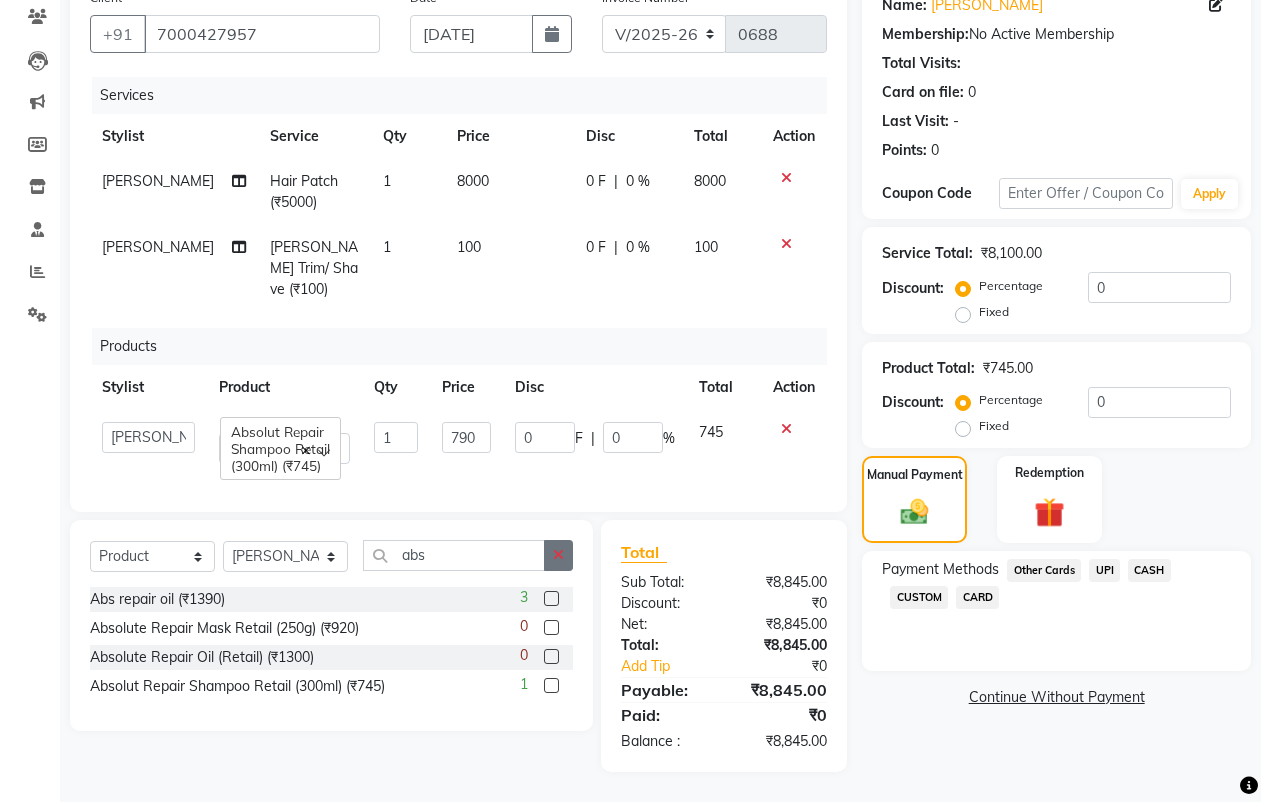 click 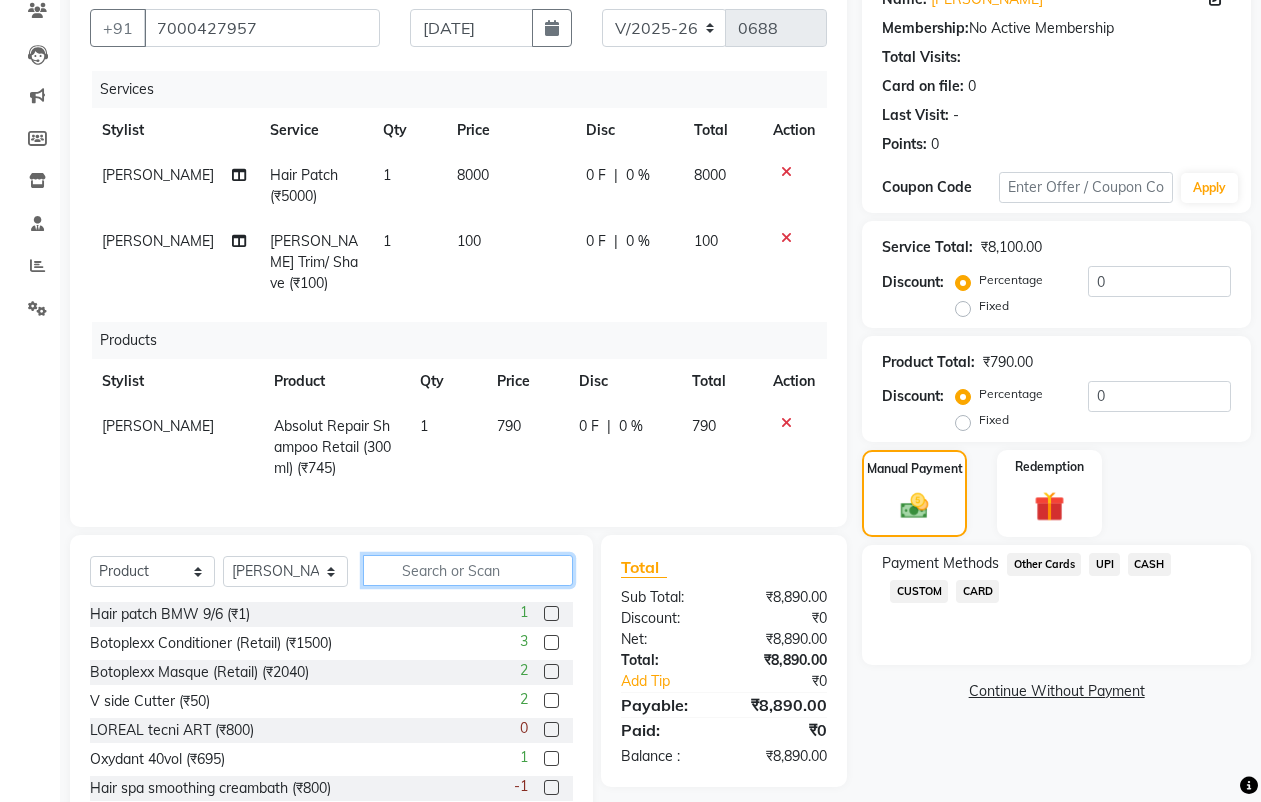 click 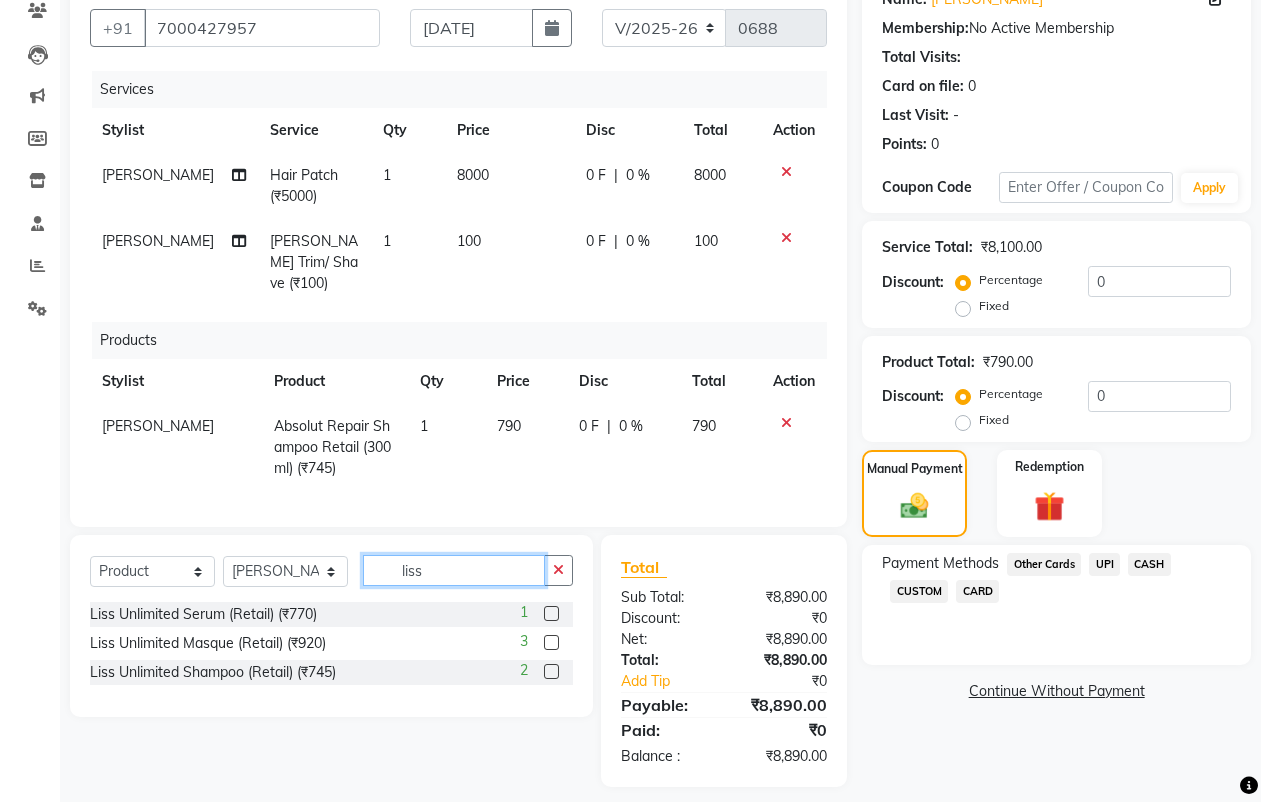 type on "liss" 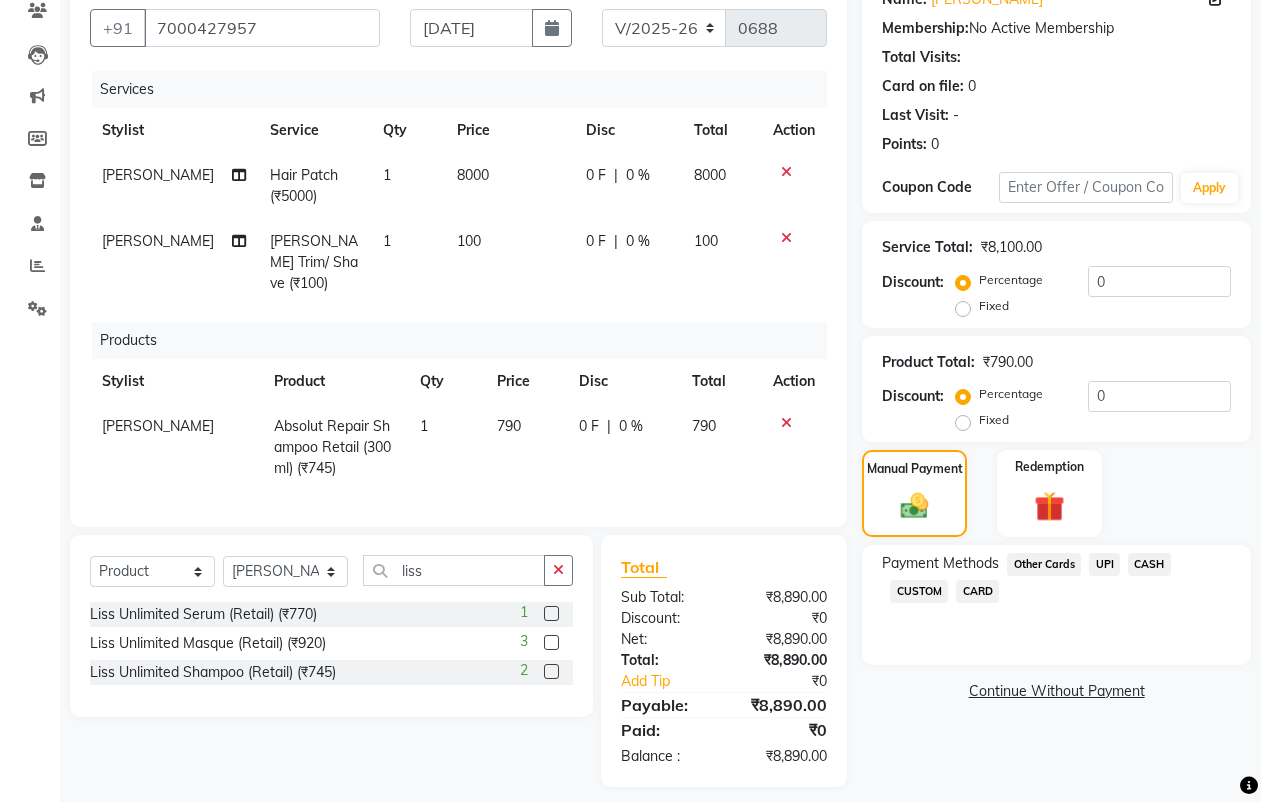 click 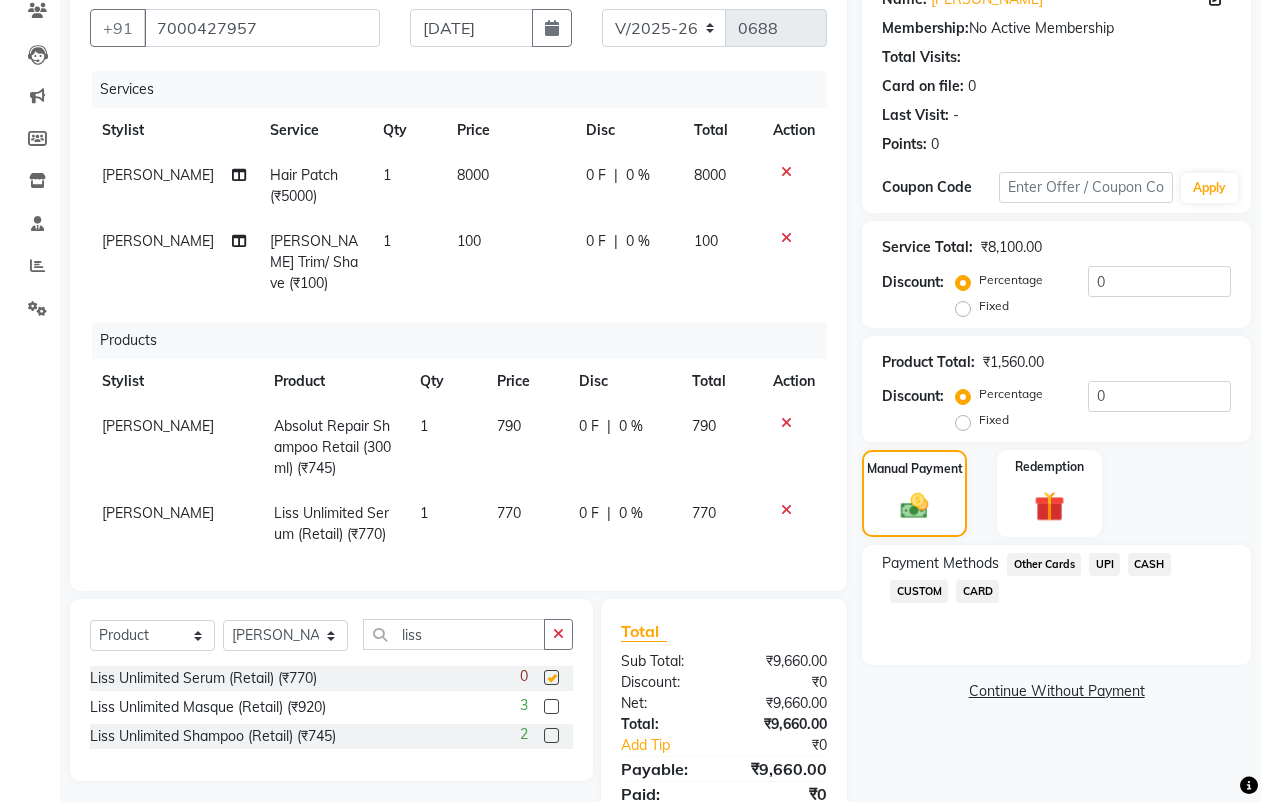 checkbox on "false" 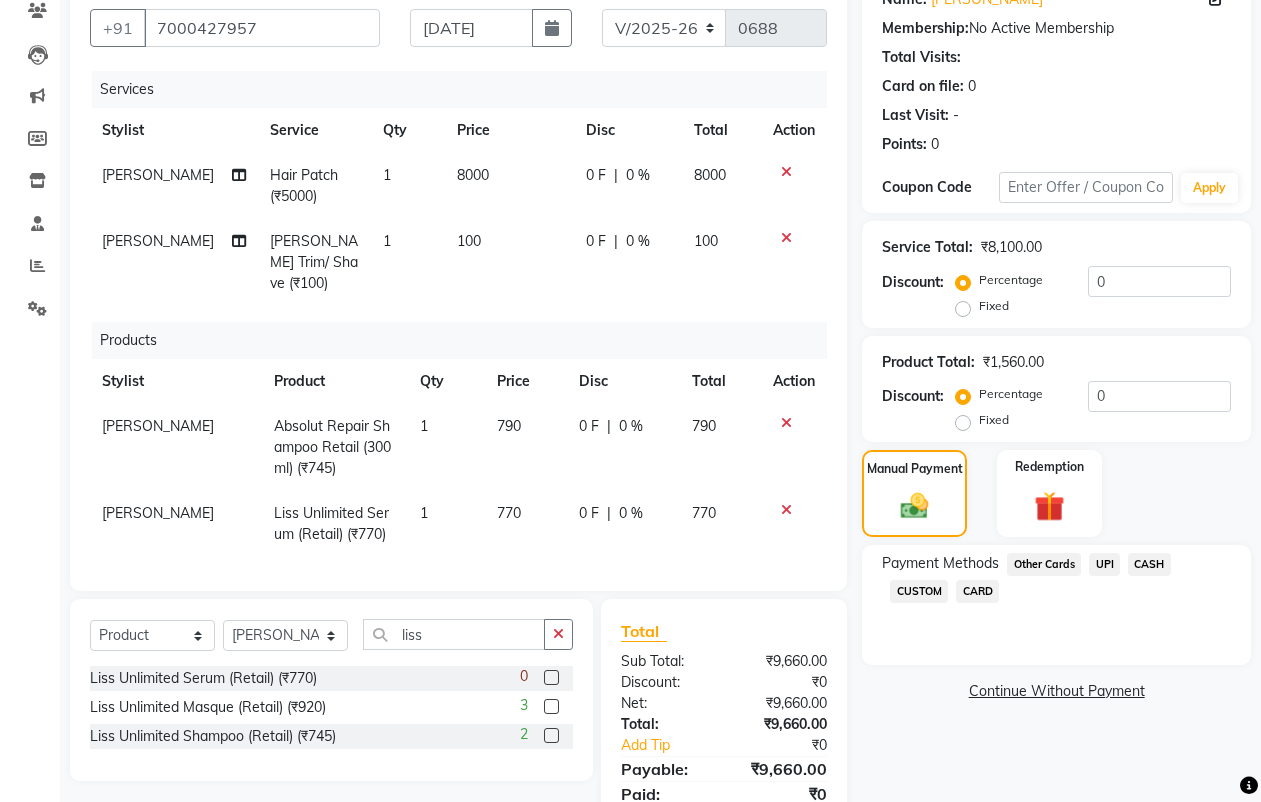click on "770" 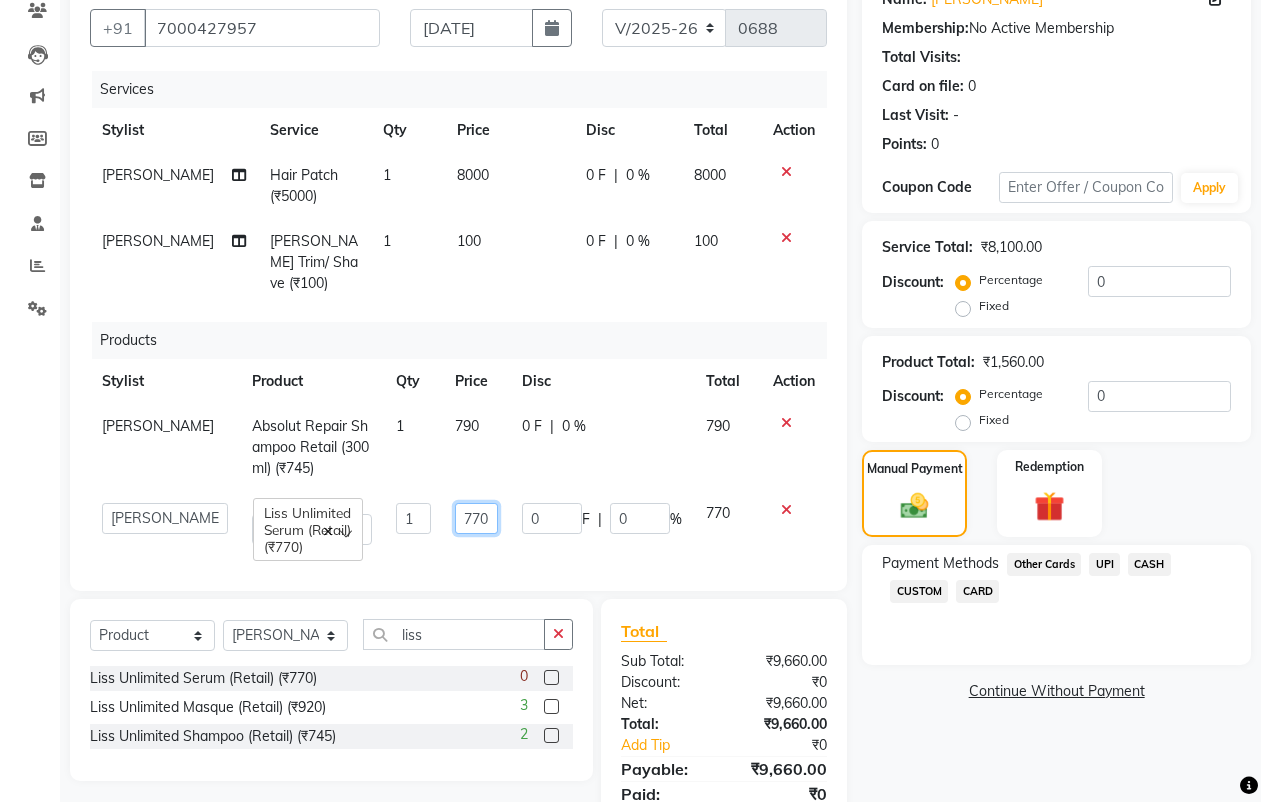click on "770" 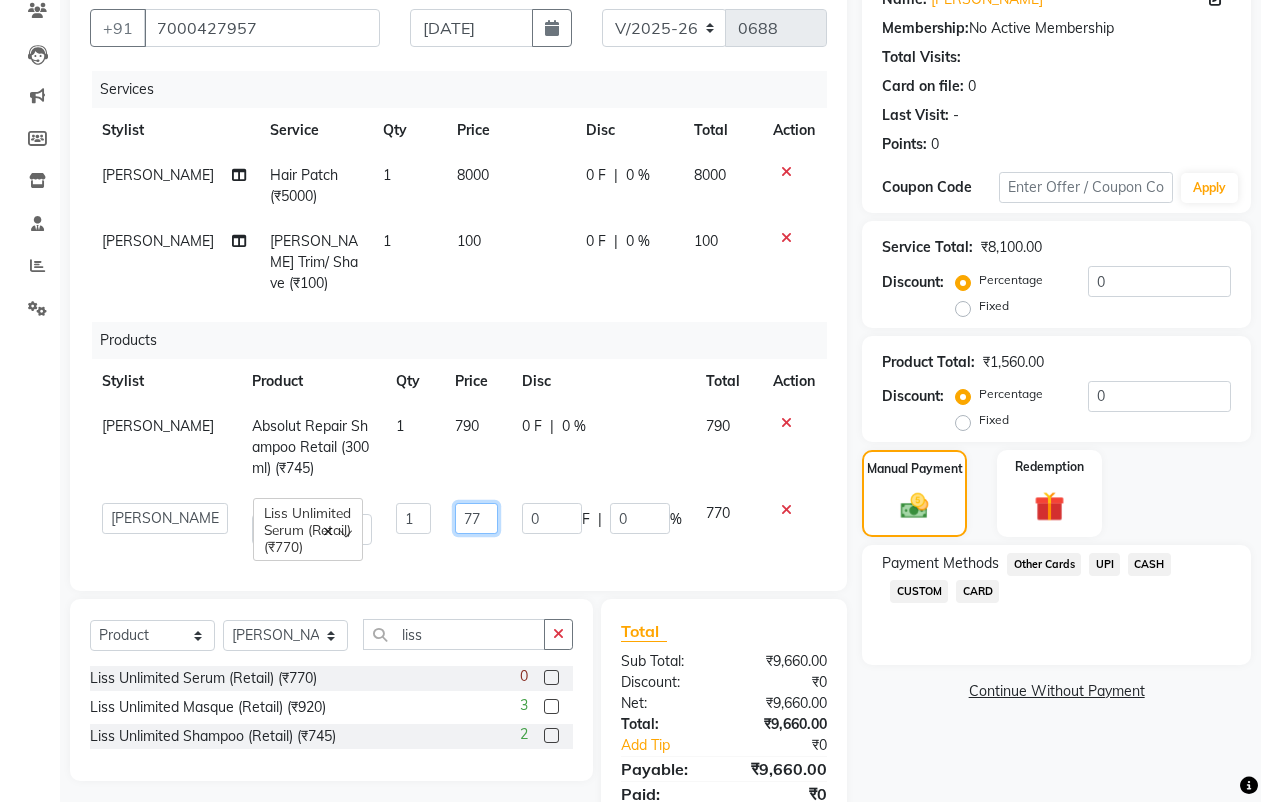 type on "7" 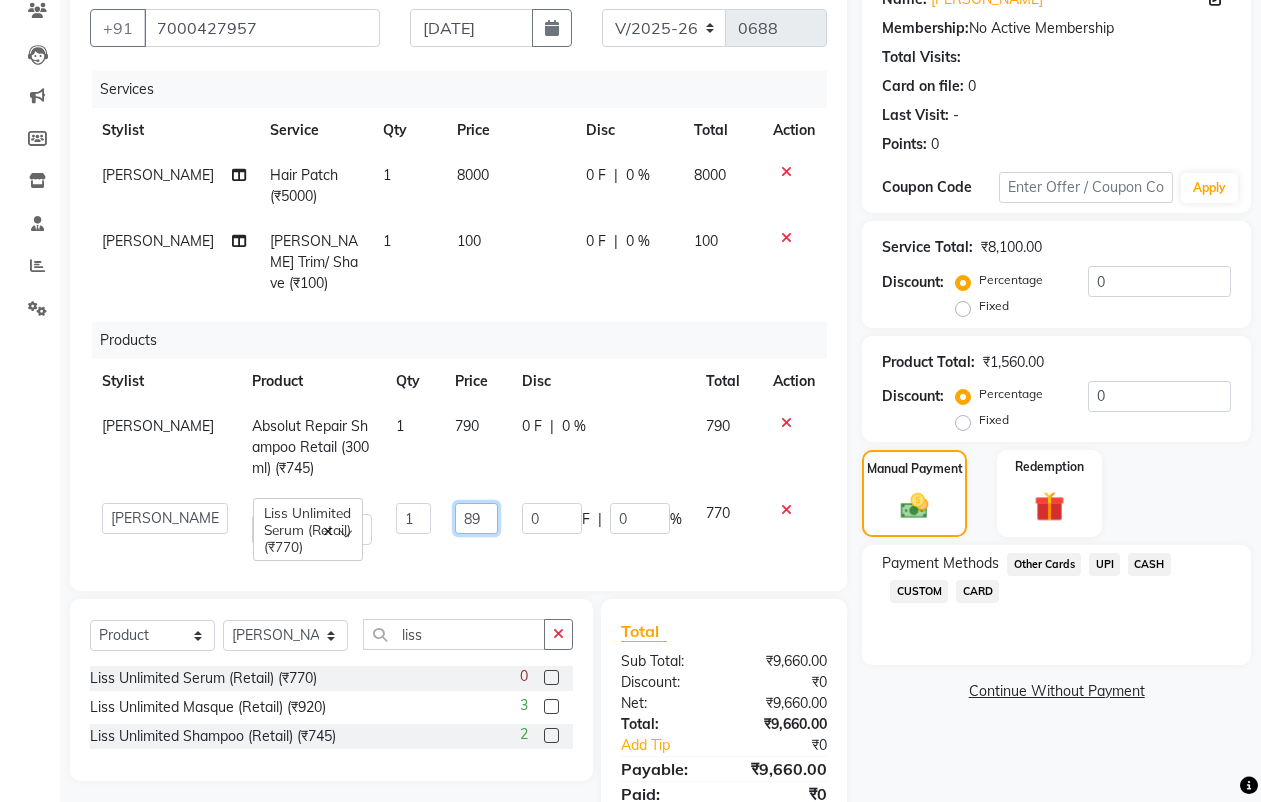 type on "890" 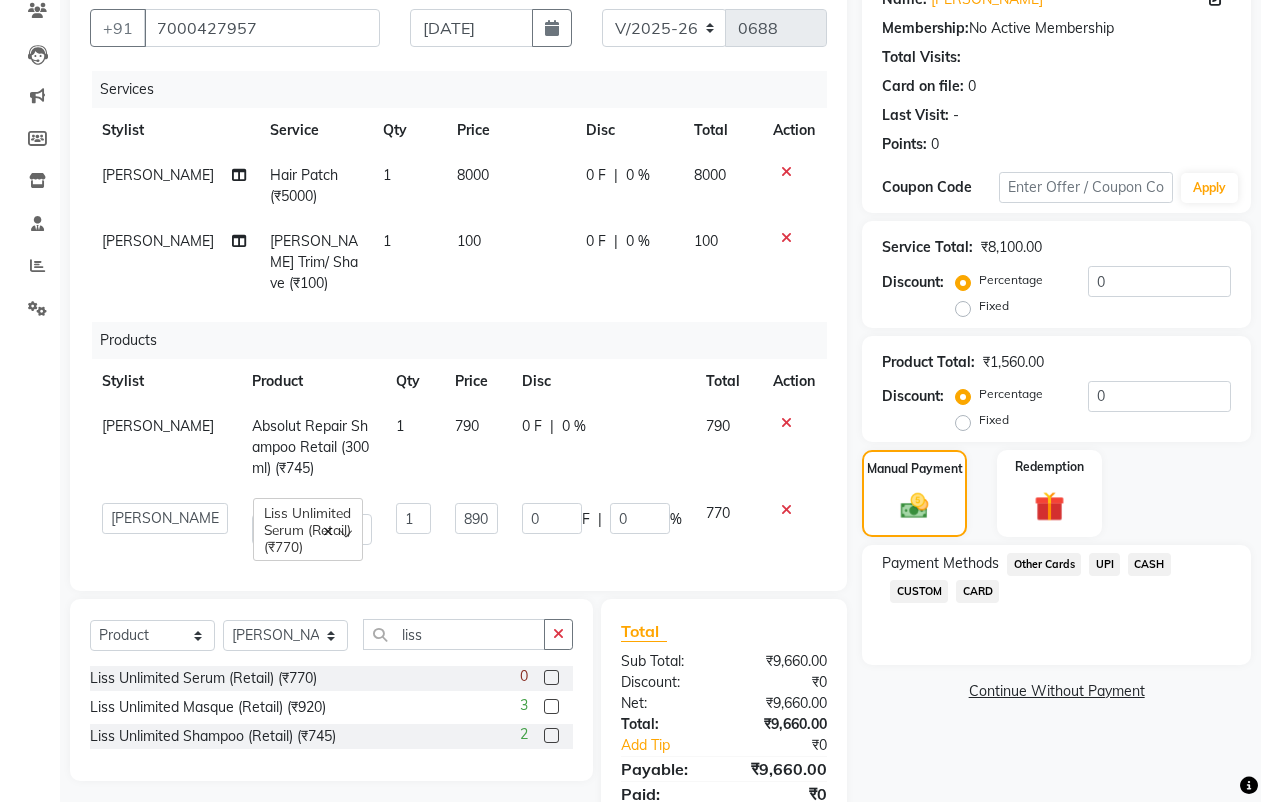 click on "Name: Anupal  Membership:  No Active Membership  Total Visits:   Card on file:  0 Last Visit:   - Points:   0  Coupon Code Apply Service Total:  ₹8,100.00  Discount:  Percentage   Fixed  0 Product Total:  ₹1,560.00  Discount:  Percentage   Fixed  0 Manual Payment Redemption Payment Methods  Other Cards   UPI   CASH   CUSTOM   CARD   Continue Without Payment" 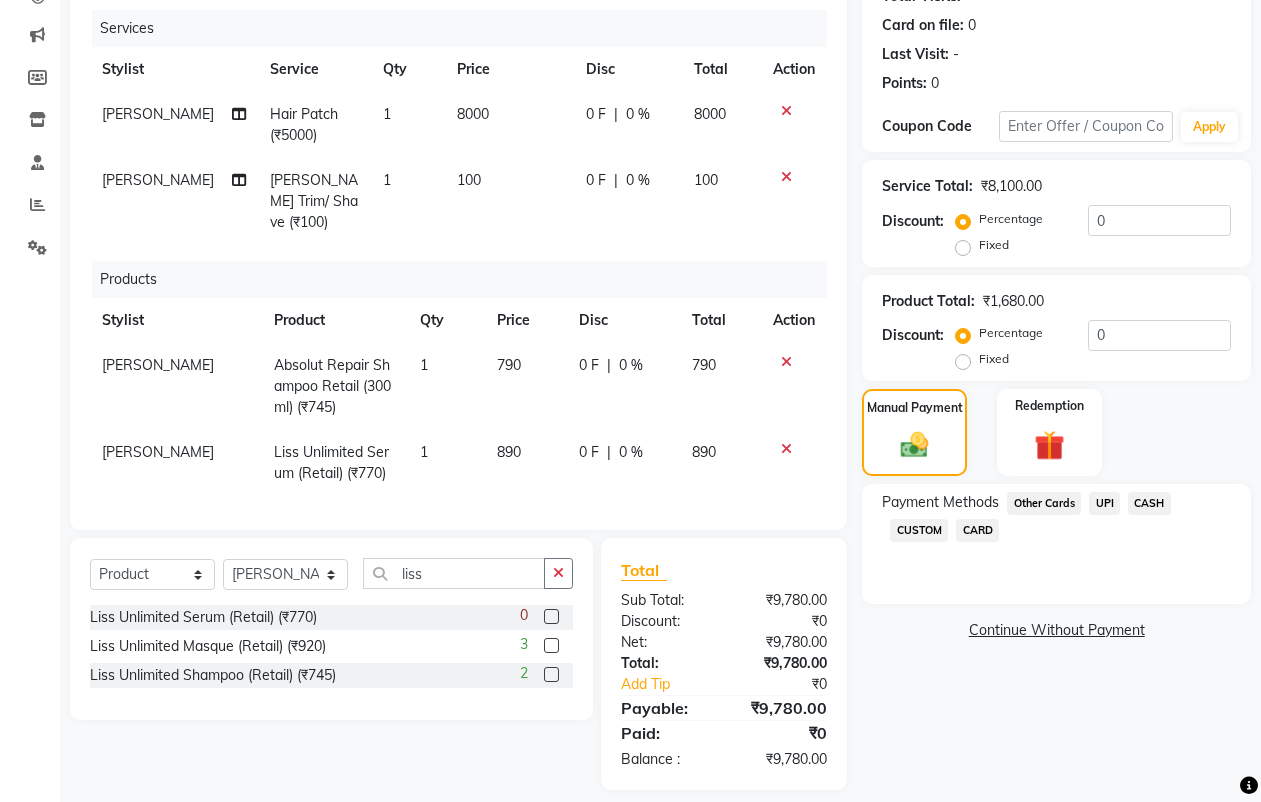 scroll, scrollTop: 256, scrollLeft: 0, axis: vertical 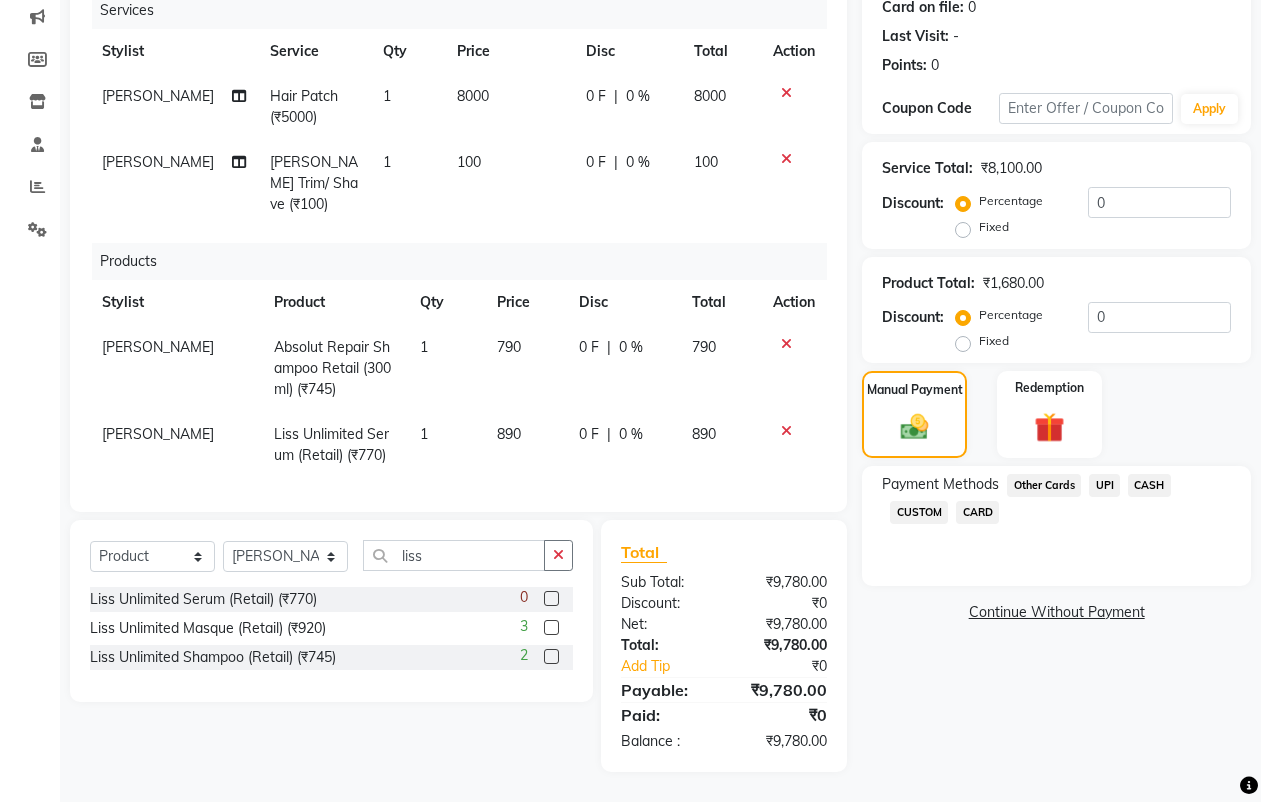 click on "Name: Anupal  Membership:  No Active Membership  Total Visits:   Card on file:  0 Last Visit:   - Points:   0  Coupon Code Apply Service Total:  ₹8,100.00  Discount:  Percentage   Fixed  0 Product Total:  ₹1,680.00  Discount:  Percentage   Fixed  0 Manual Payment Redemption Payment Methods  Other Cards   UPI   CASH   CUSTOM   CARD   Continue Without Payment" 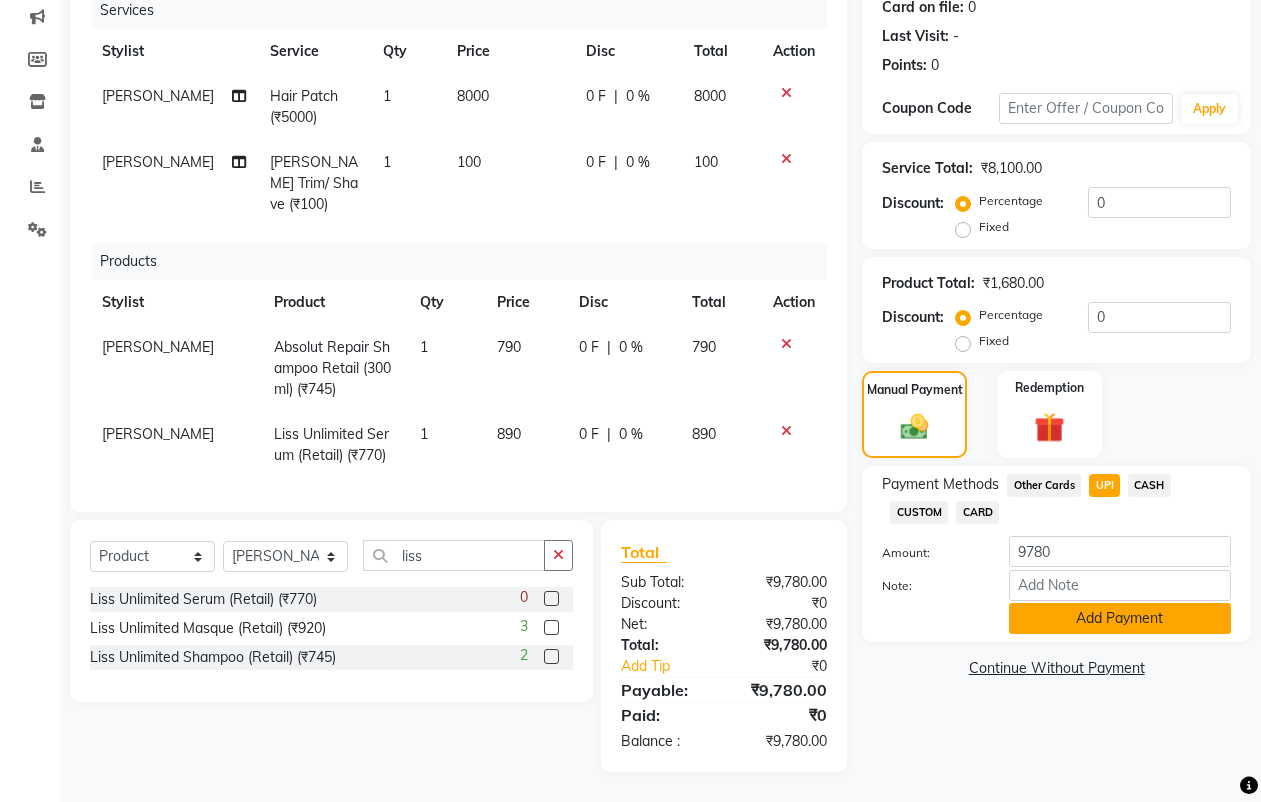 click on "Add Payment" 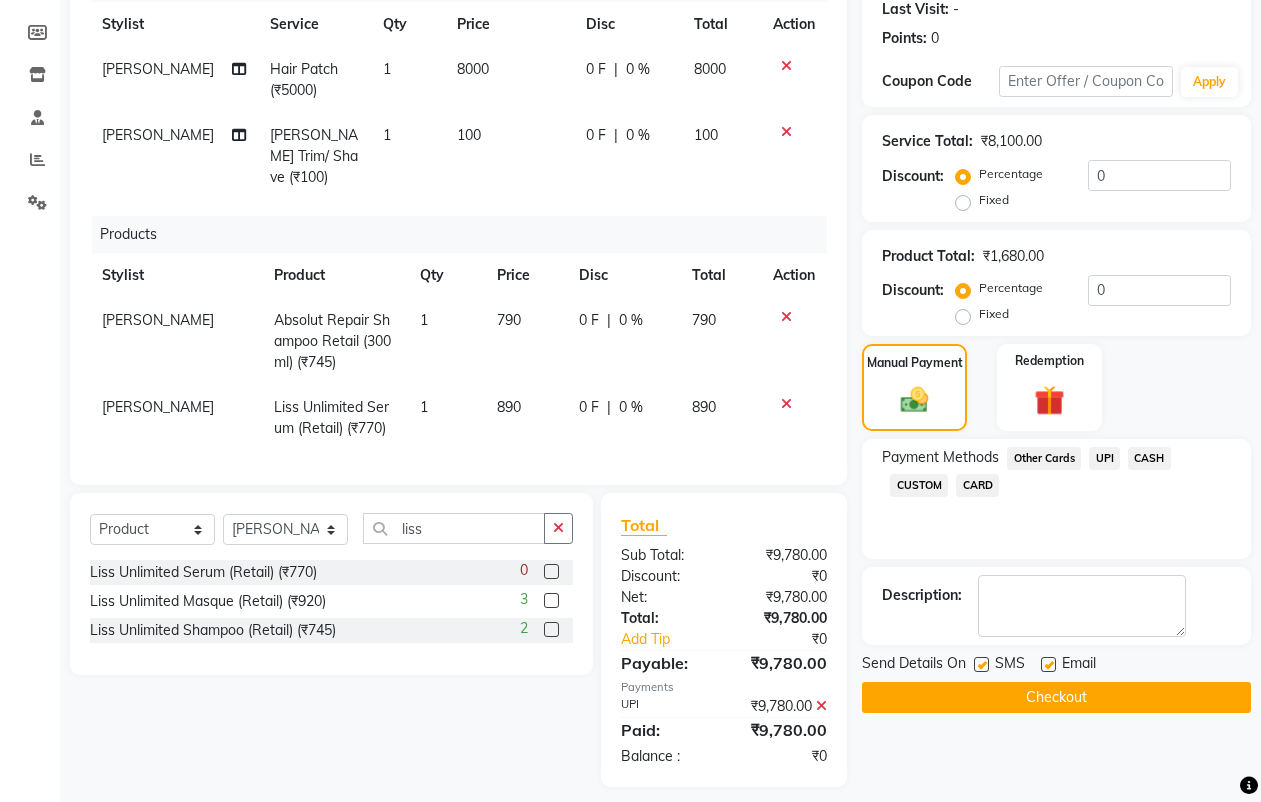 scroll, scrollTop: 298, scrollLeft: 0, axis: vertical 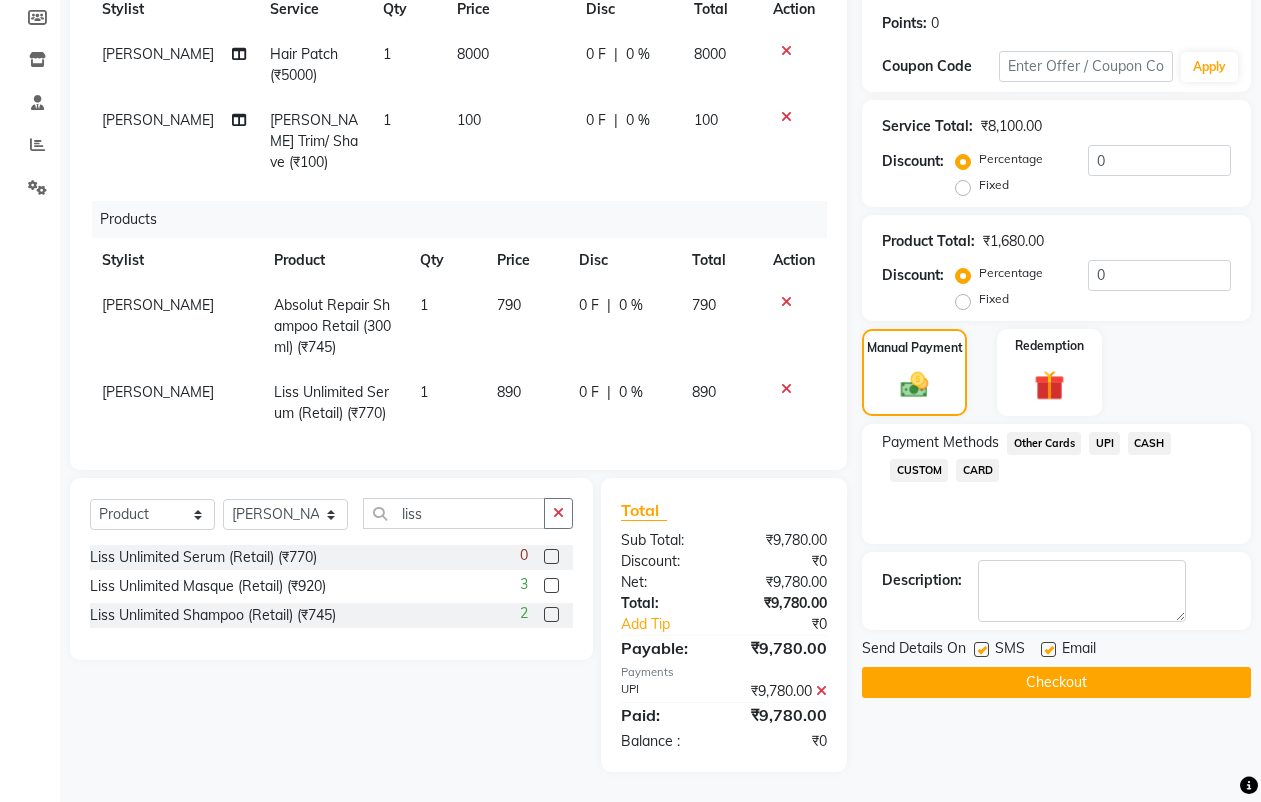 click on "Checkout" 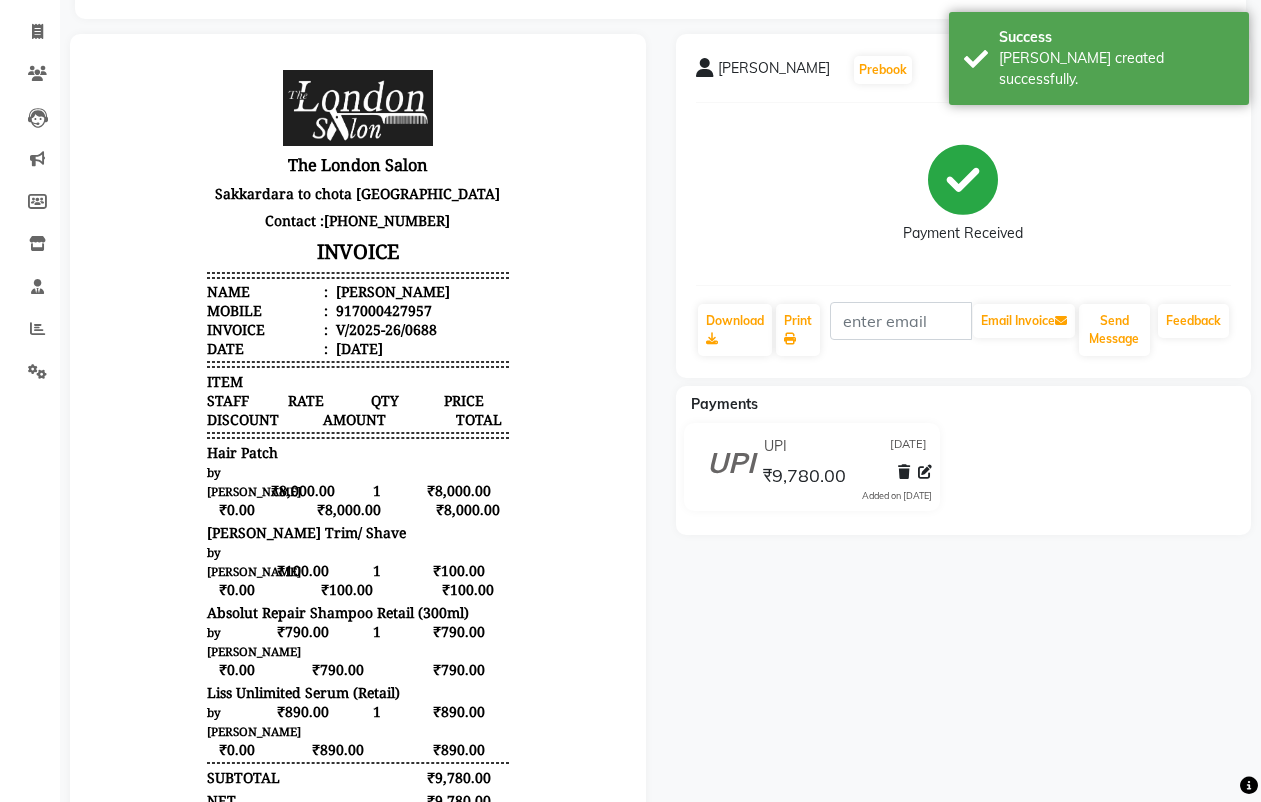 scroll, scrollTop: 0, scrollLeft: 0, axis: both 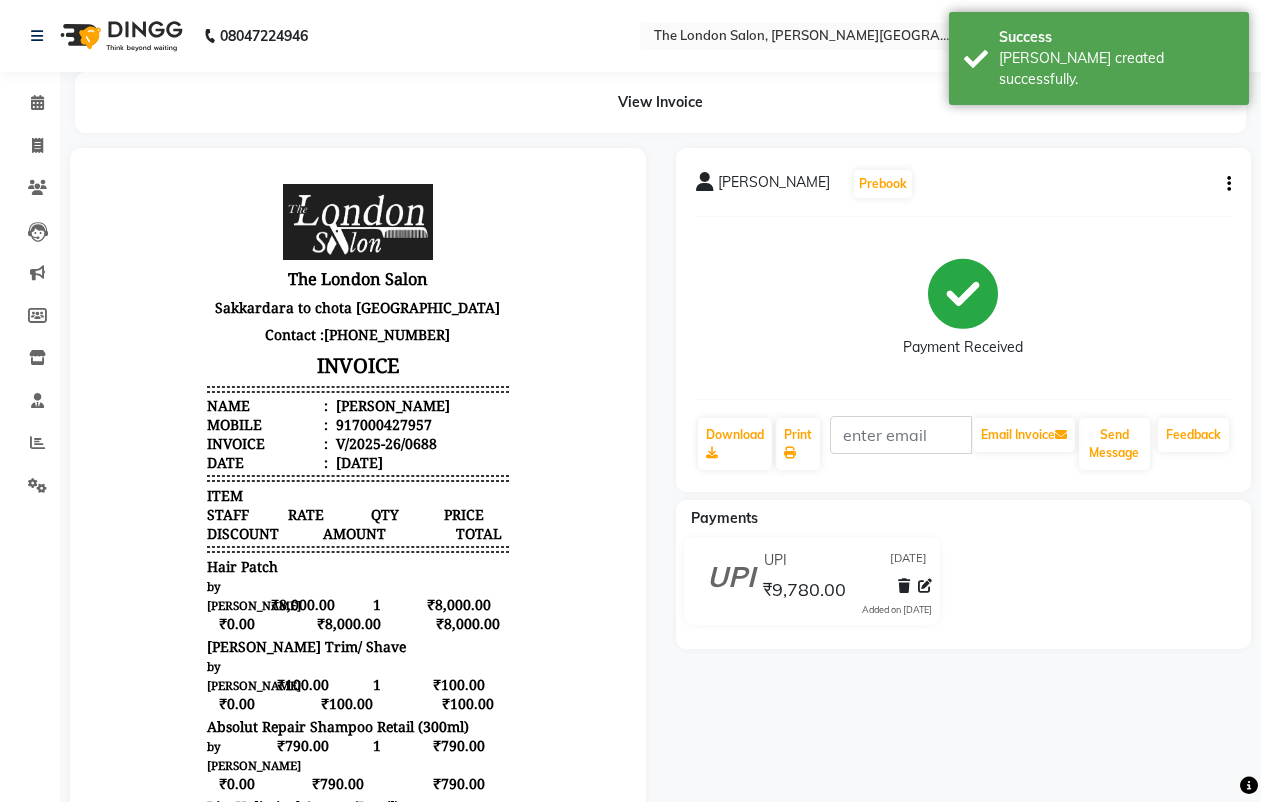 click on "Invoice" 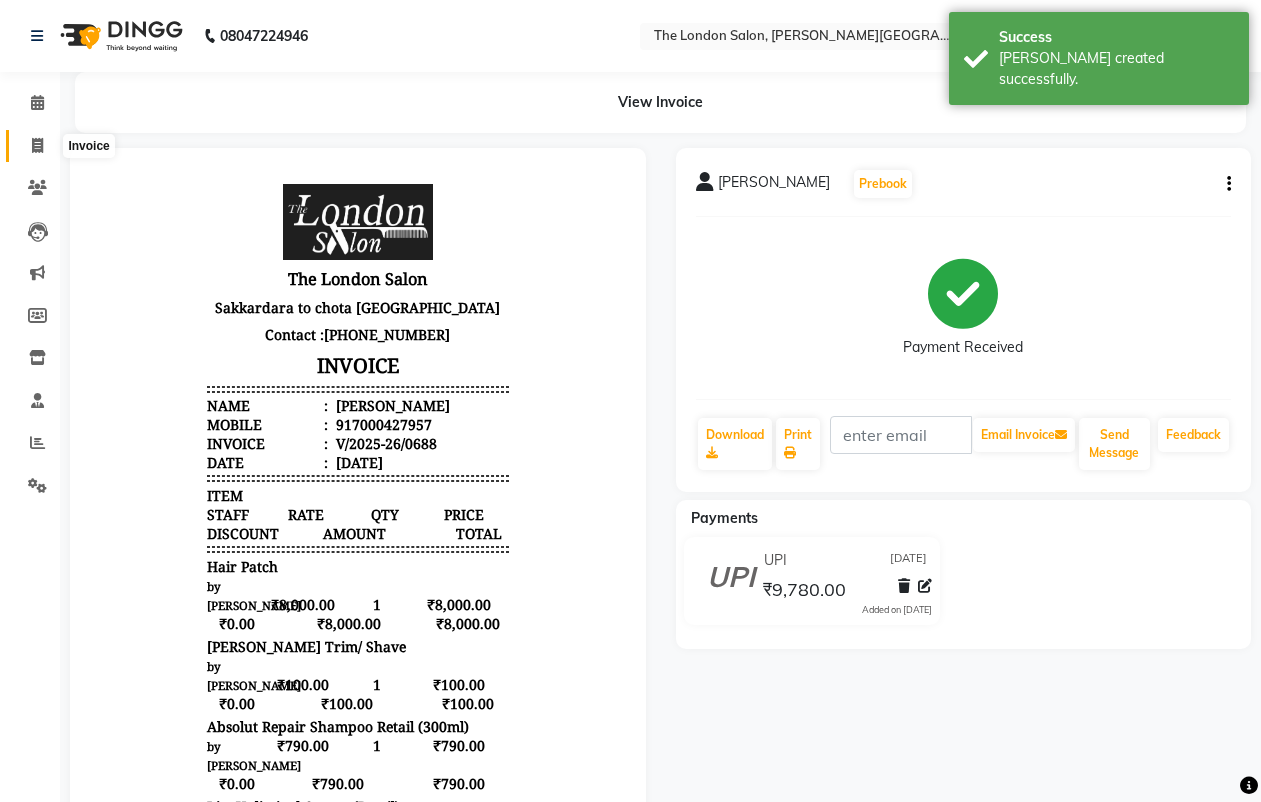 click 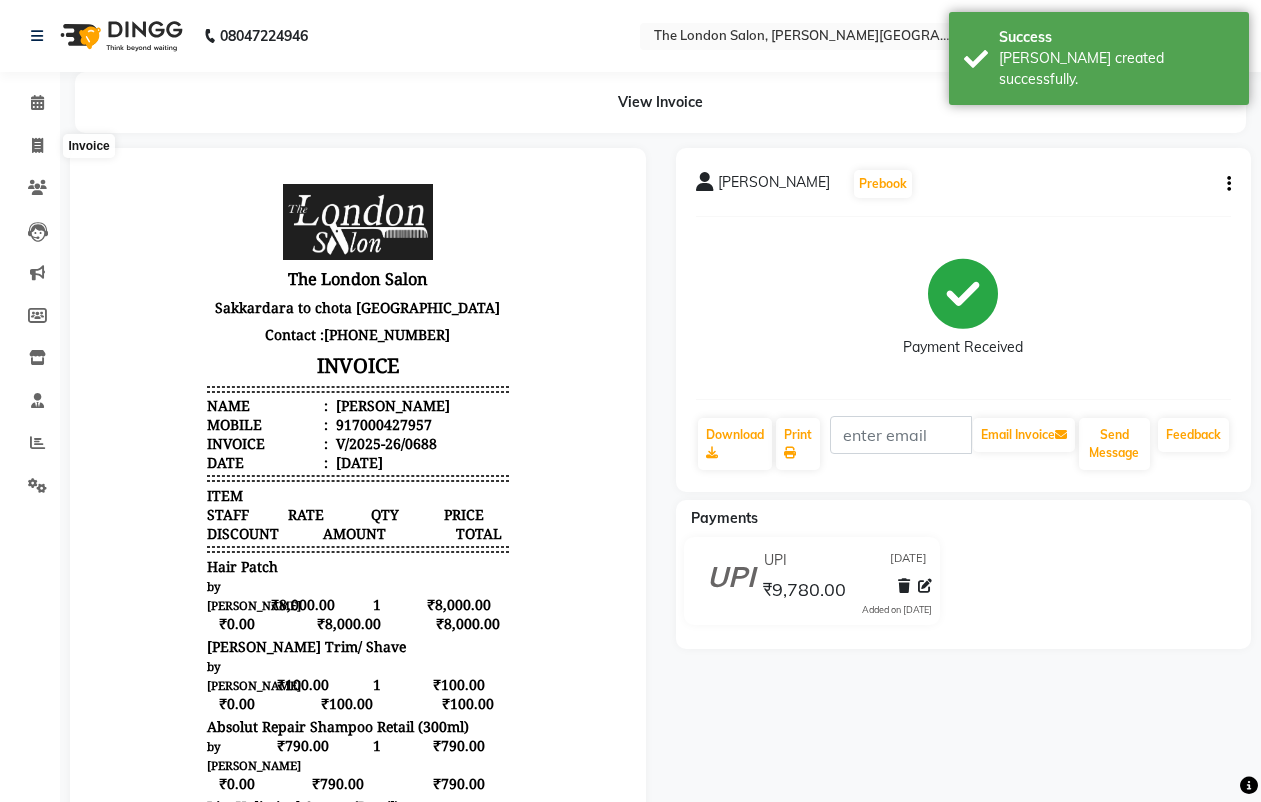 select on "service" 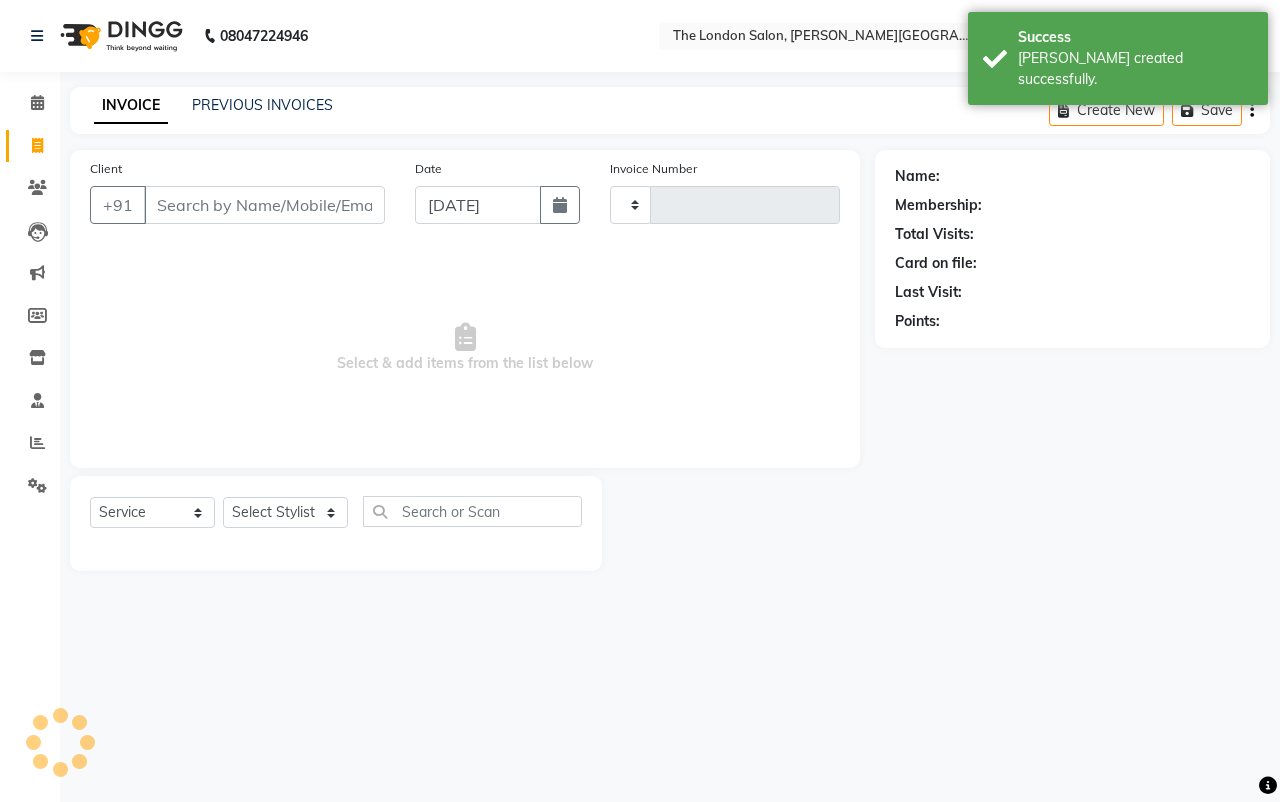 type on "0689" 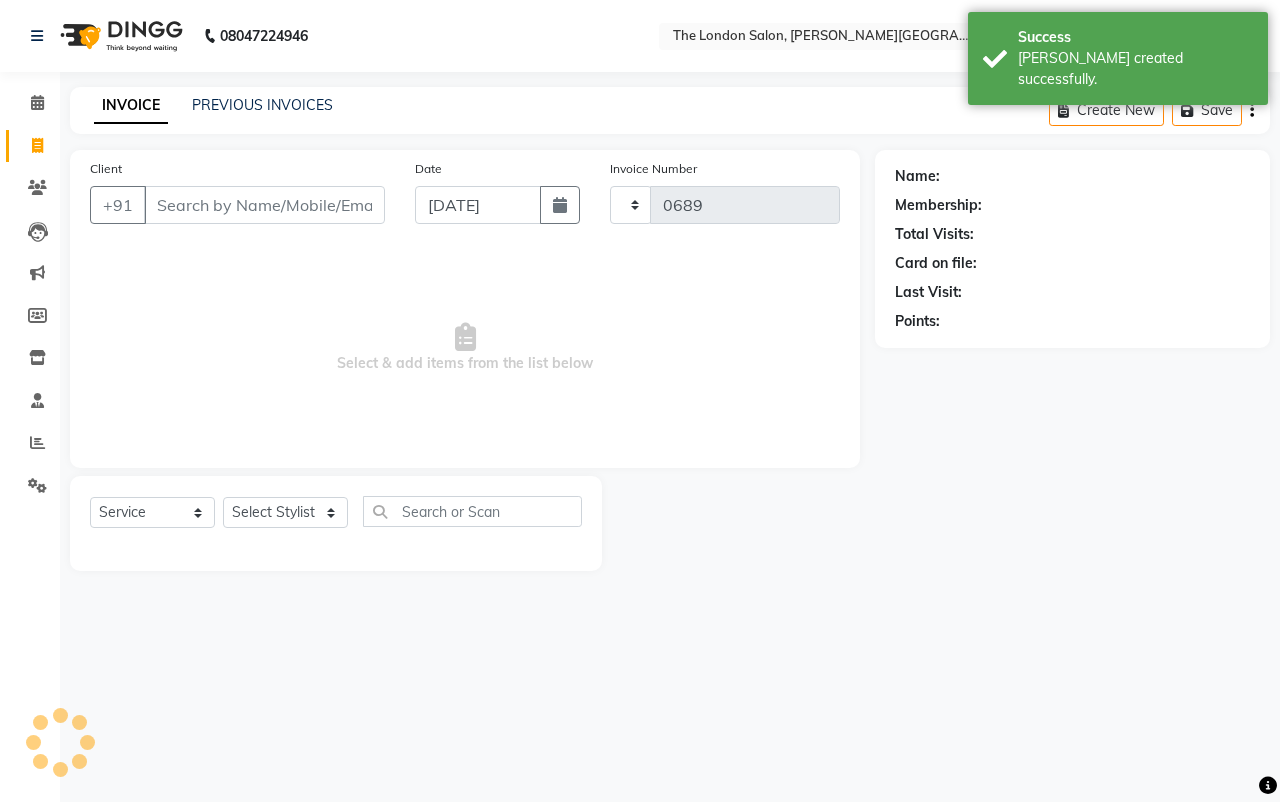 select on "4682" 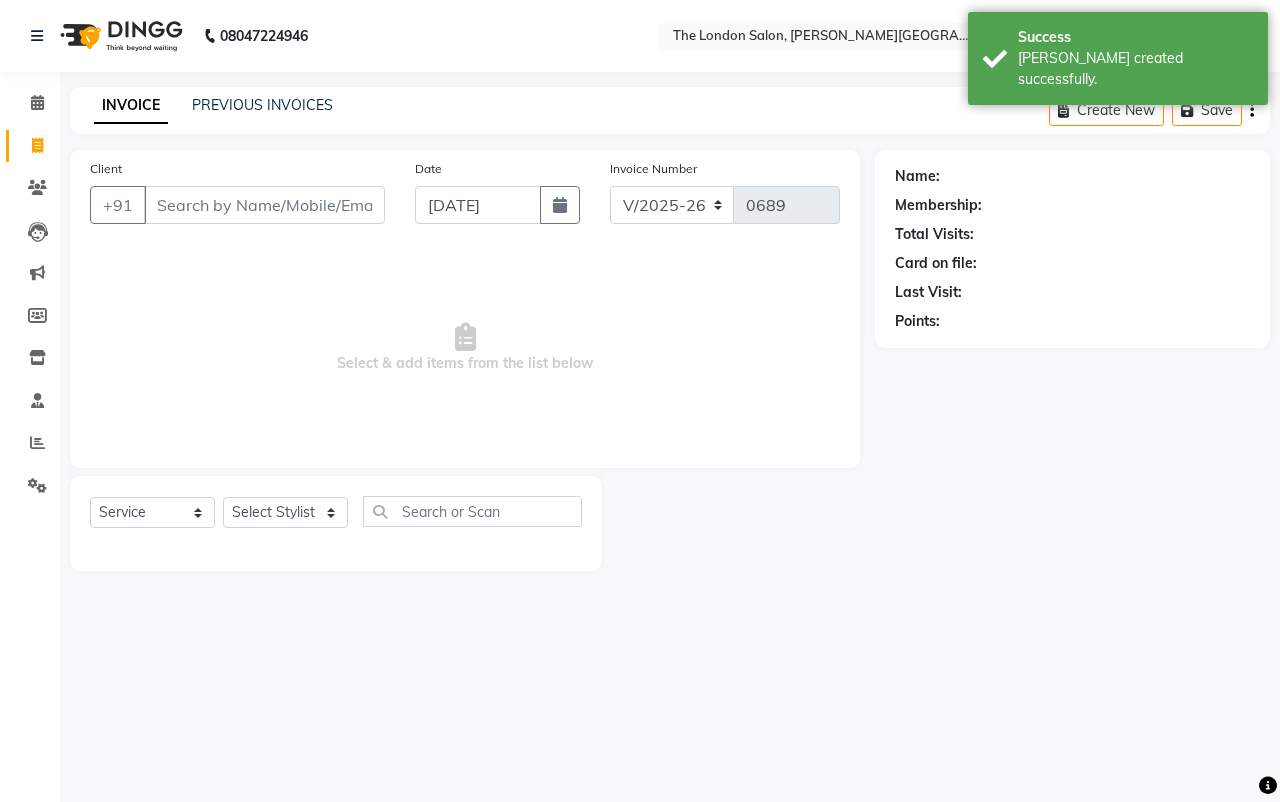 click on "Client" at bounding box center [264, 205] 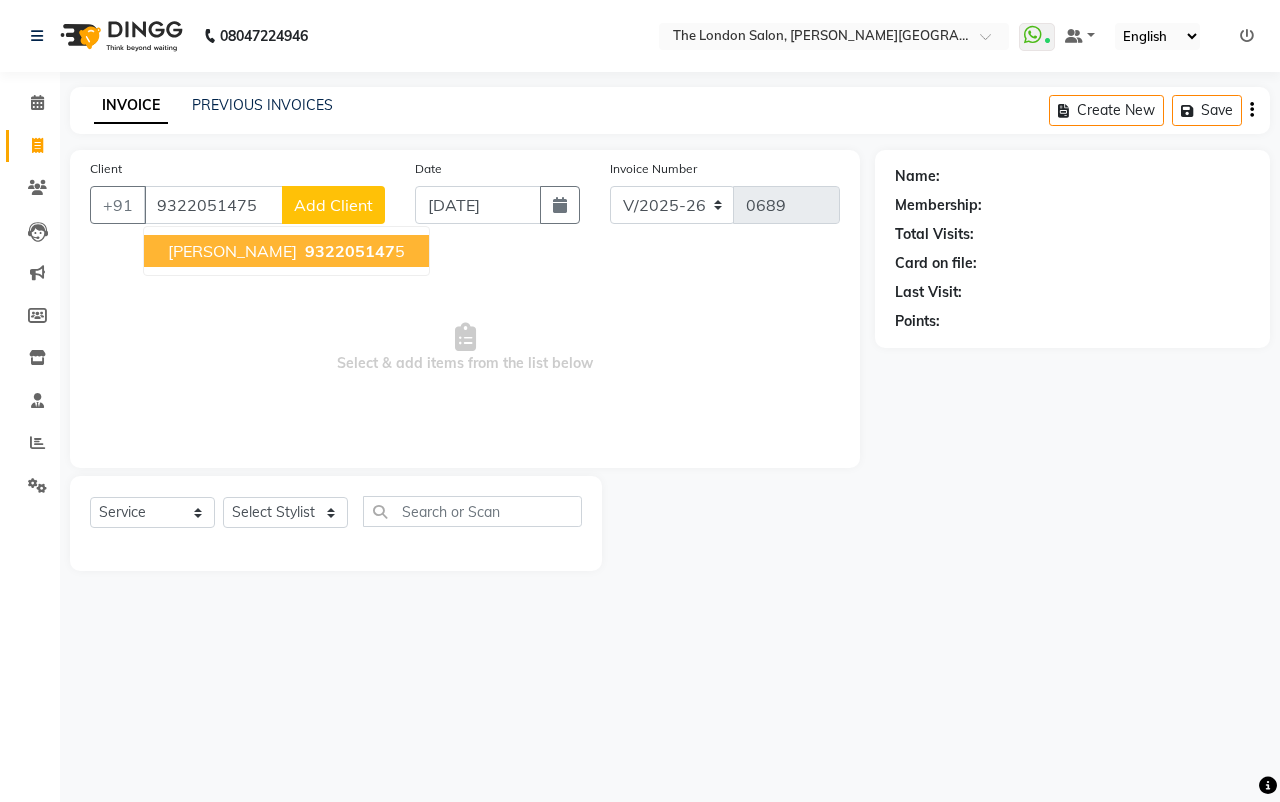 type on "9322051475" 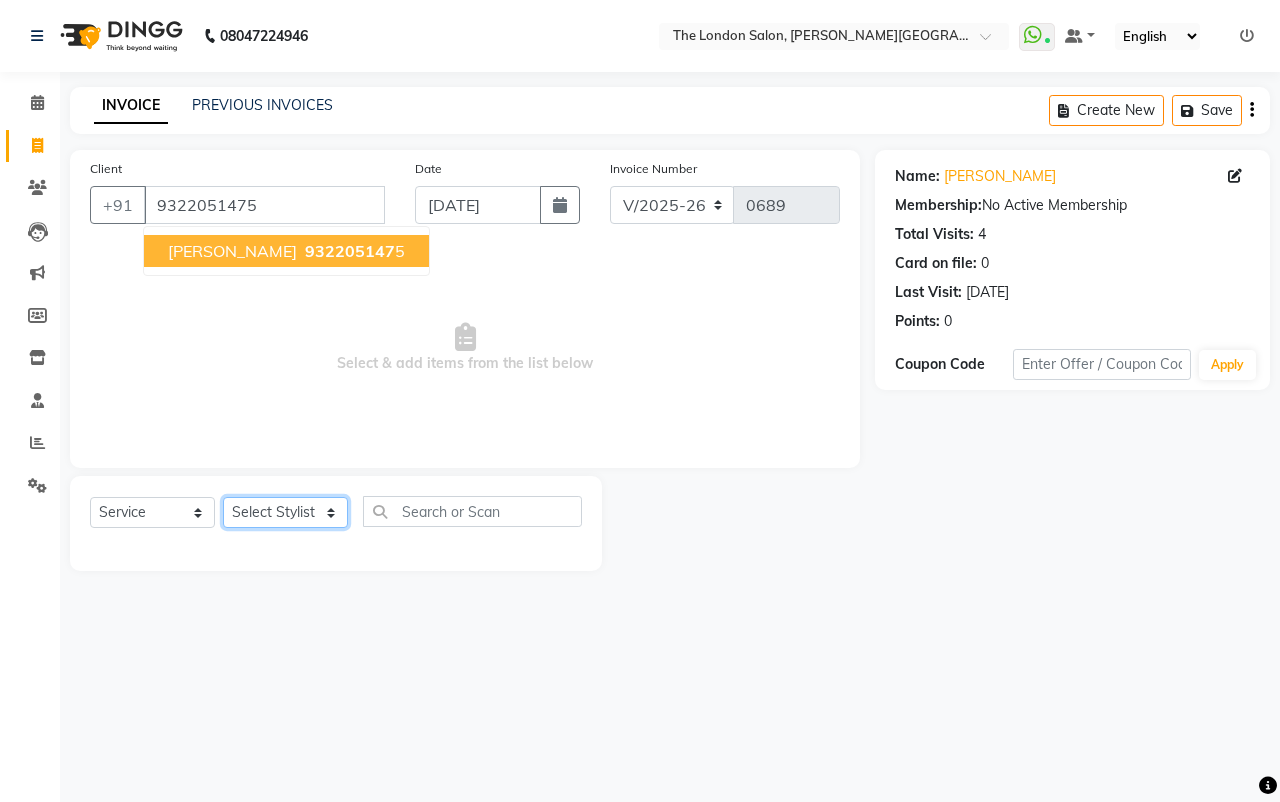 click on "Select Stylist ABHISHEK JAISWAL Akash Raut Dhanesh Sen kahkasha khan megha madavi  PRAVIN ARJUN DAKAHA  rishika sanwane shital baisware" 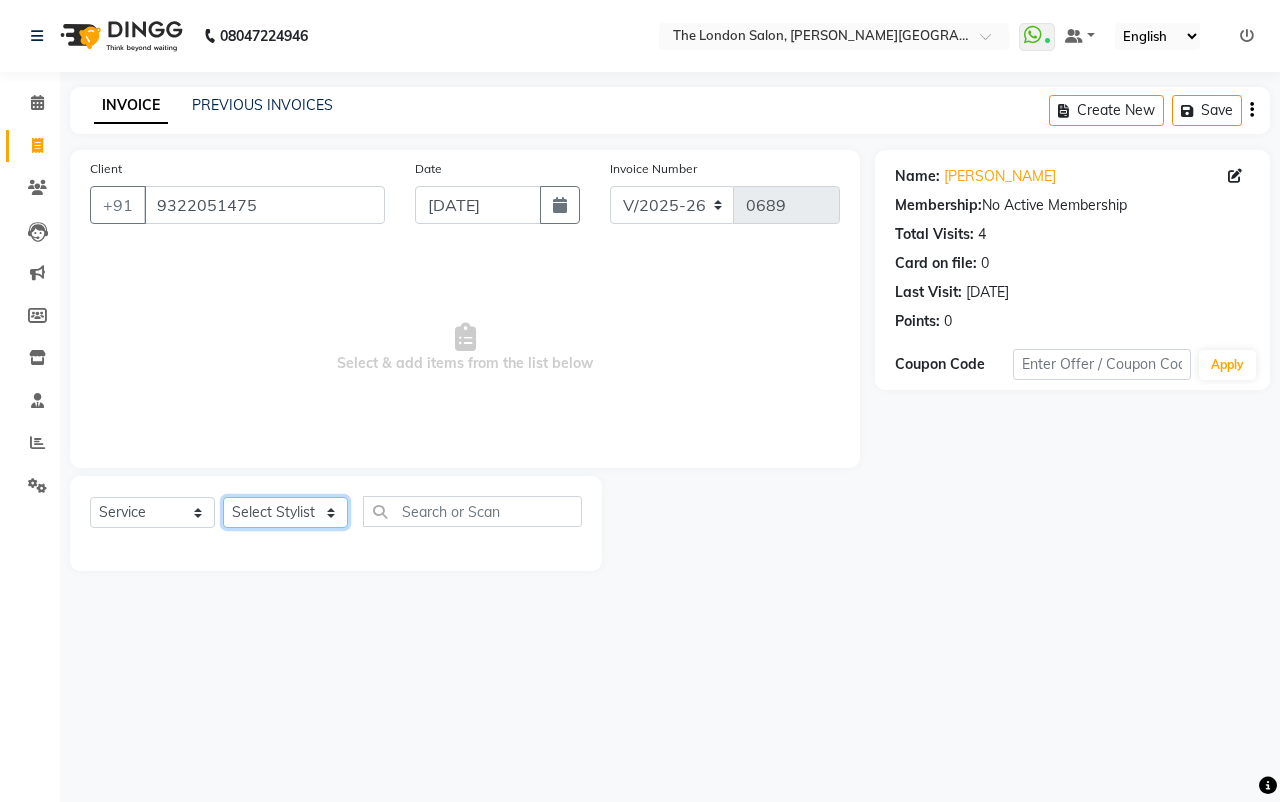 click on "Select Stylist ABHISHEK JAISWAL Akash Raut Dhanesh Sen kahkasha khan megha madavi  PRAVIN ARJUN DAKAHA  rishika sanwane shital baisware" 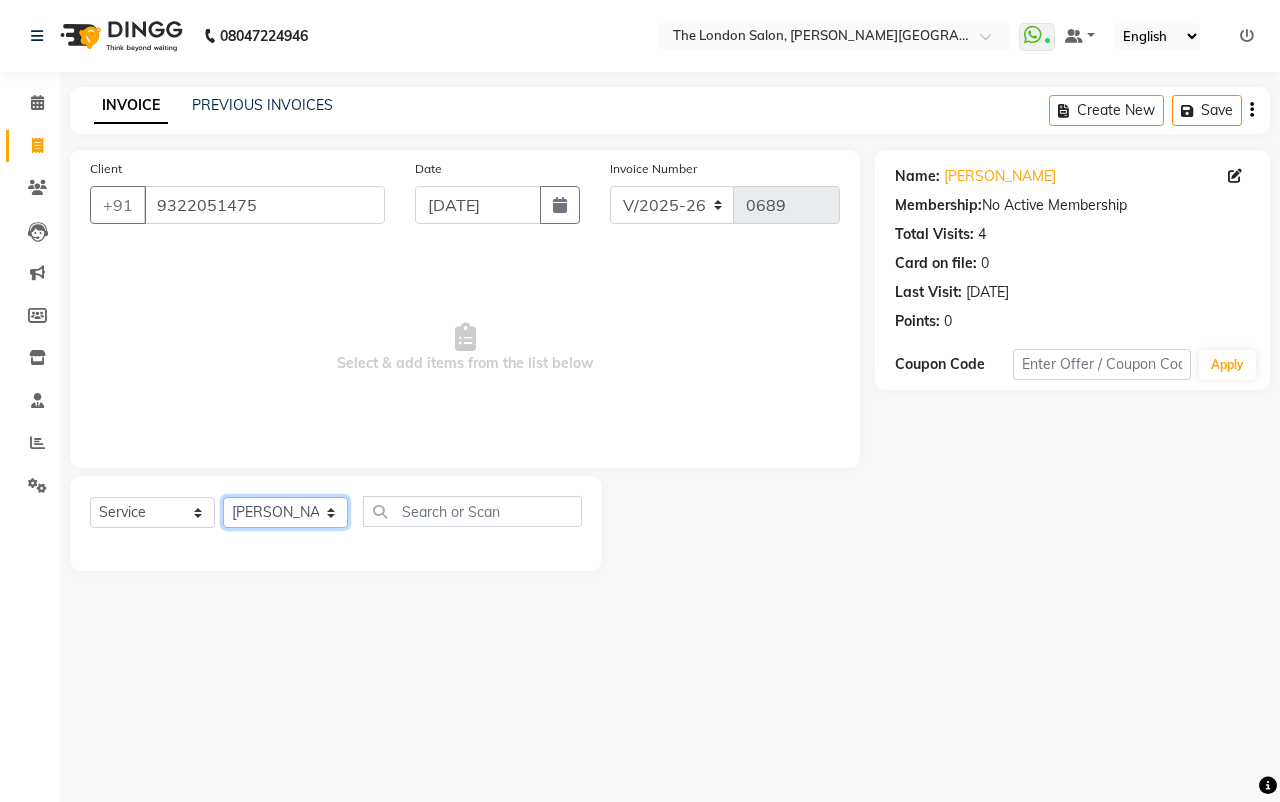 click on "Select Stylist ABHISHEK JAISWAL Akash Raut Dhanesh Sen kahkasha khan megha madavi  PRAVIN ARJUN DAKAHA  rishika sanwane shital baisware" 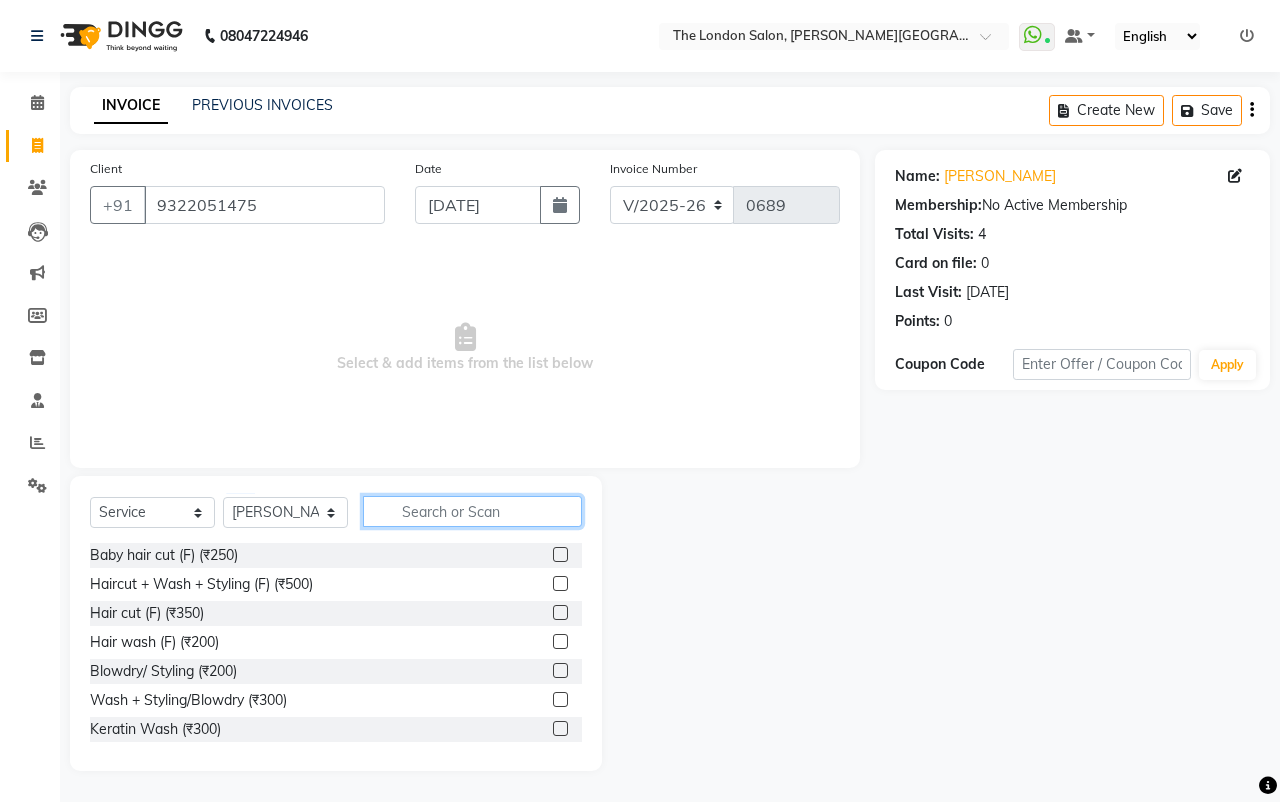 click 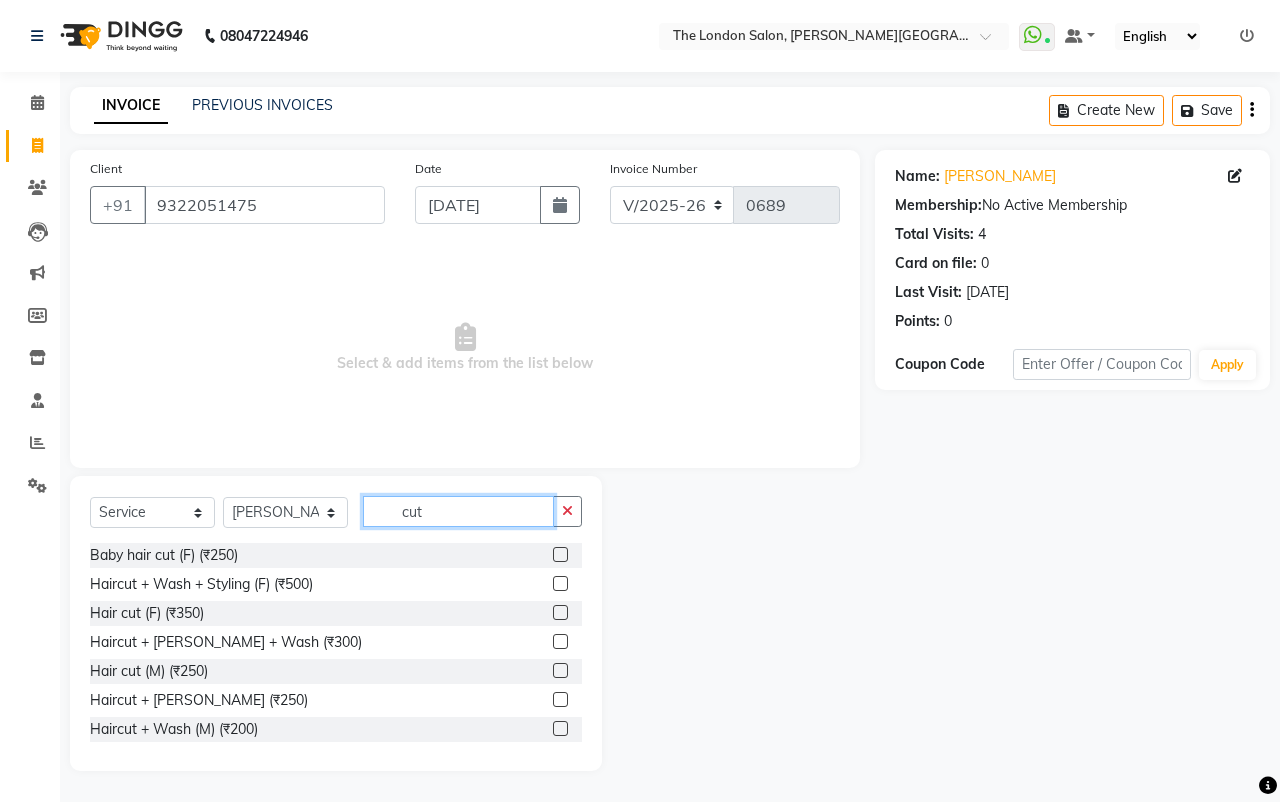 type on "cut" 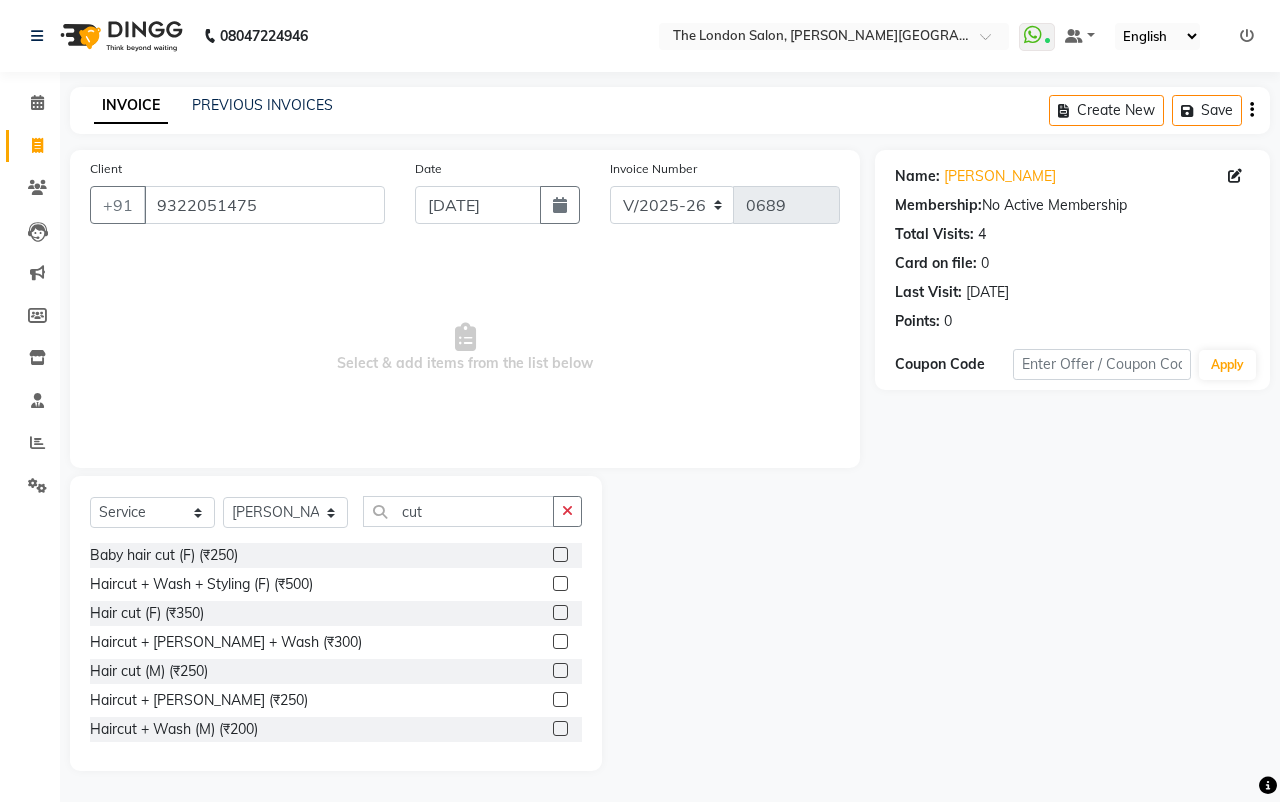 click 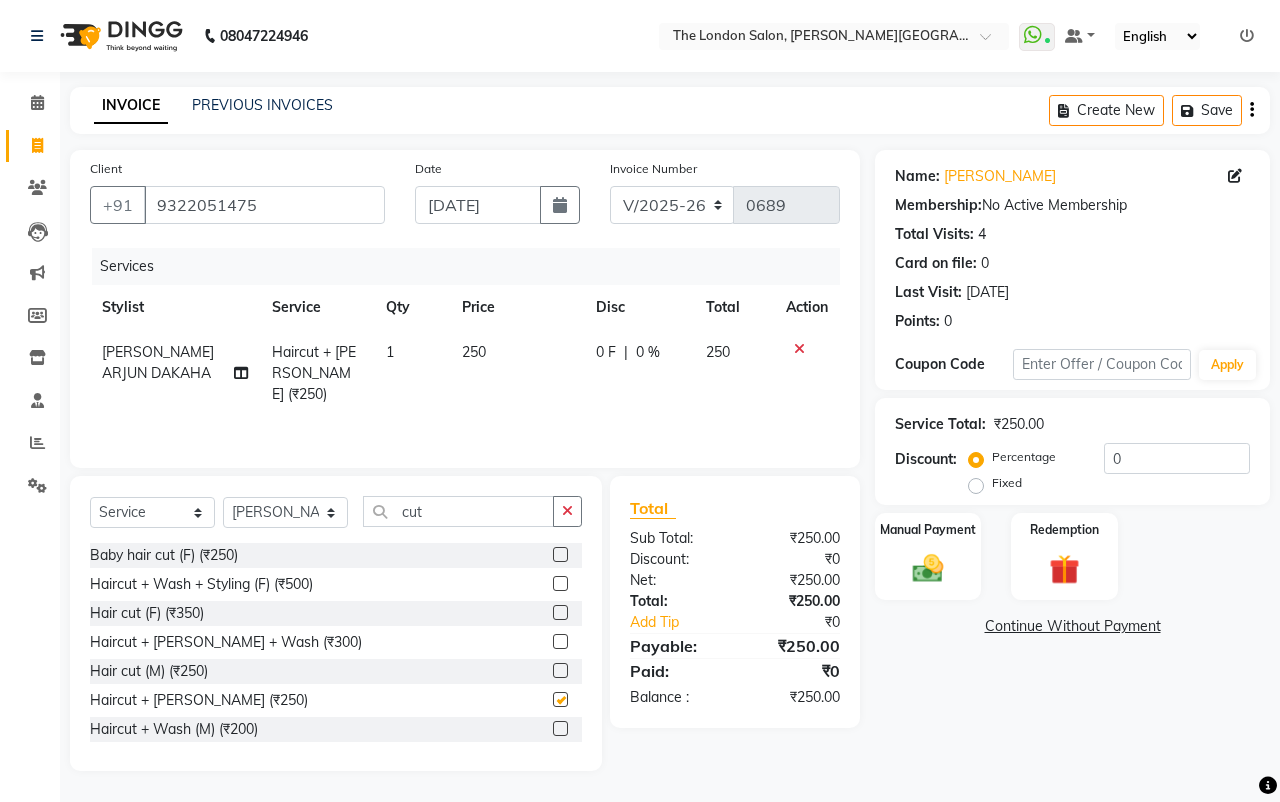 checkbox on "false" 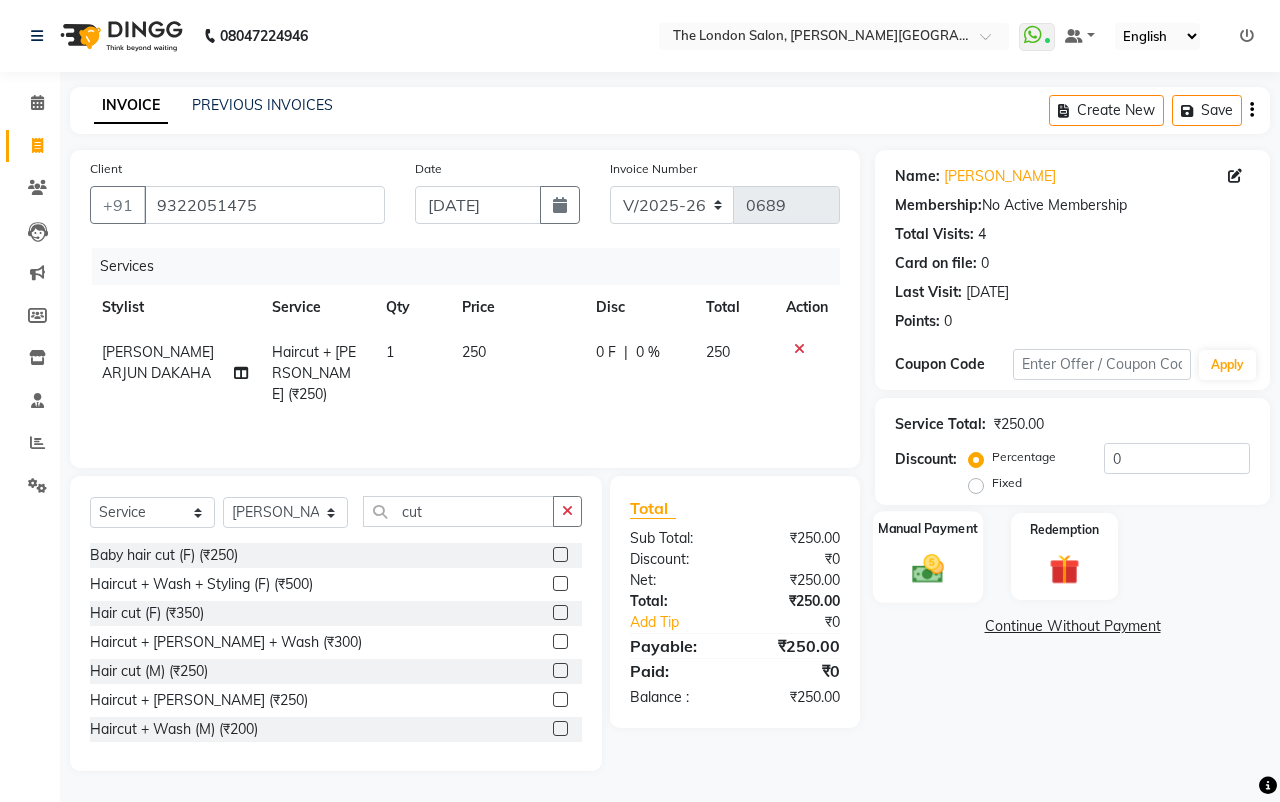 click 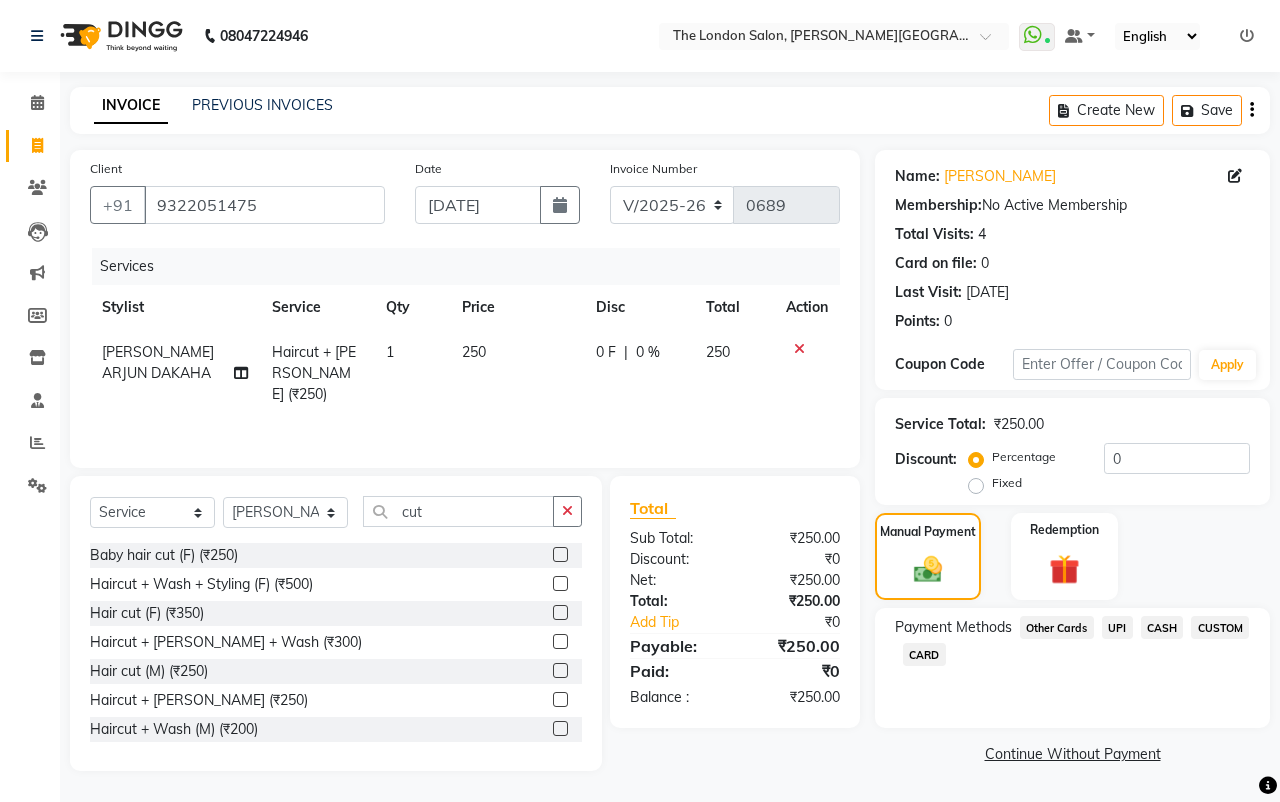 click on "UPI" 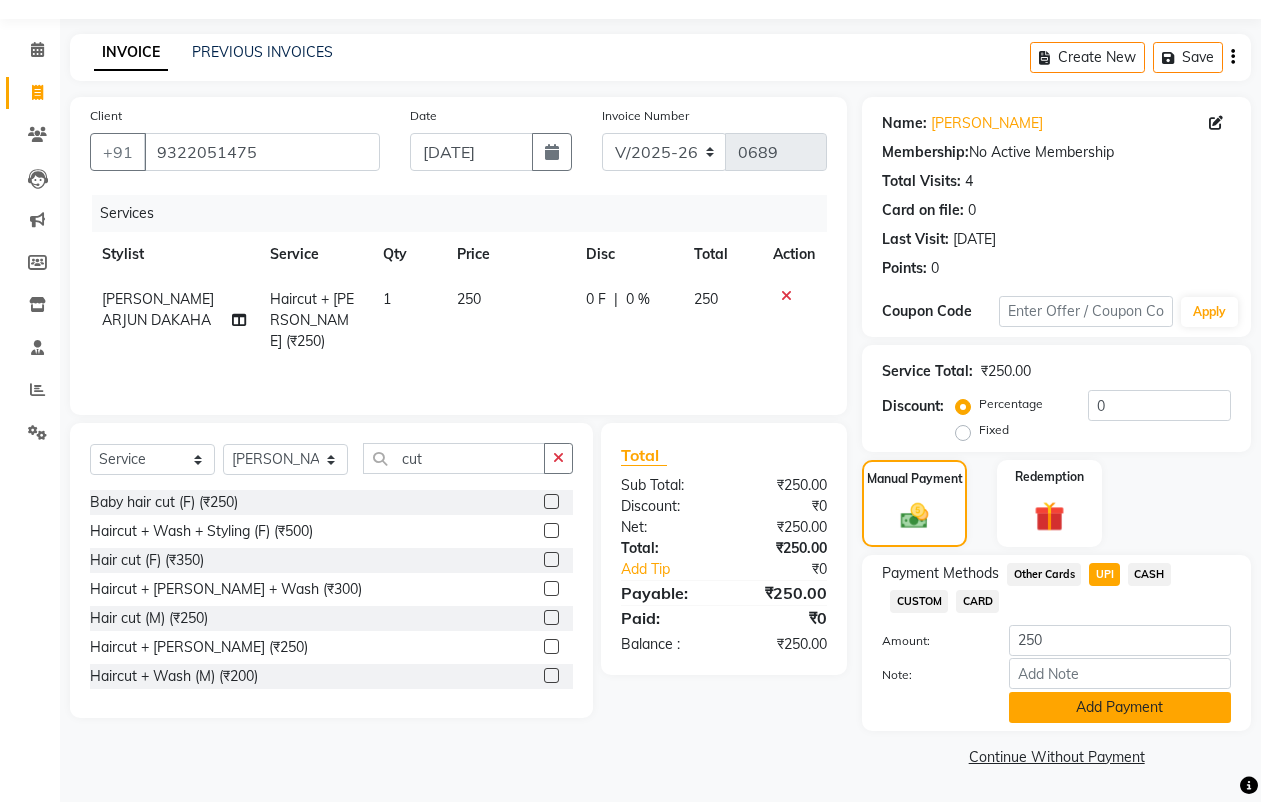 click on "Add Payment" 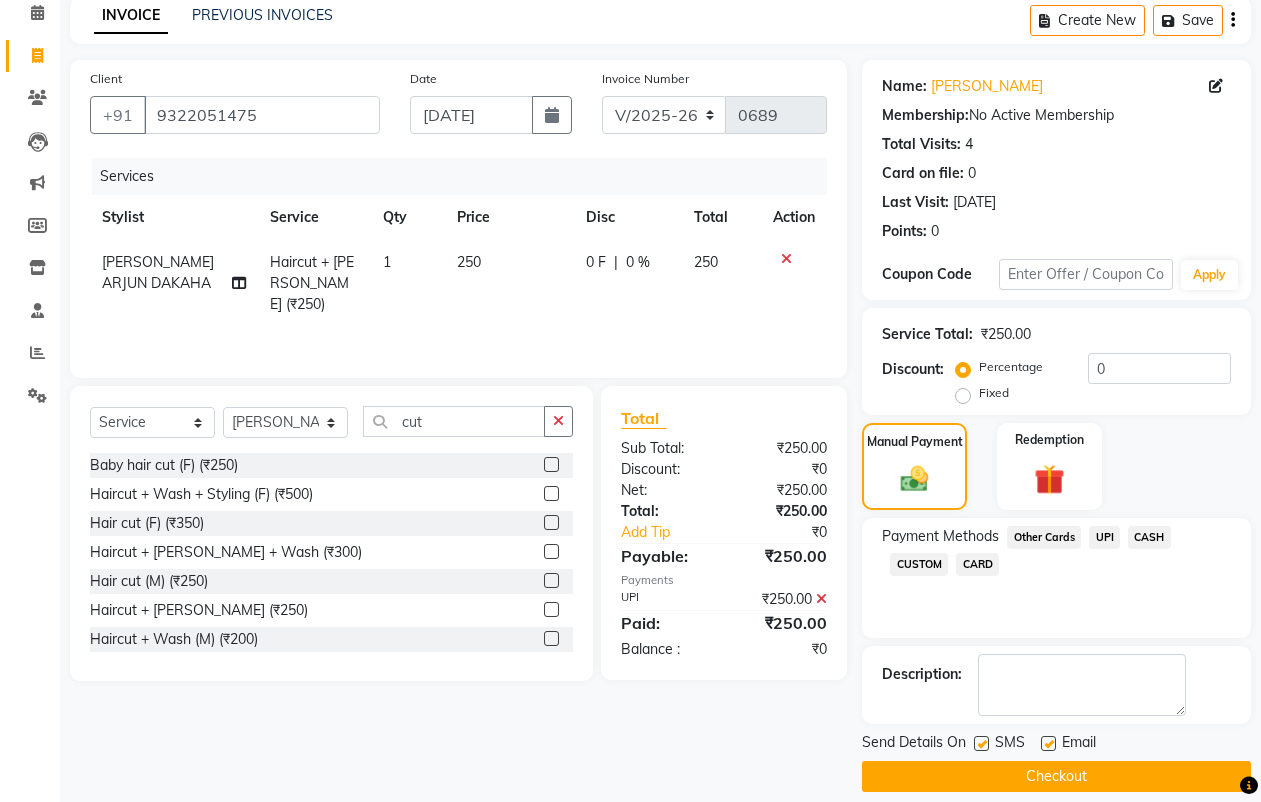 scroll, scrollTop: 110, scrollLeft: 0, axis: vertical 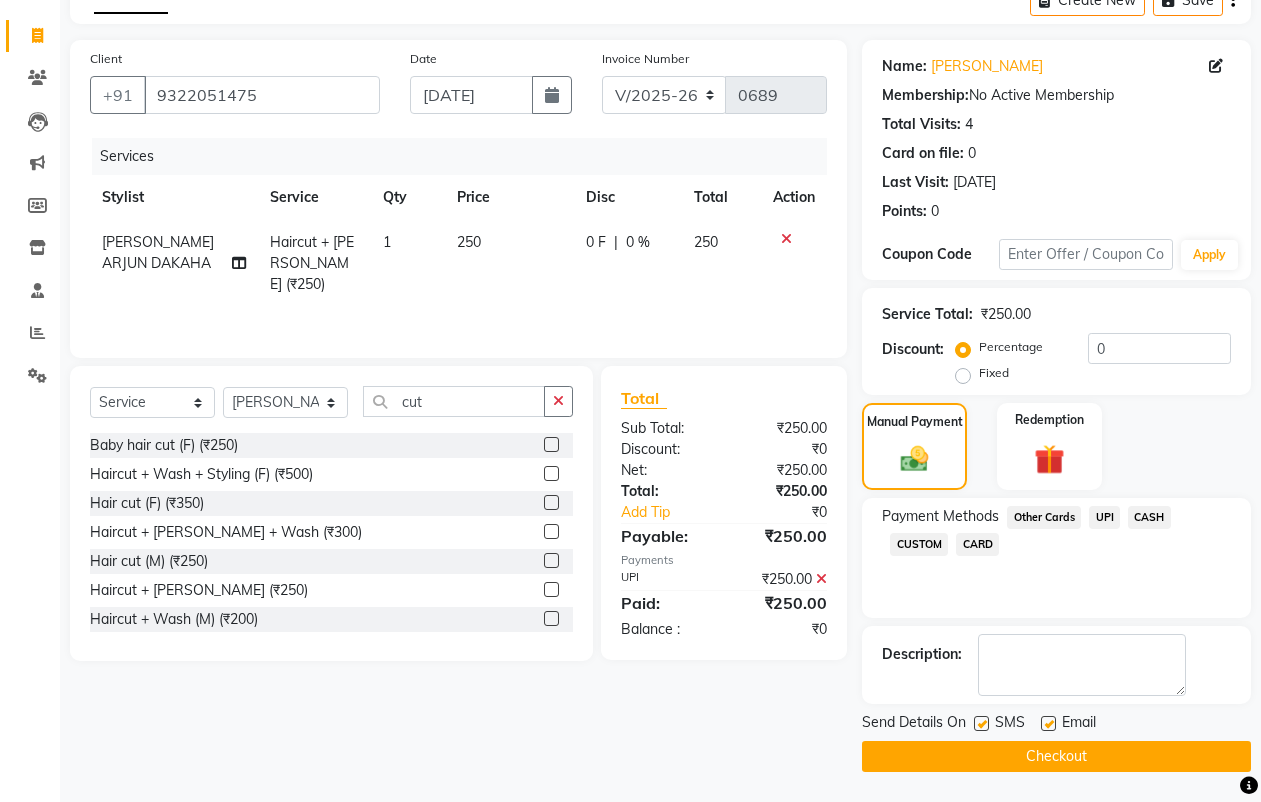 click on "Checkout" 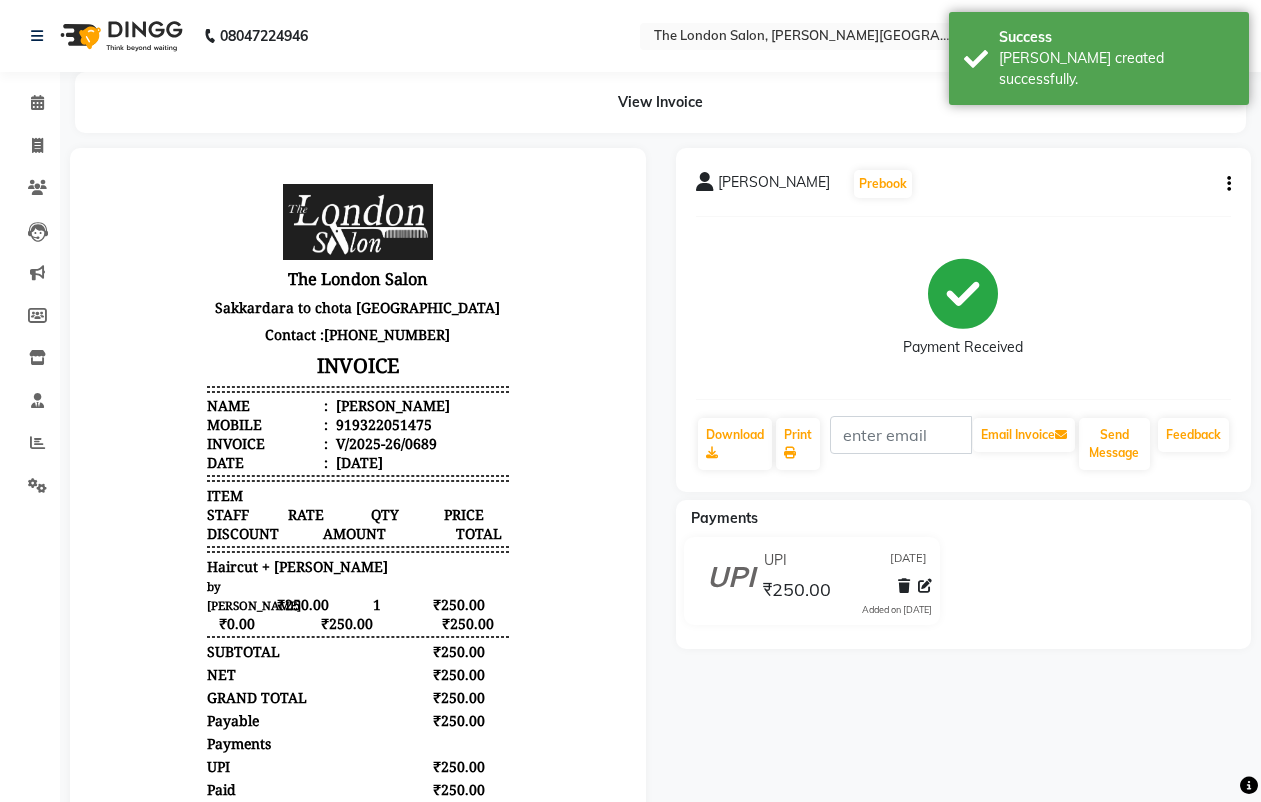 scroll, scrollTop: 0, scrollLeft: 0, axis: both 